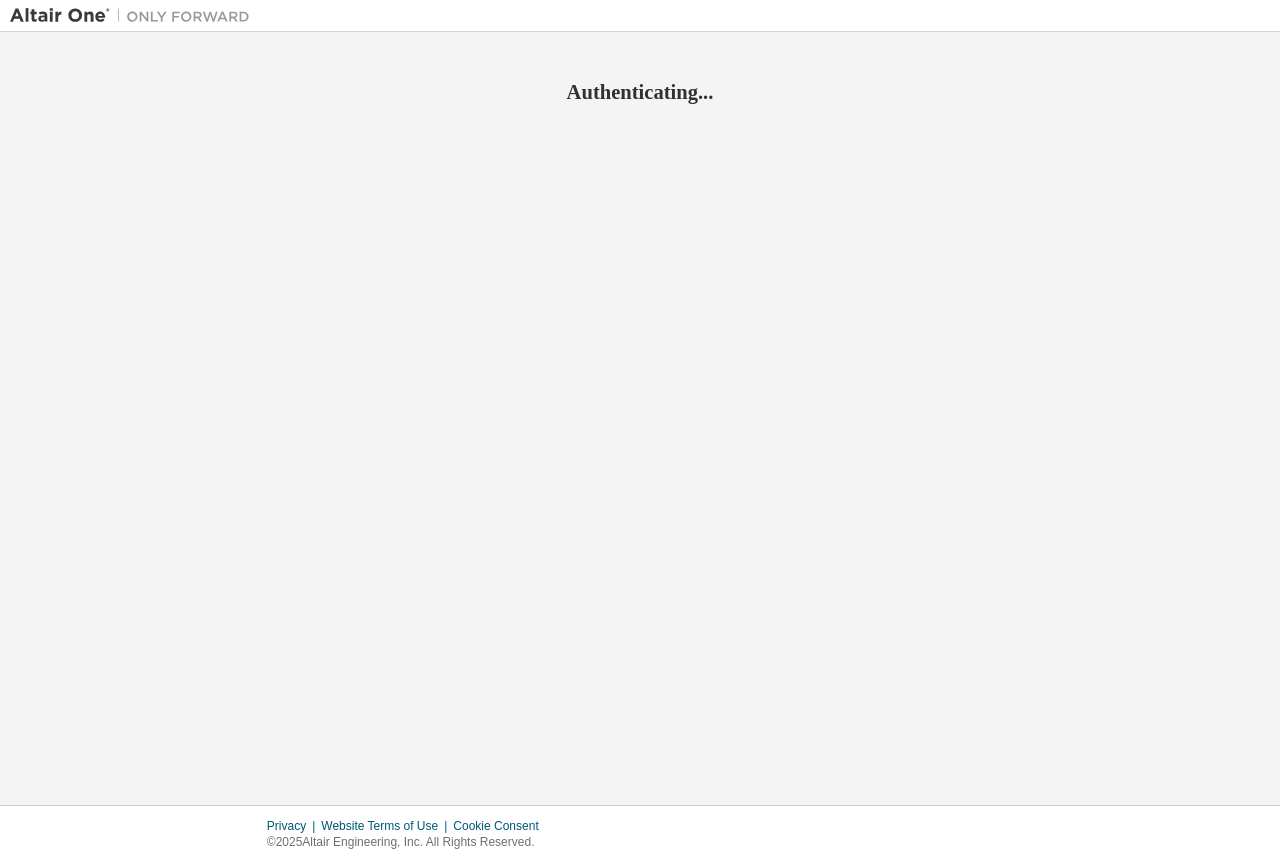 scroll, scrollTop: 0, scrollLeft: 0, axis: both 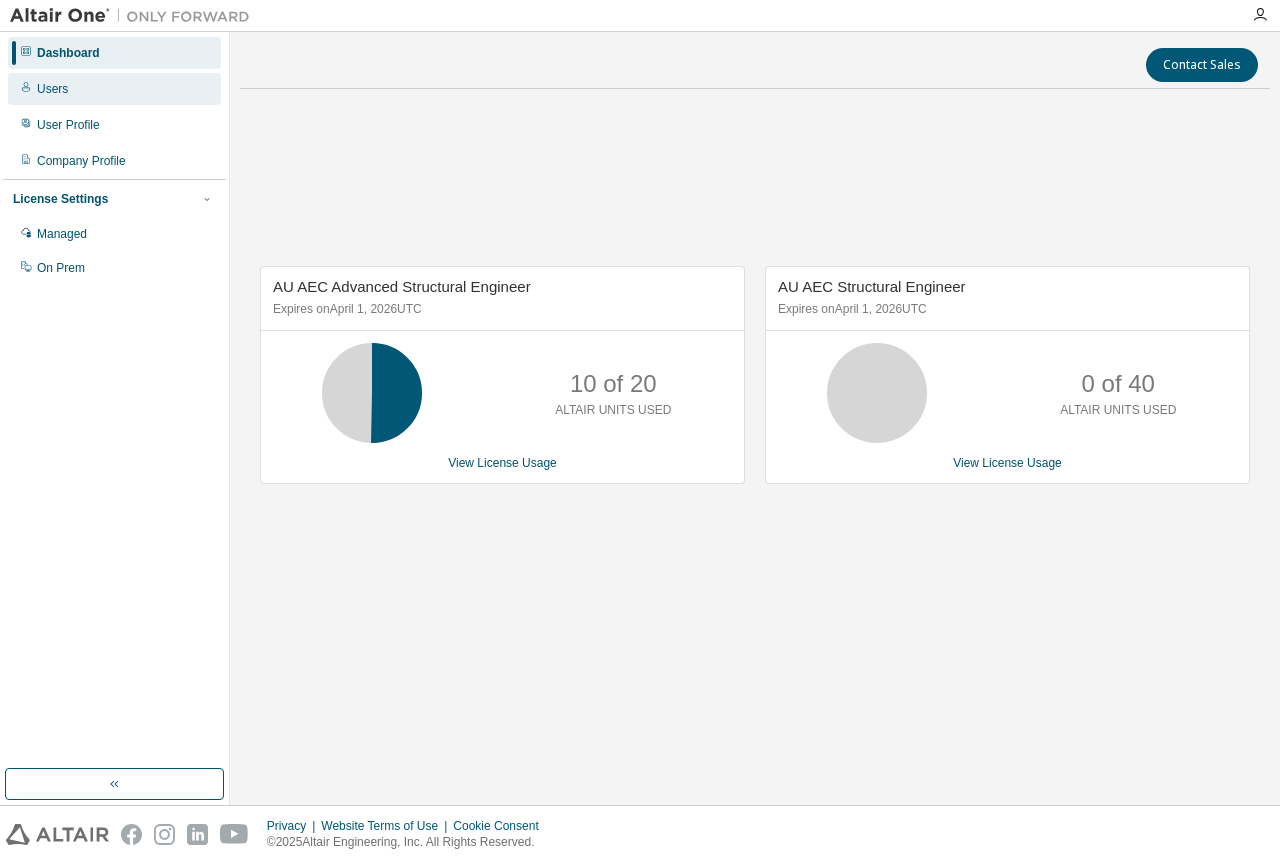 click on "Users" at bounding box center (114, 89) 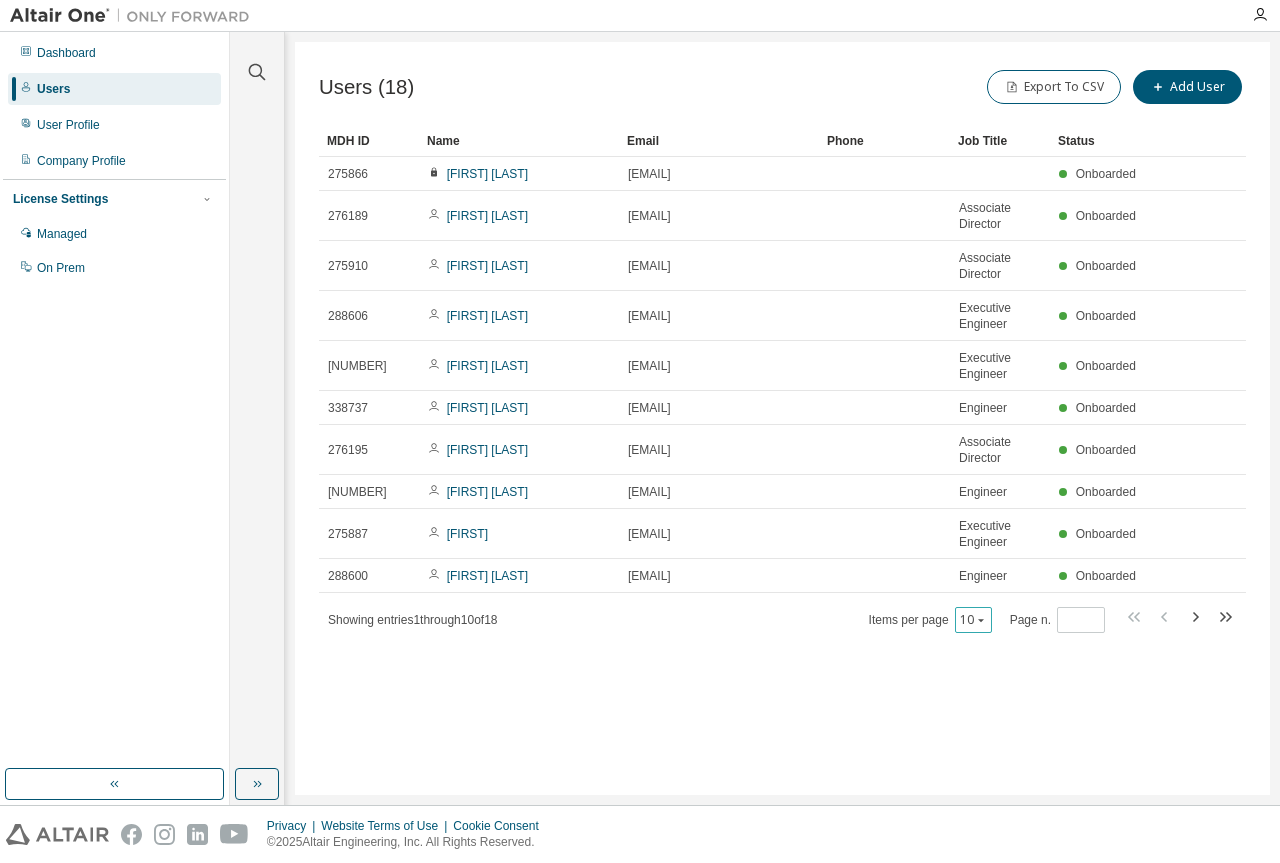 click 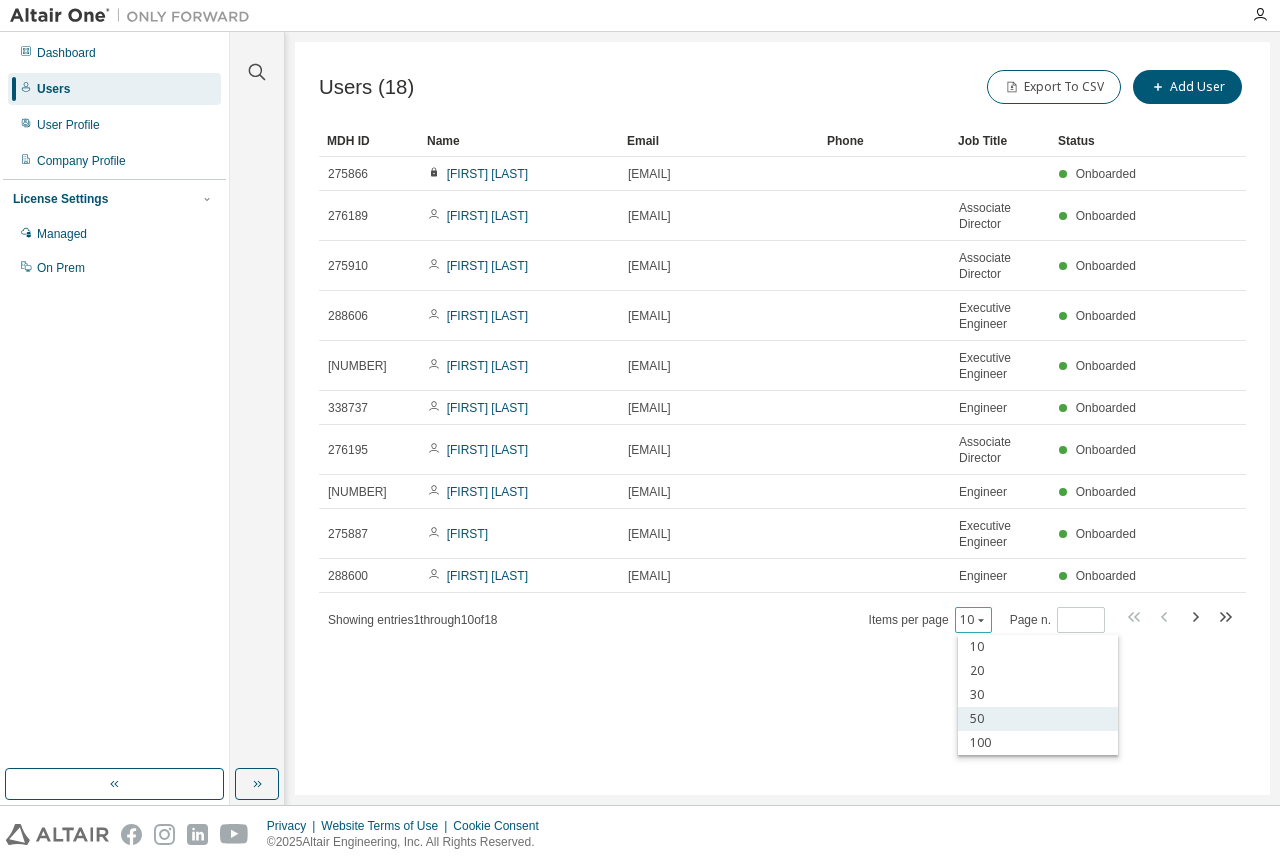 click on "50" at bounding box center (1038, 719) 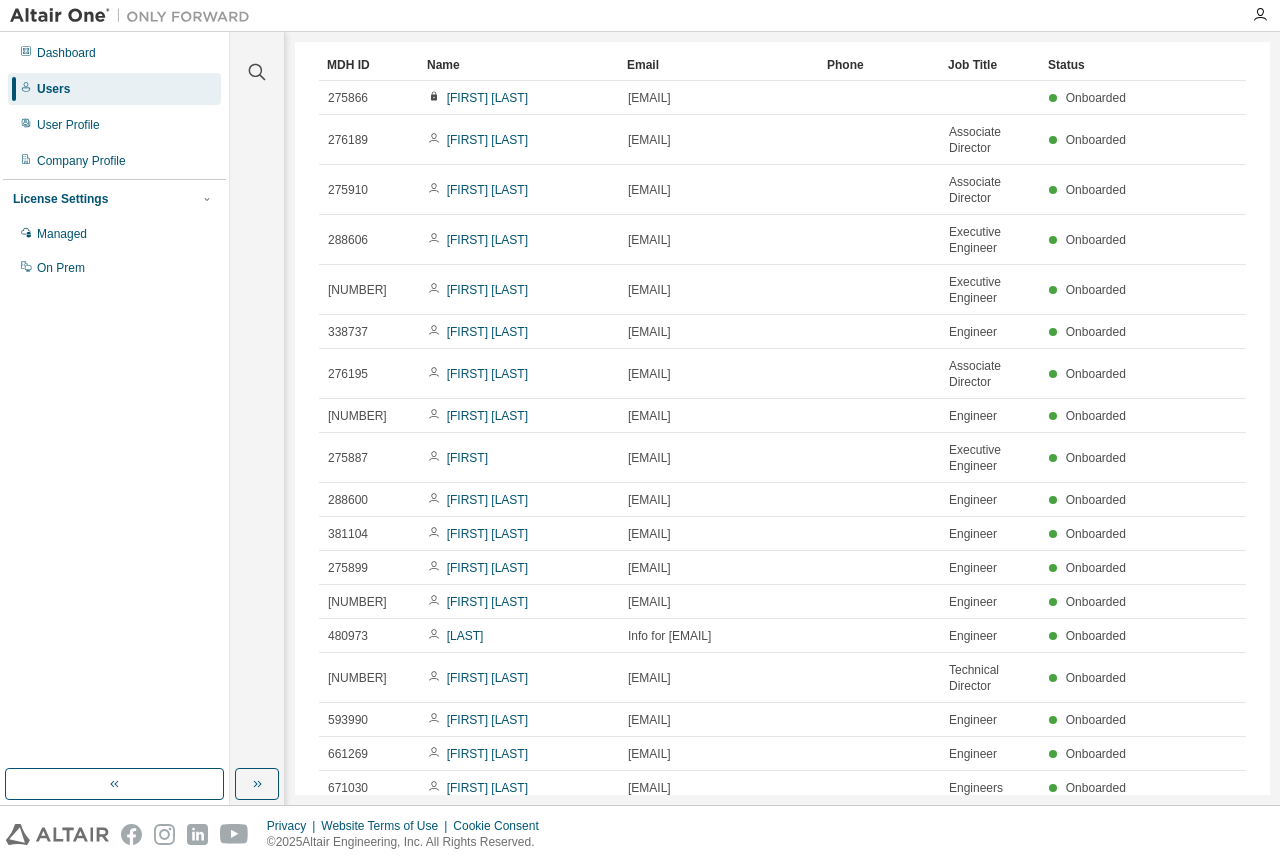 scroll, scrollTop: 179, scrollLeft: 0, axis: vertical 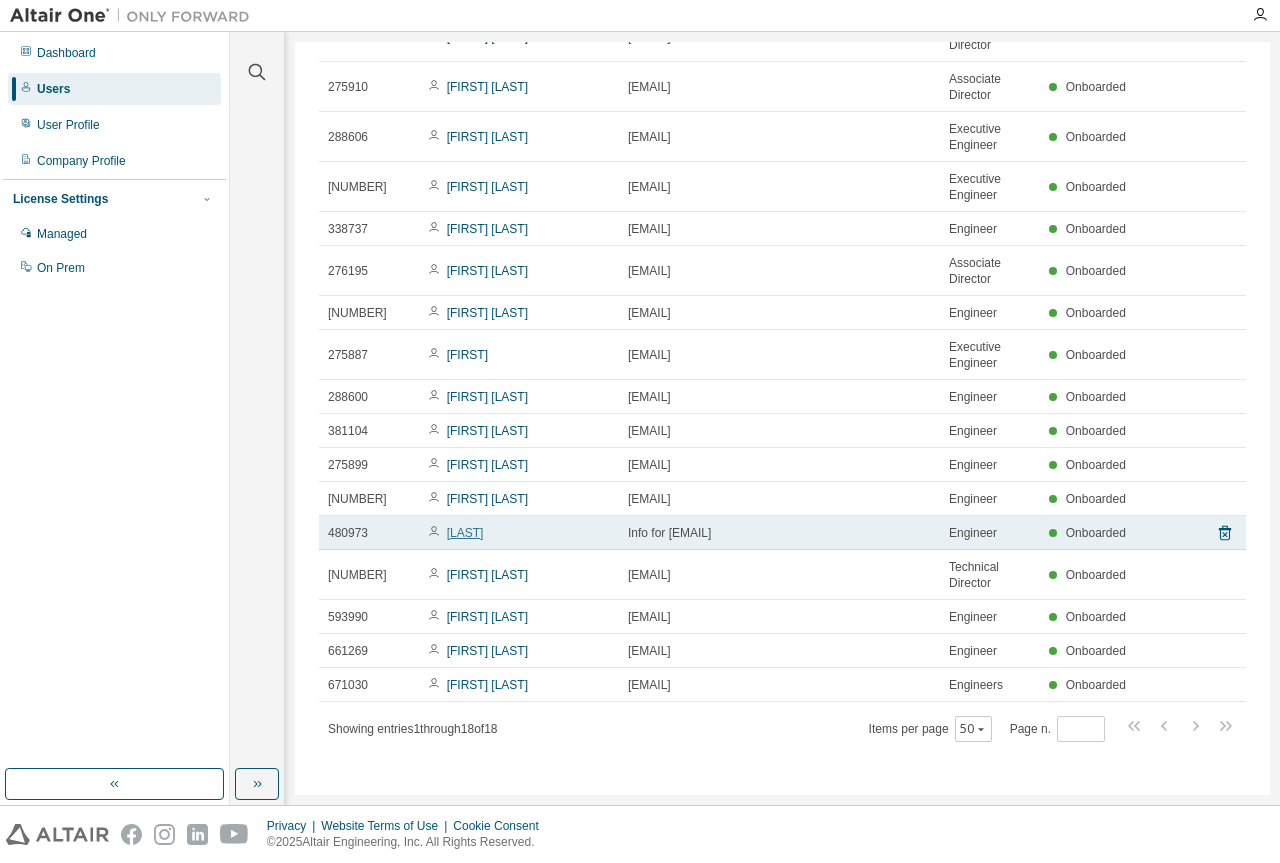 click on "Angcai LAUW" at bounding box center [465, 533] 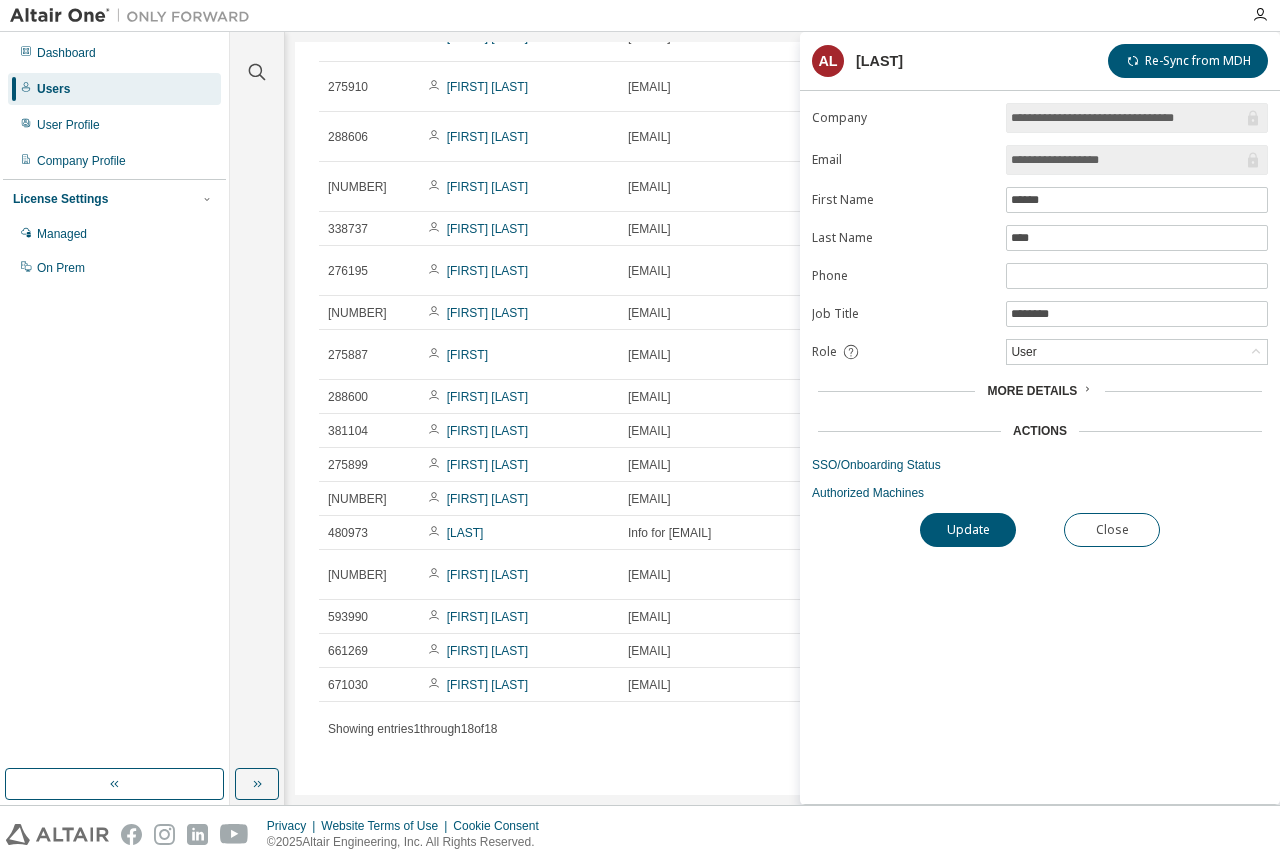 click on "**********" at bounding box center [1040, 453] 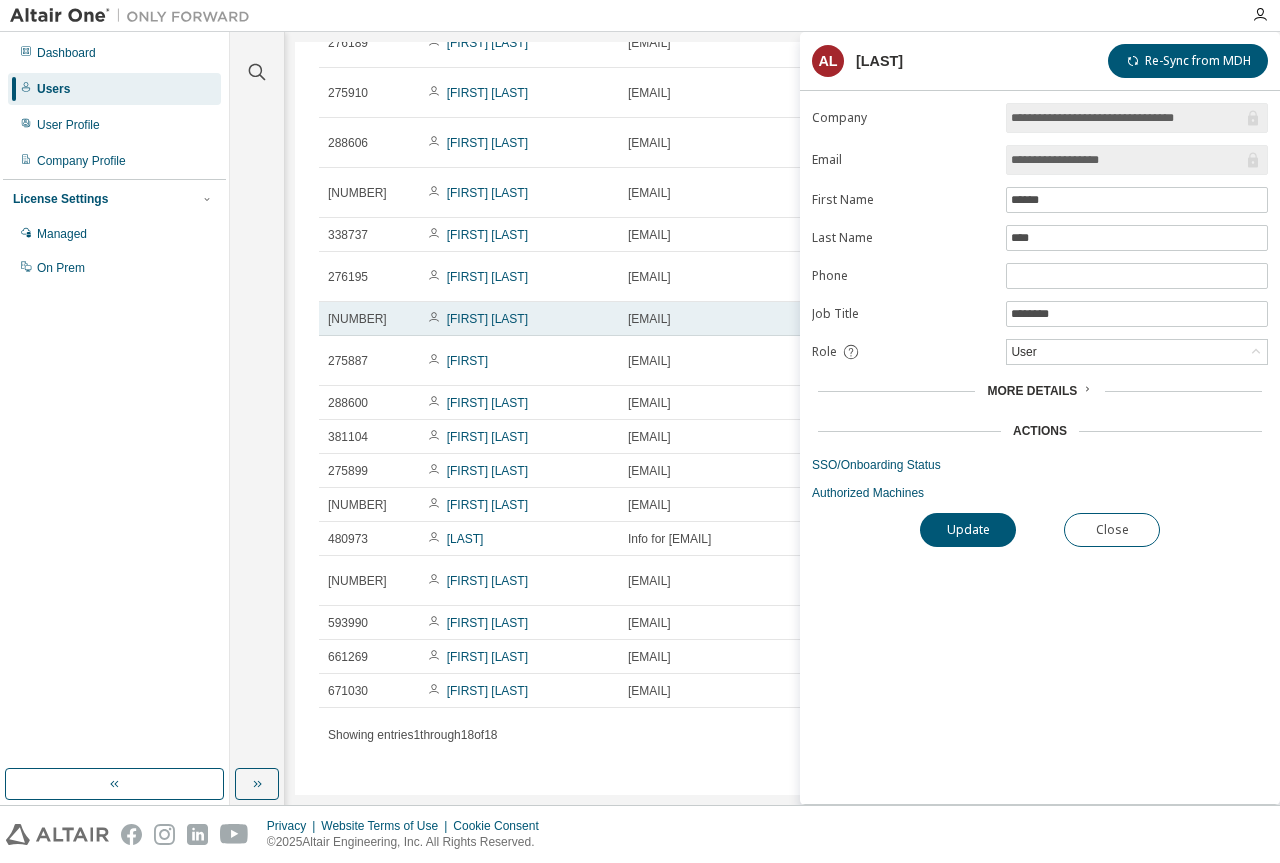 scroll, scrollTop: 179, scrollLeft: 0, axis: vertical 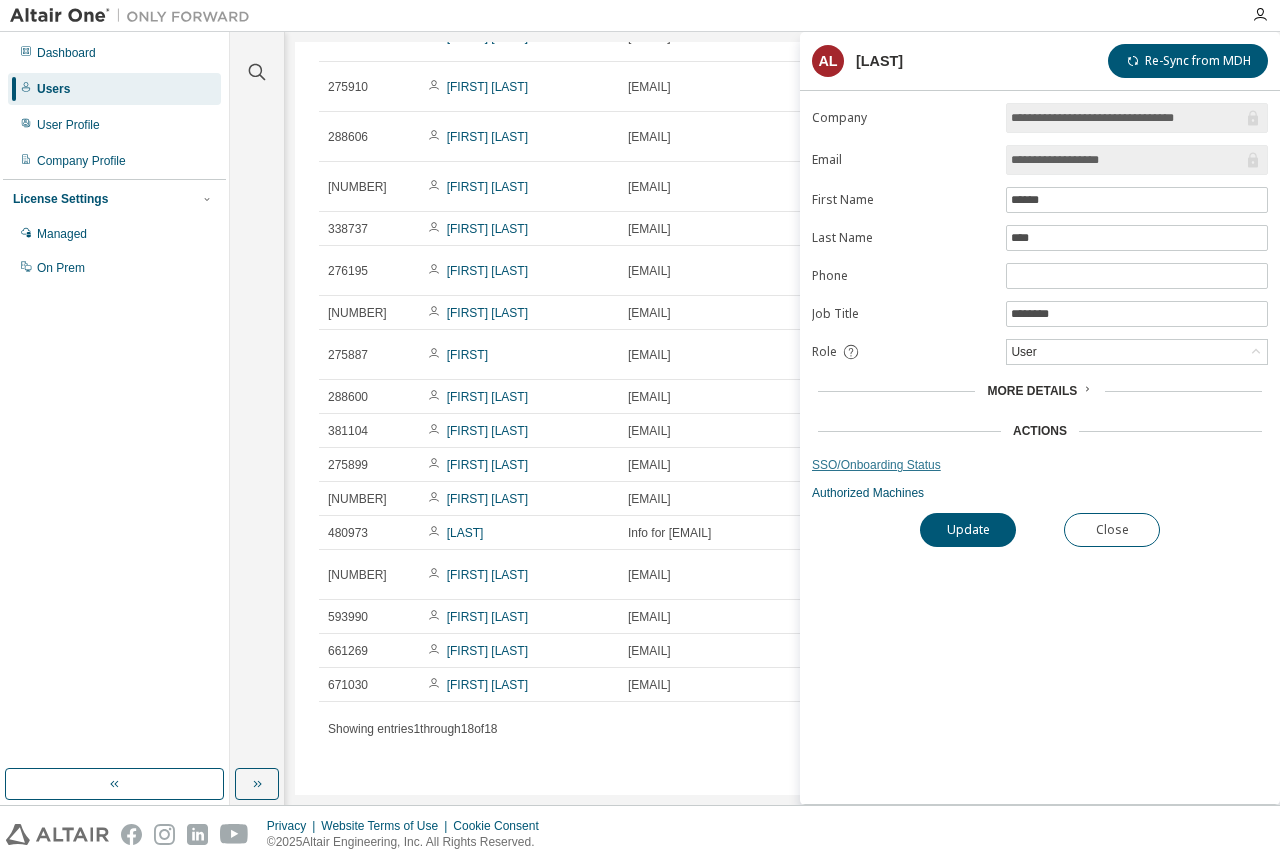click on "SSO/Onboarding Status" at bounding box center [1040, 465] 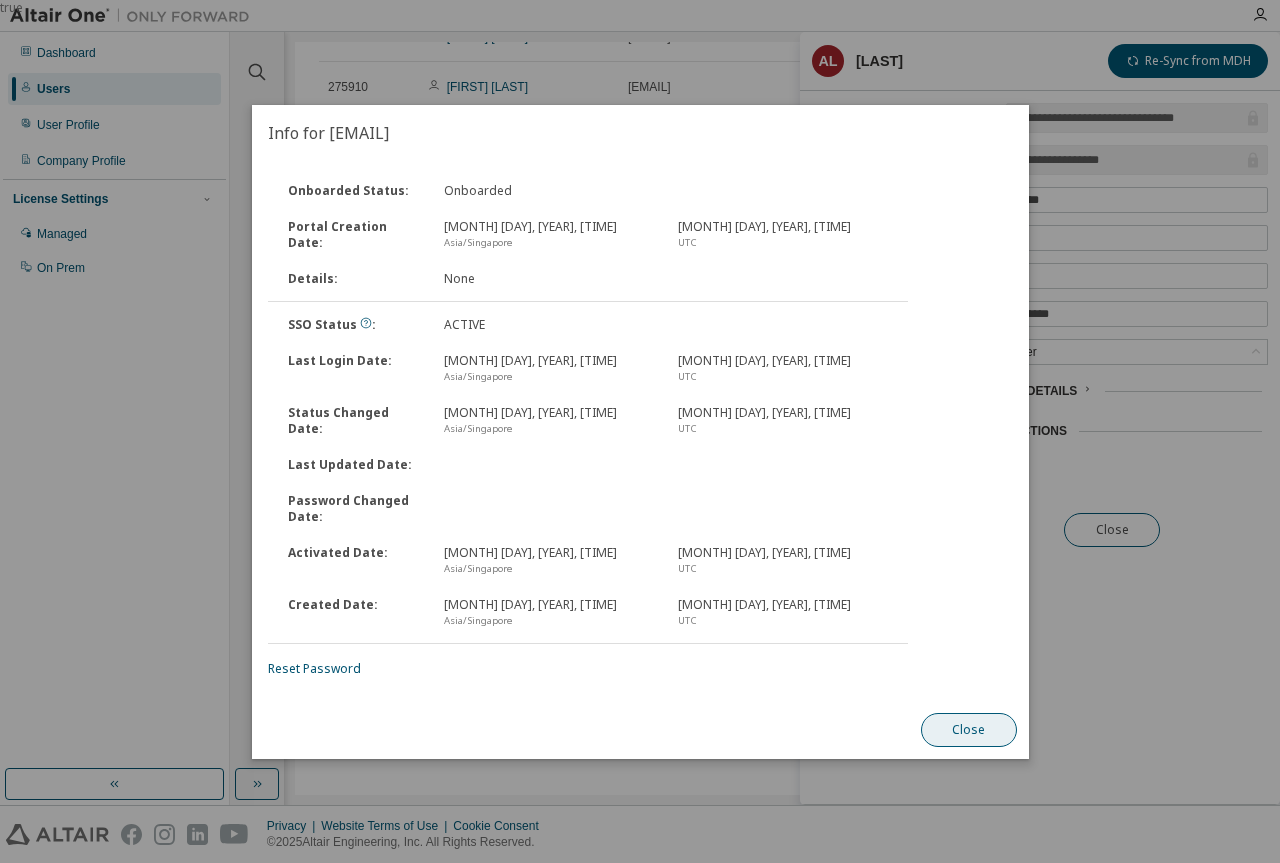 click on "Close" at bounding box center (968, 730) 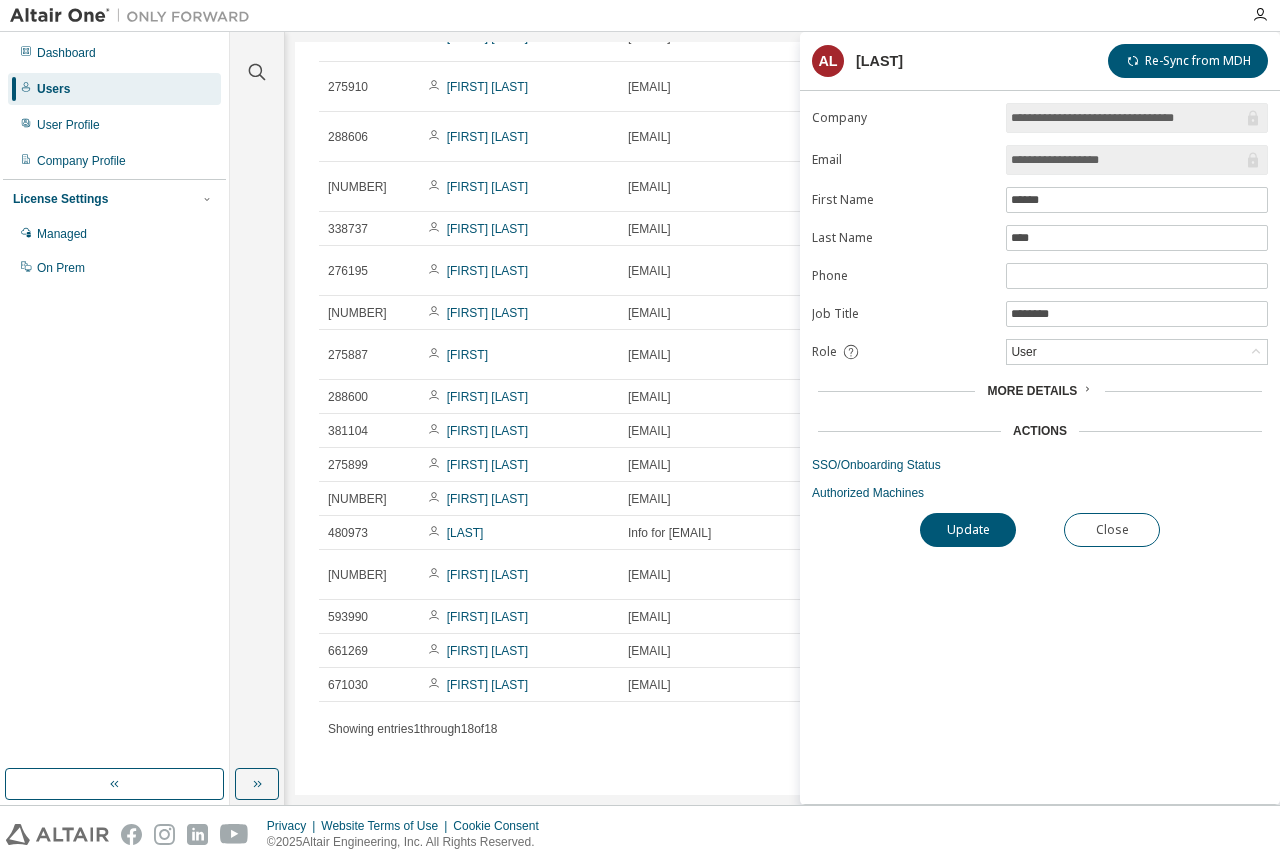 click on "More Details" at bounding box center (1032, 391) 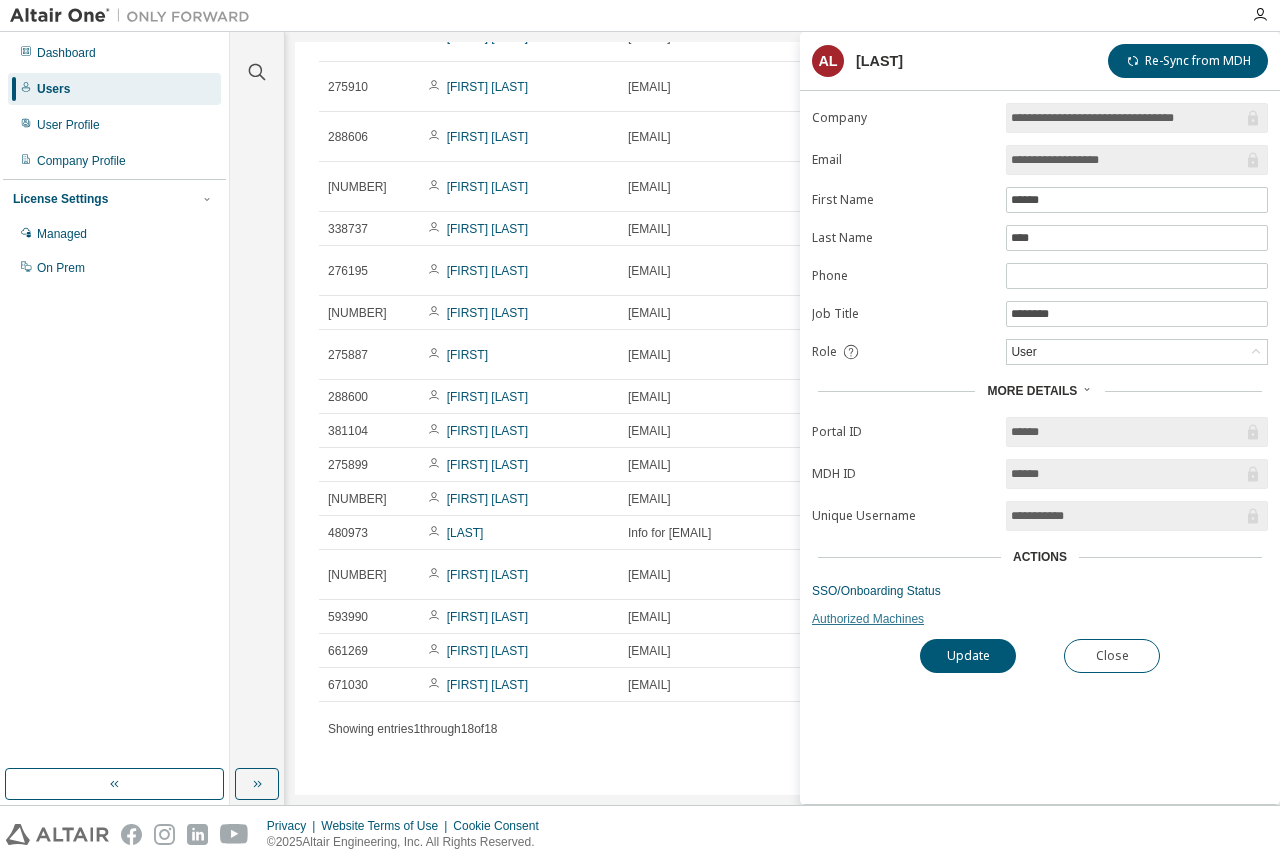 click on "Authorized Machines" at bounding box center (1040, 619) 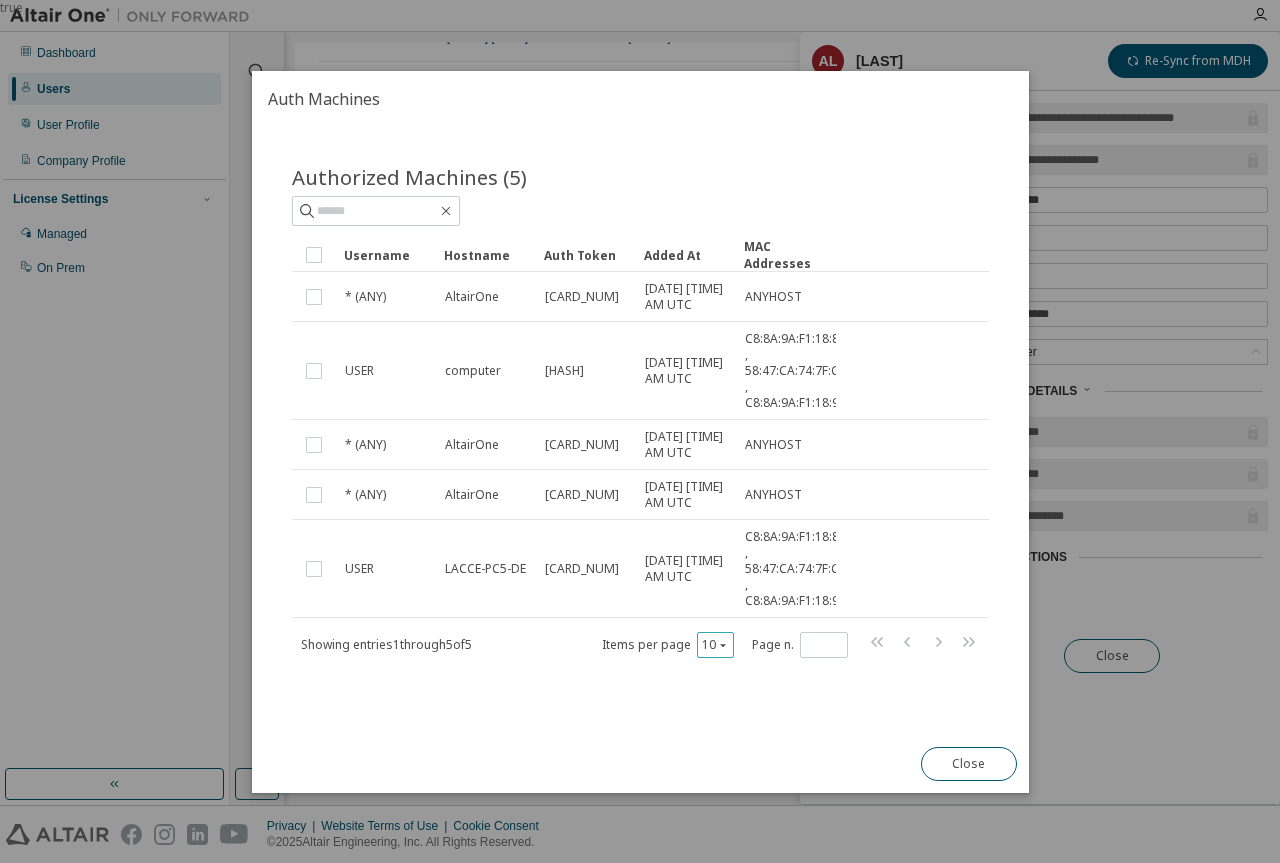 click on "10" at bounding box center [714, 644] 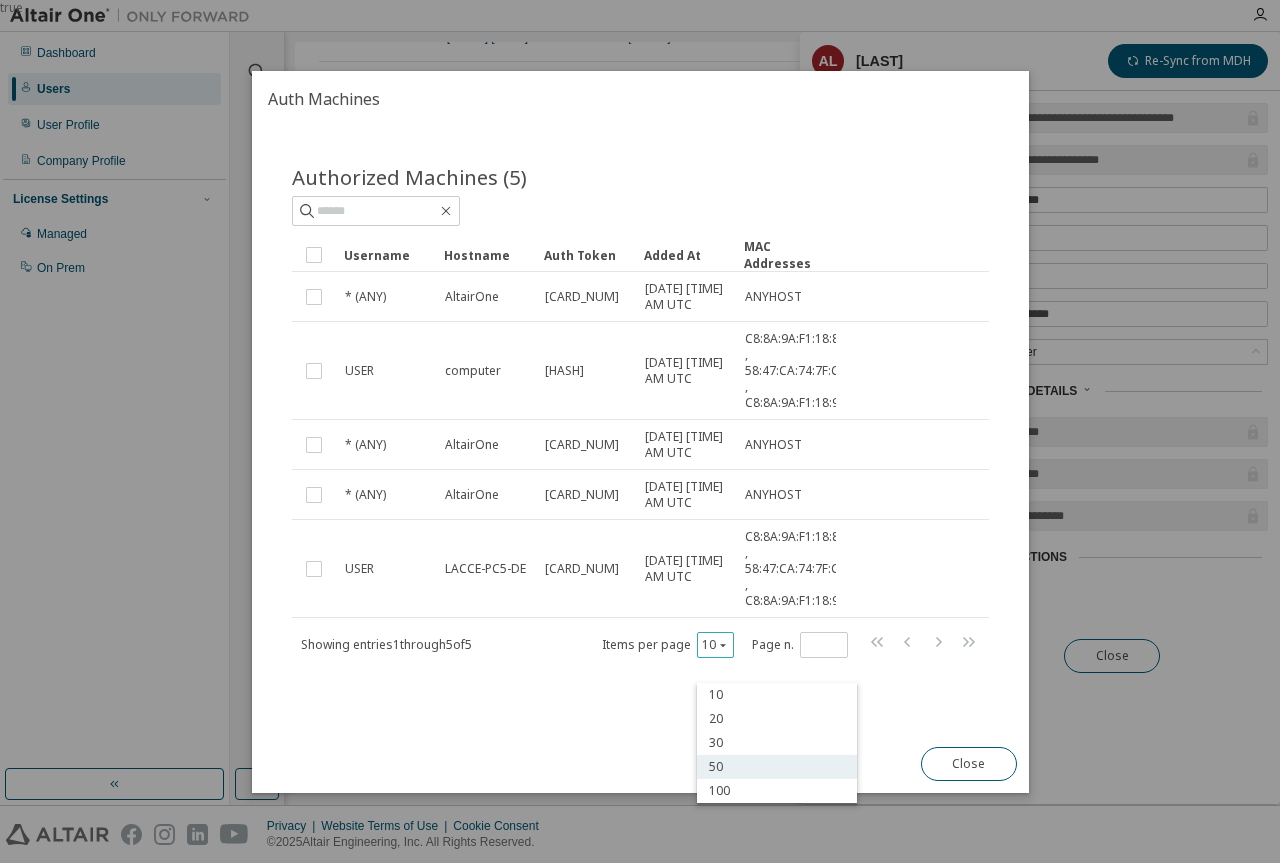 click on "50" at bounding box center (777, 767) 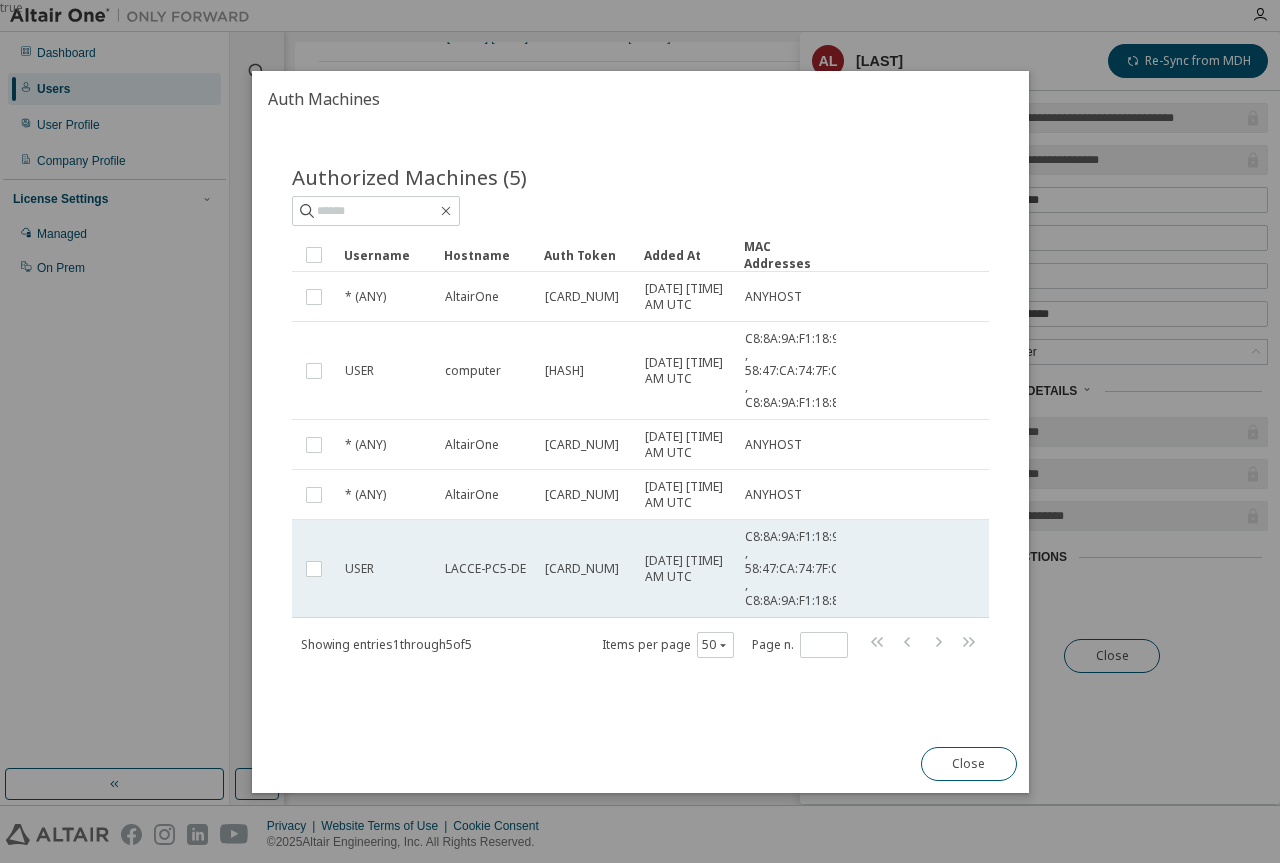 click on "LACCE-PC5-DE" at bounding box center (485, 569) 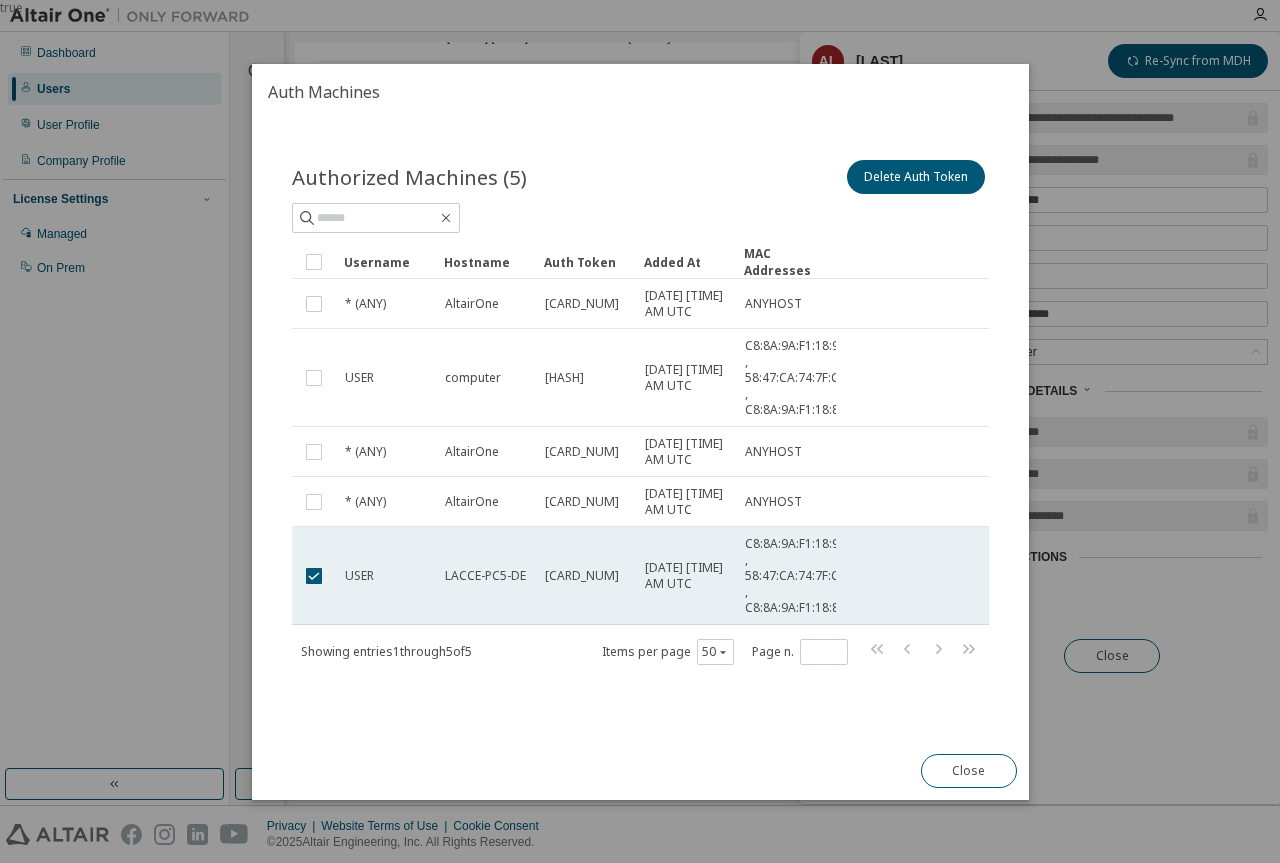 click on "2025-01-17 07:17:15 AM UTC" at bounding box center (686, 576) 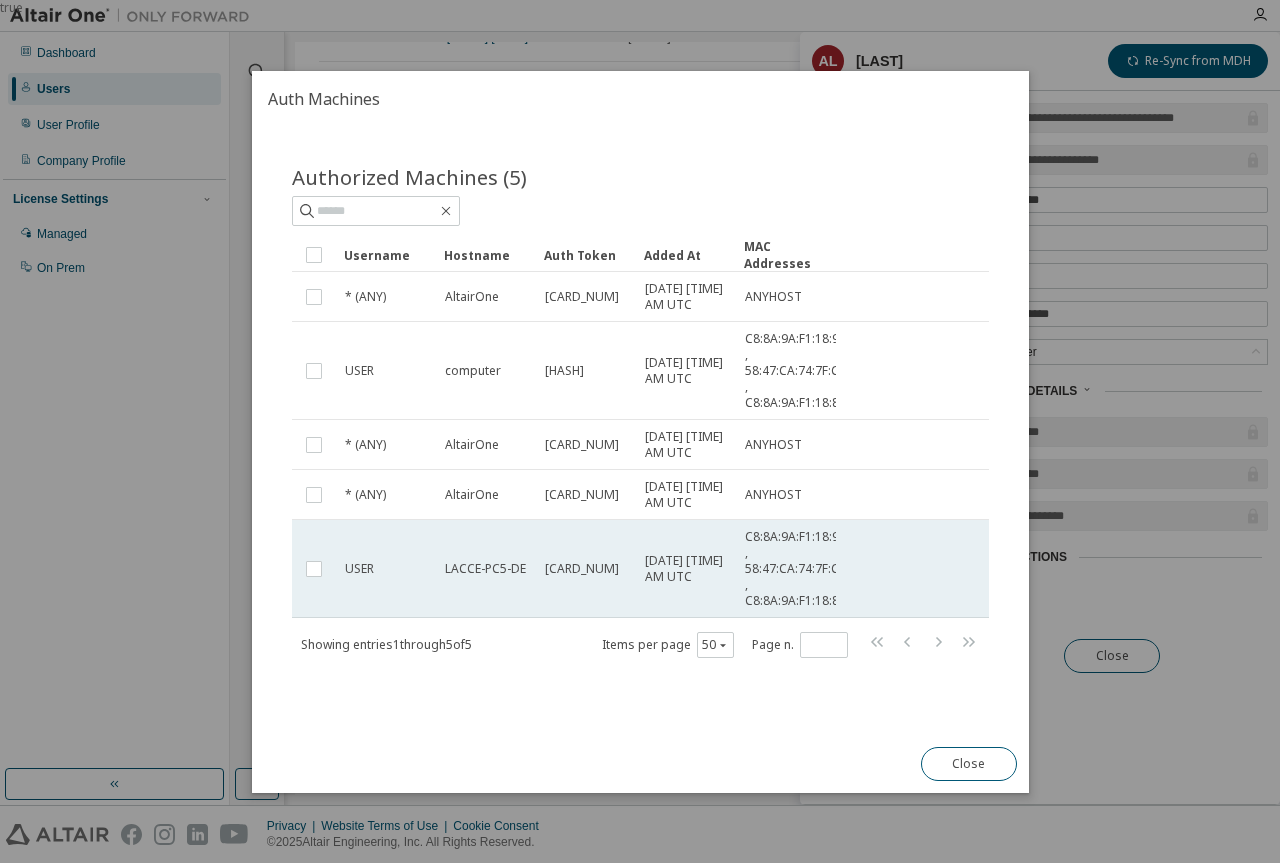 click on "USER" at bounding box center [386, 569] 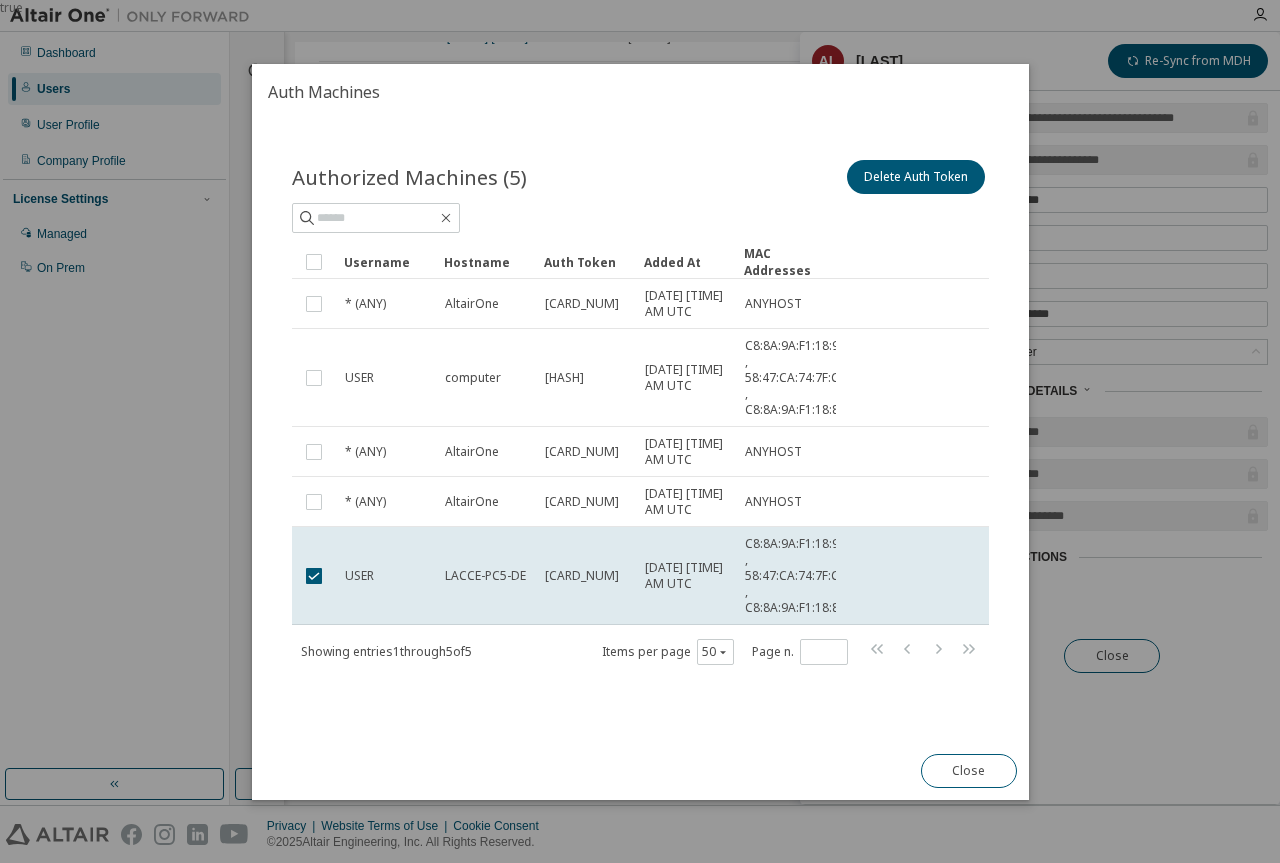 click on "USER" at bounding box center (386, 576) 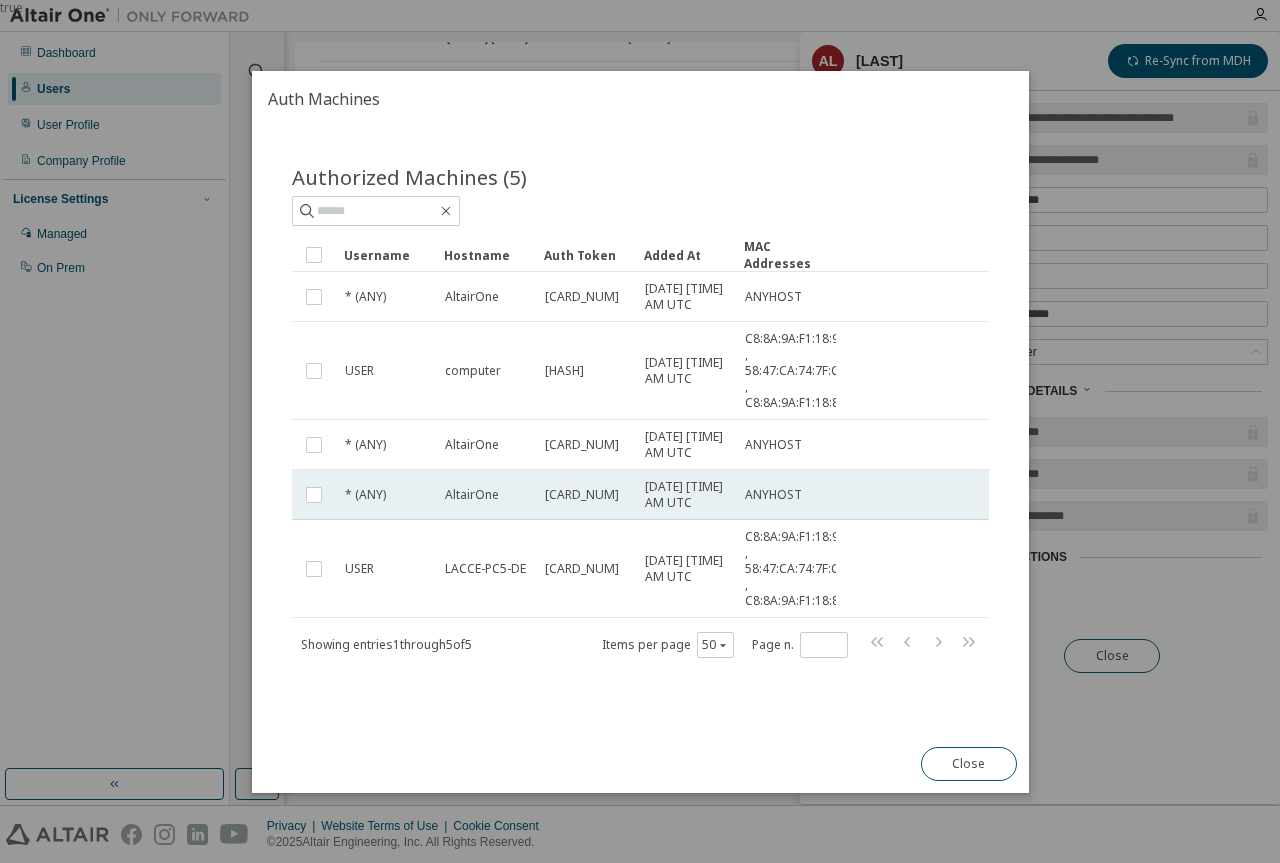click on "AltairOne" at bounding box center (472, 495) 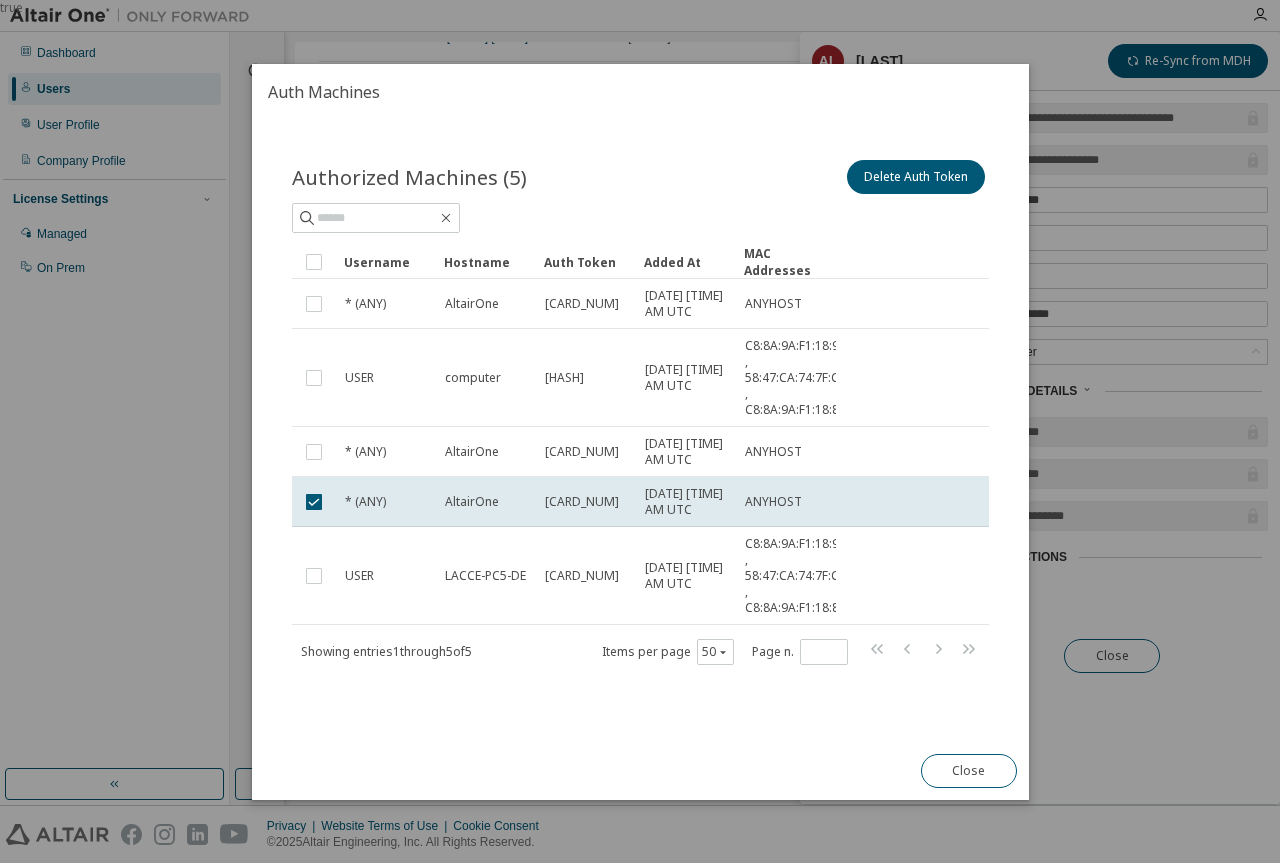 click on "AltairOne" at bounding box center (472, 502) 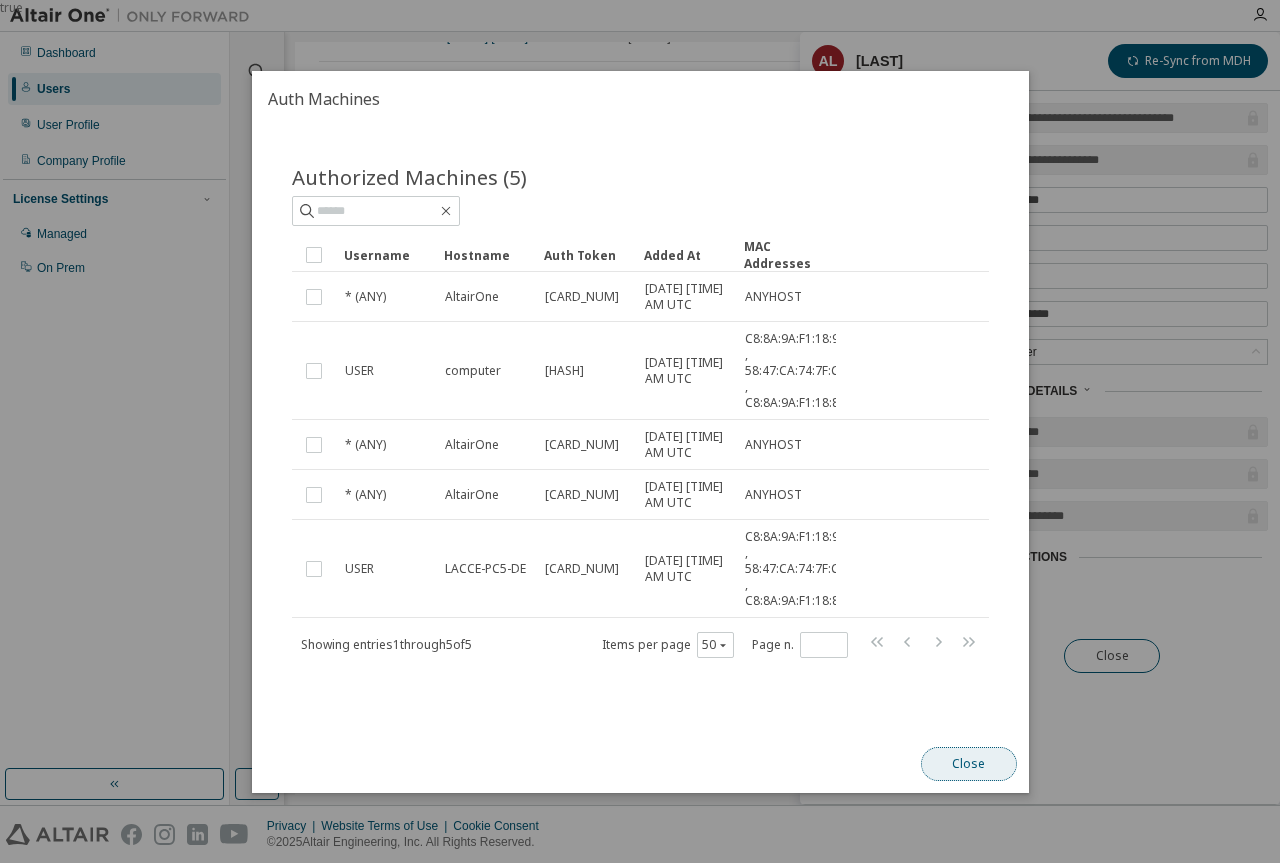 click on "Close" at bounding box center [968, 764] 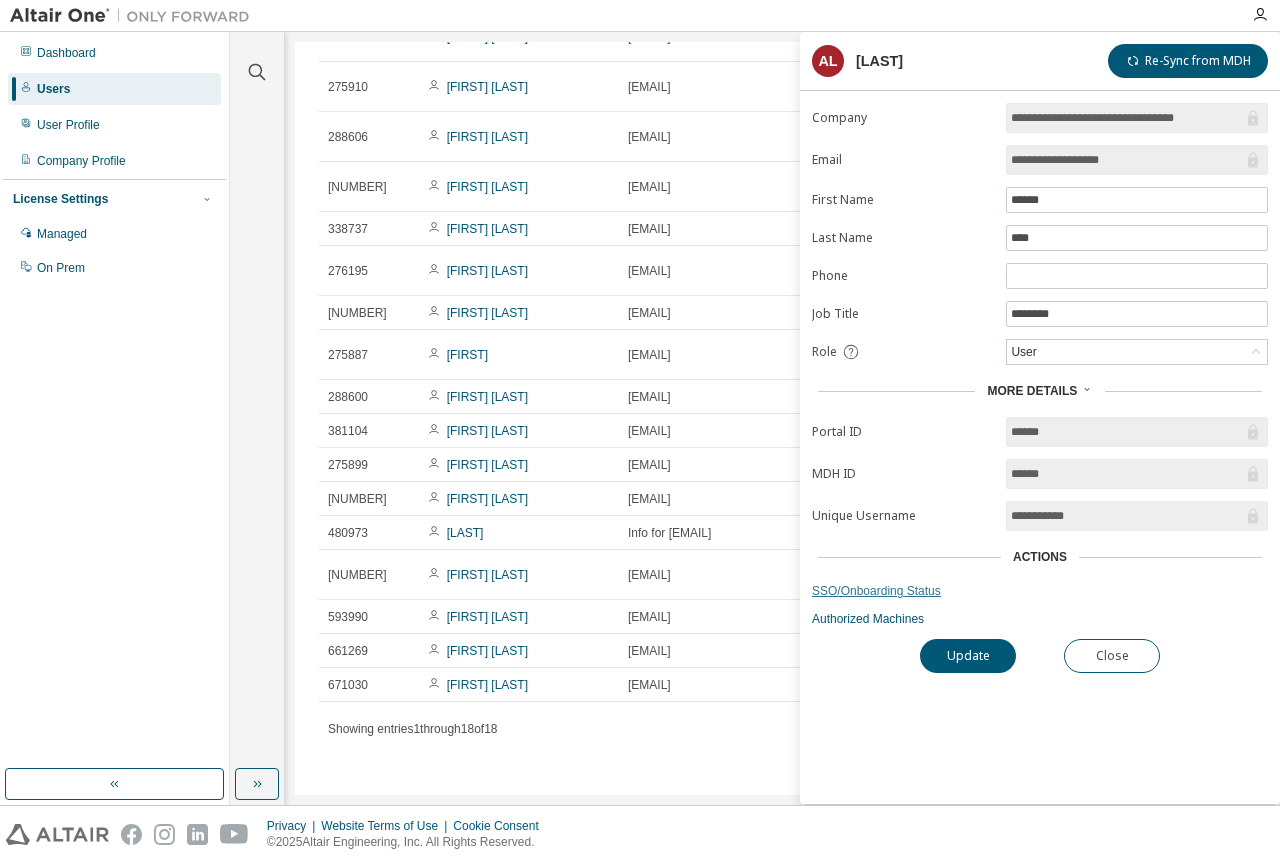 click on "SSO/Onboarding Status" at bounding box center [1040, 591] 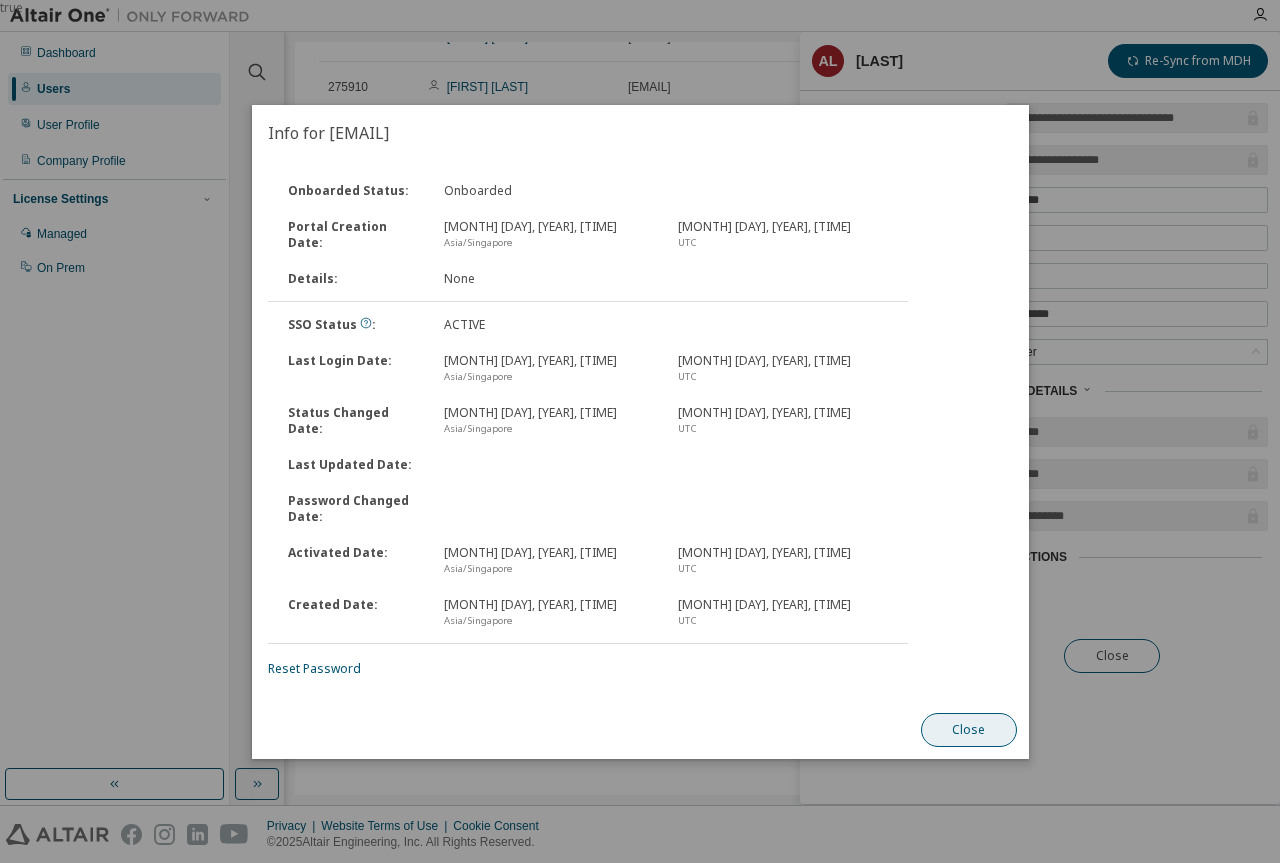click on "Close" at bounding box center (968, 730) 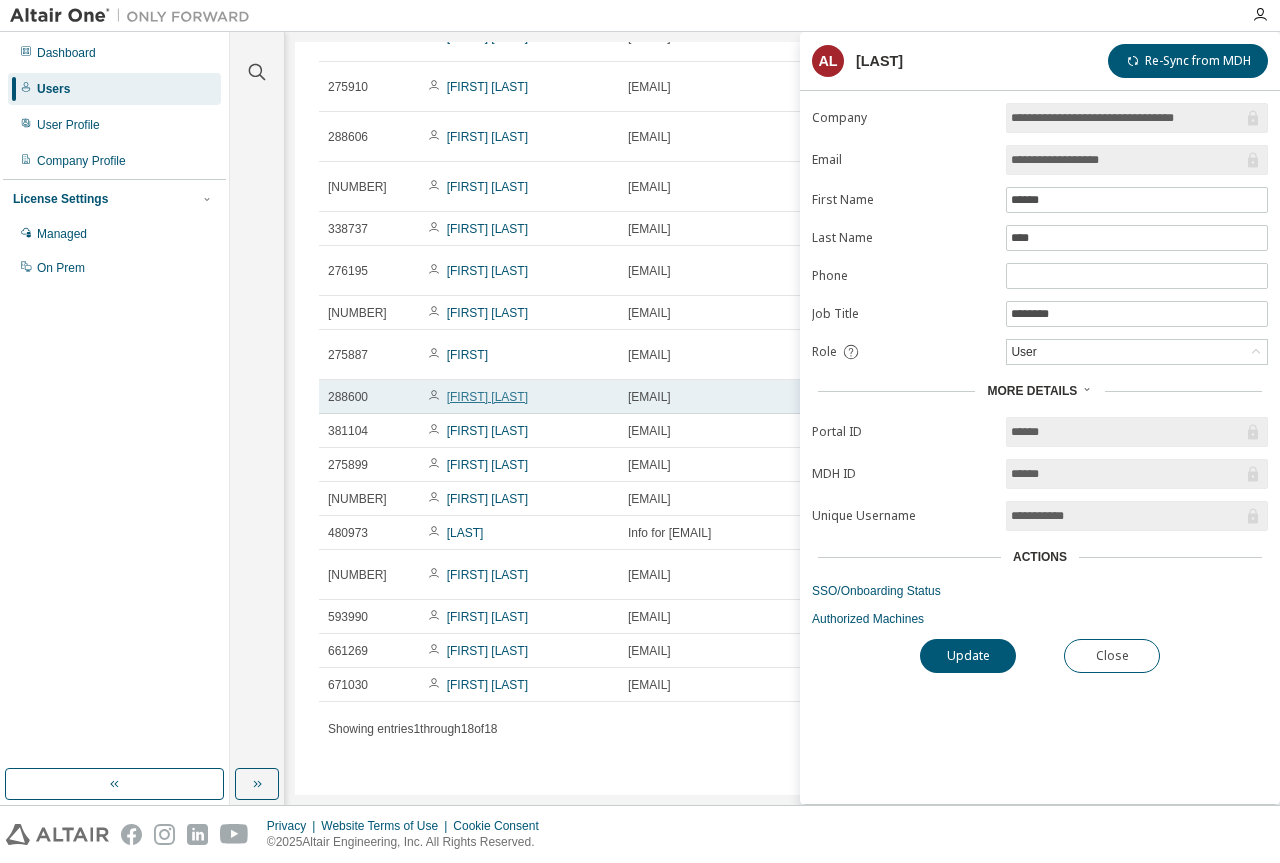click on "Sok Rou CHENG" at bounding box center (487, 397) 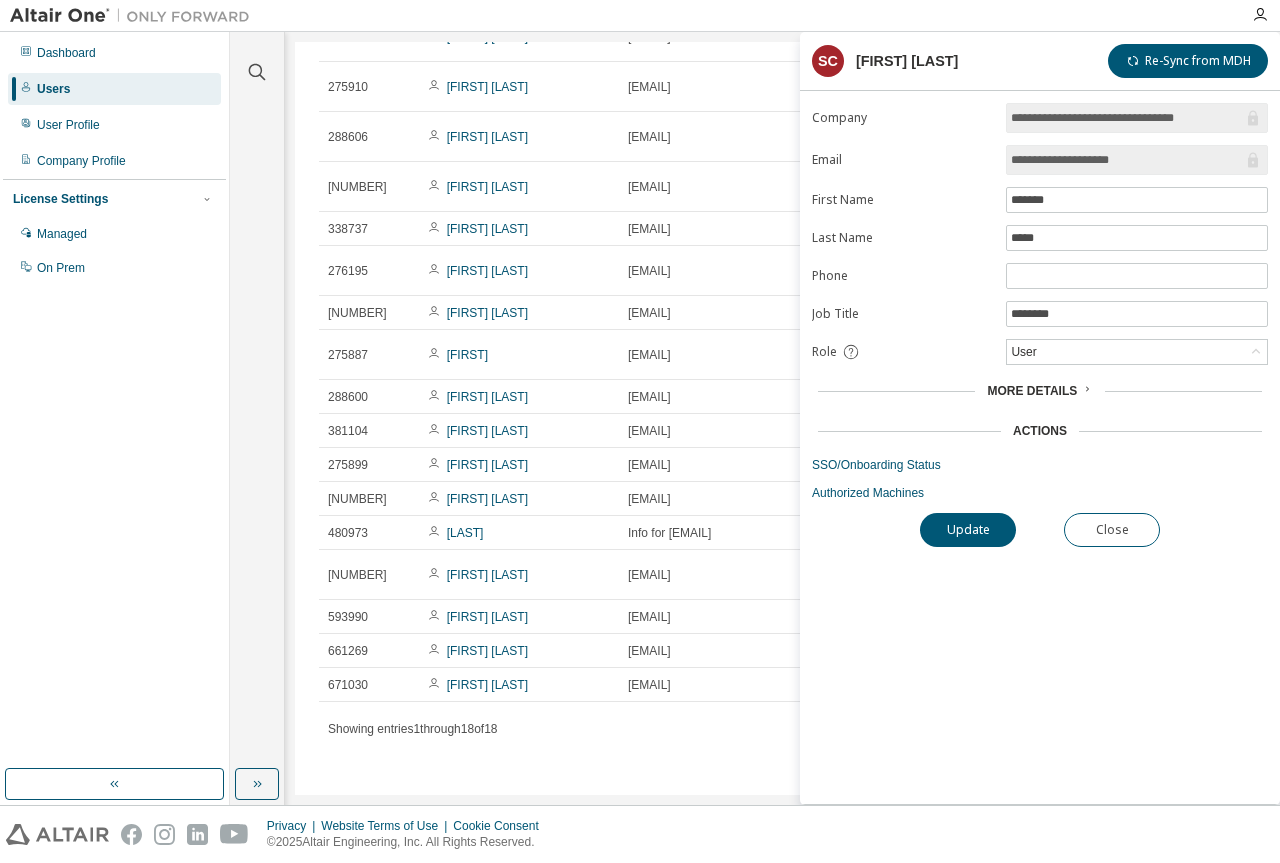 click on "More Details" at bounding box center (1032, 391) 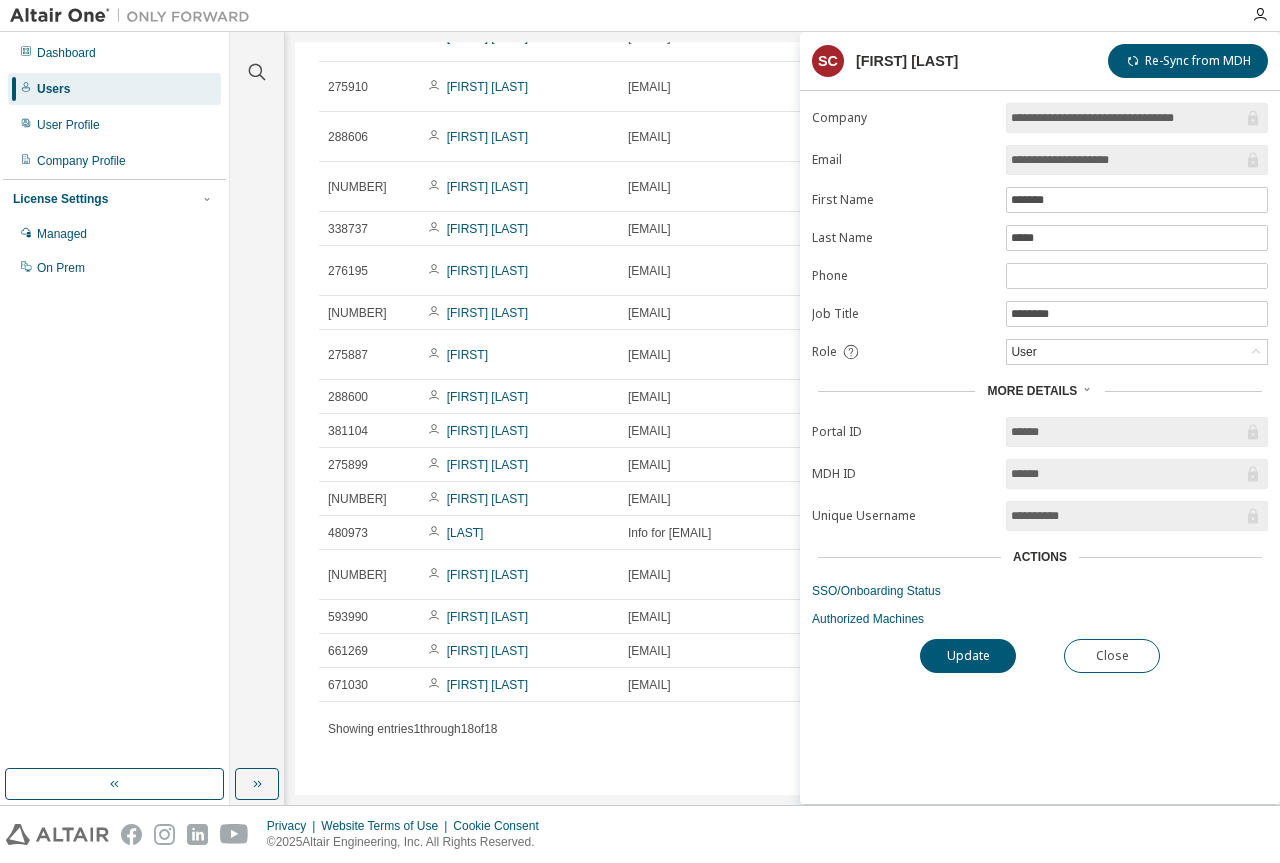 click on "Actions" at bounding box center [1040, 557] 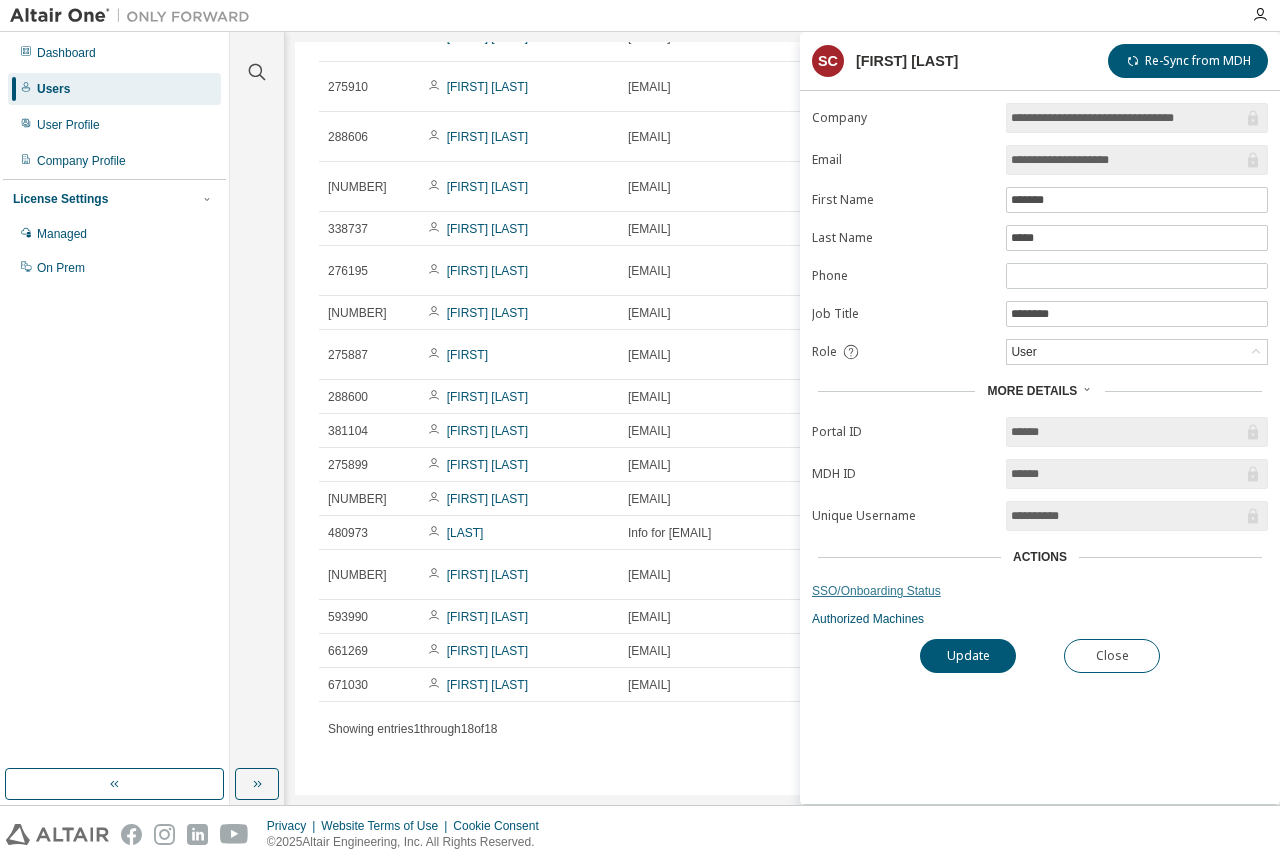 click on "SSO/Onboarding Status" at bounding box center [1040, 591] 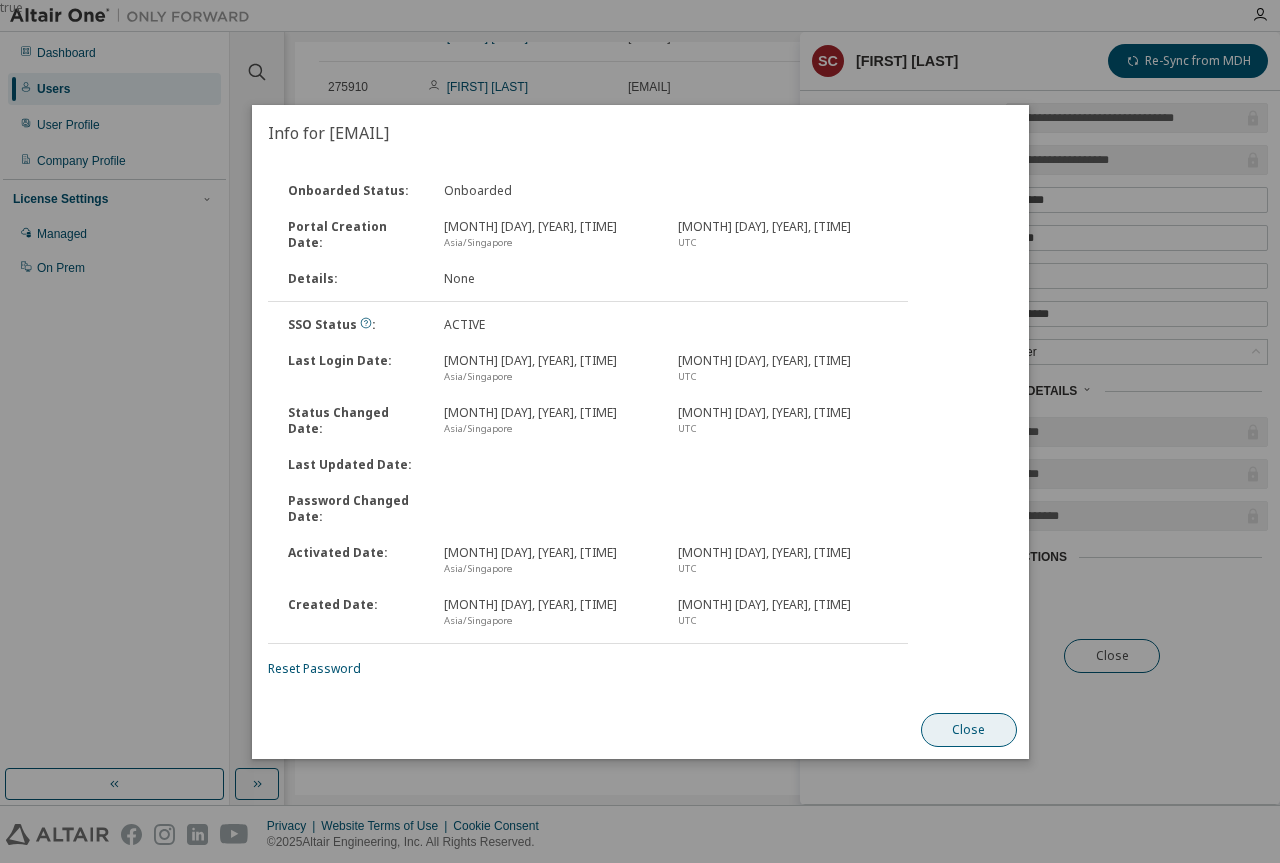 click on "Close" at bounding box center (968, 730) 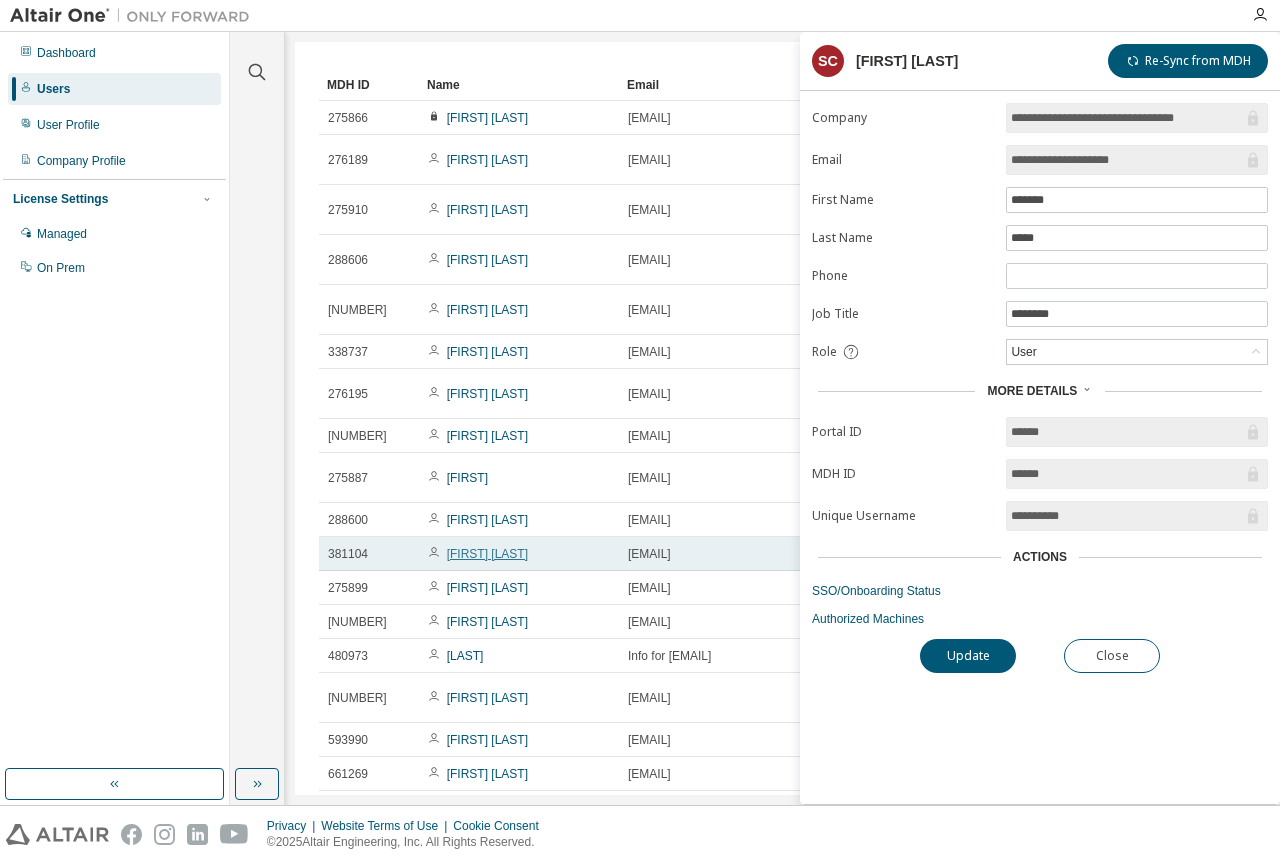scroll, scrollTop: 100, scrollLeft: 0, axis: vertical 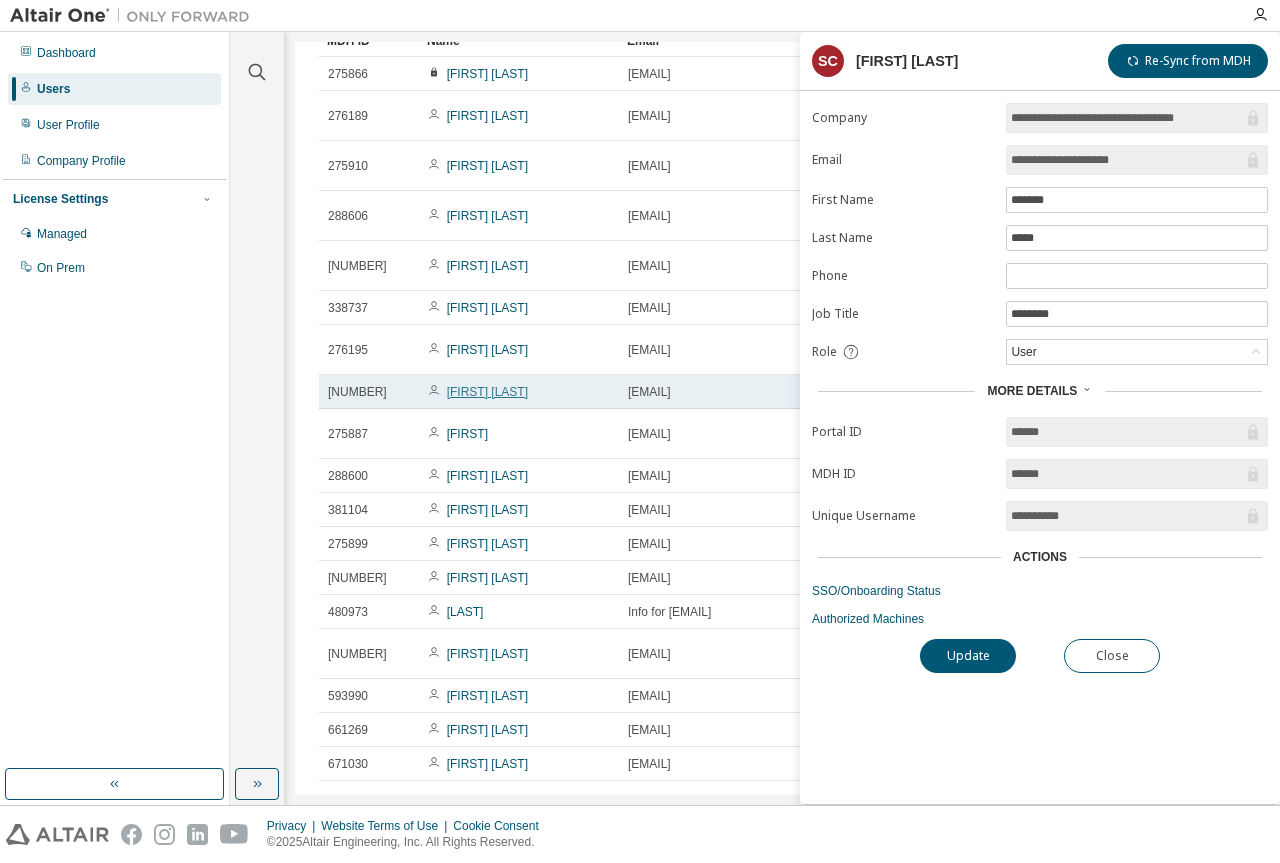 click on "Wee Keong TAN" at bounding box center [487, 392] 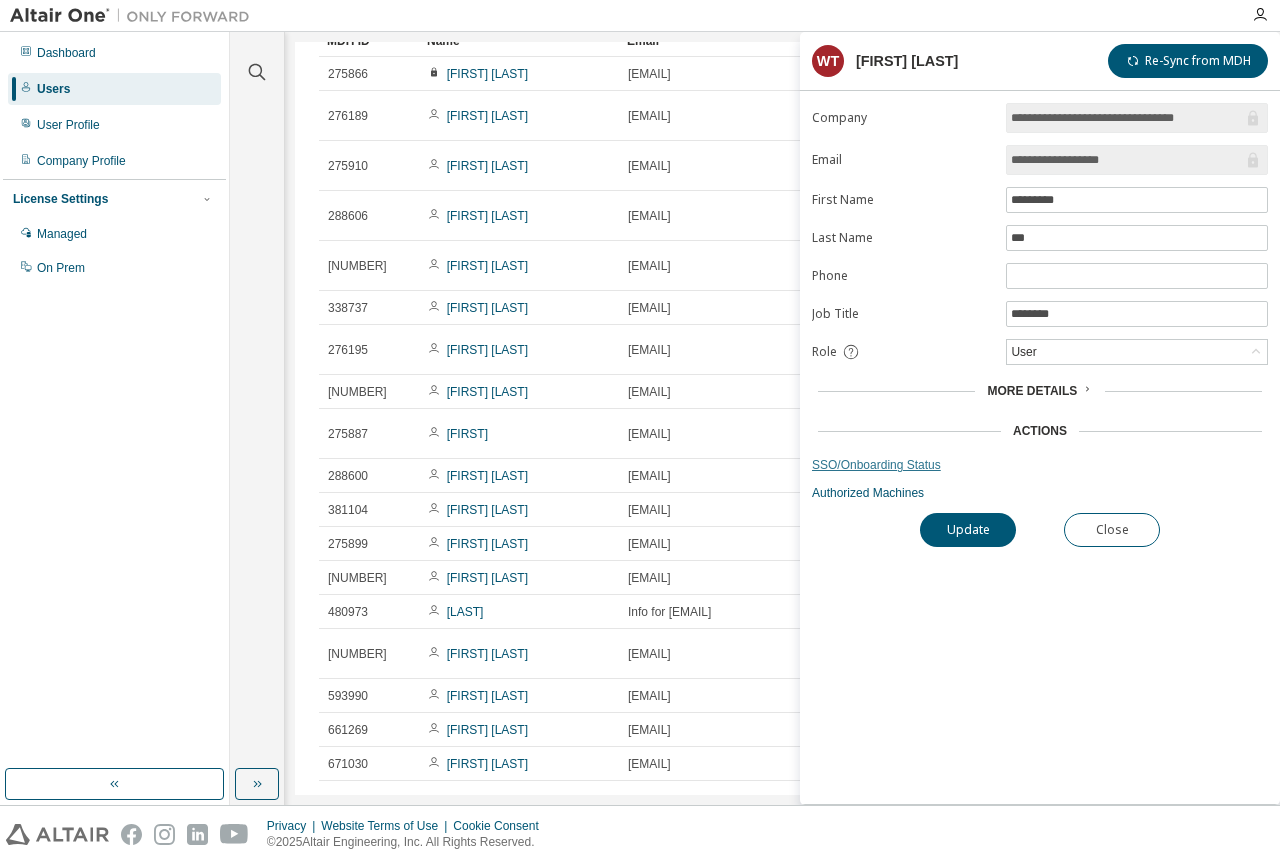 click on "SSO/Onboarding Status" at bounding box center (1040, 465) 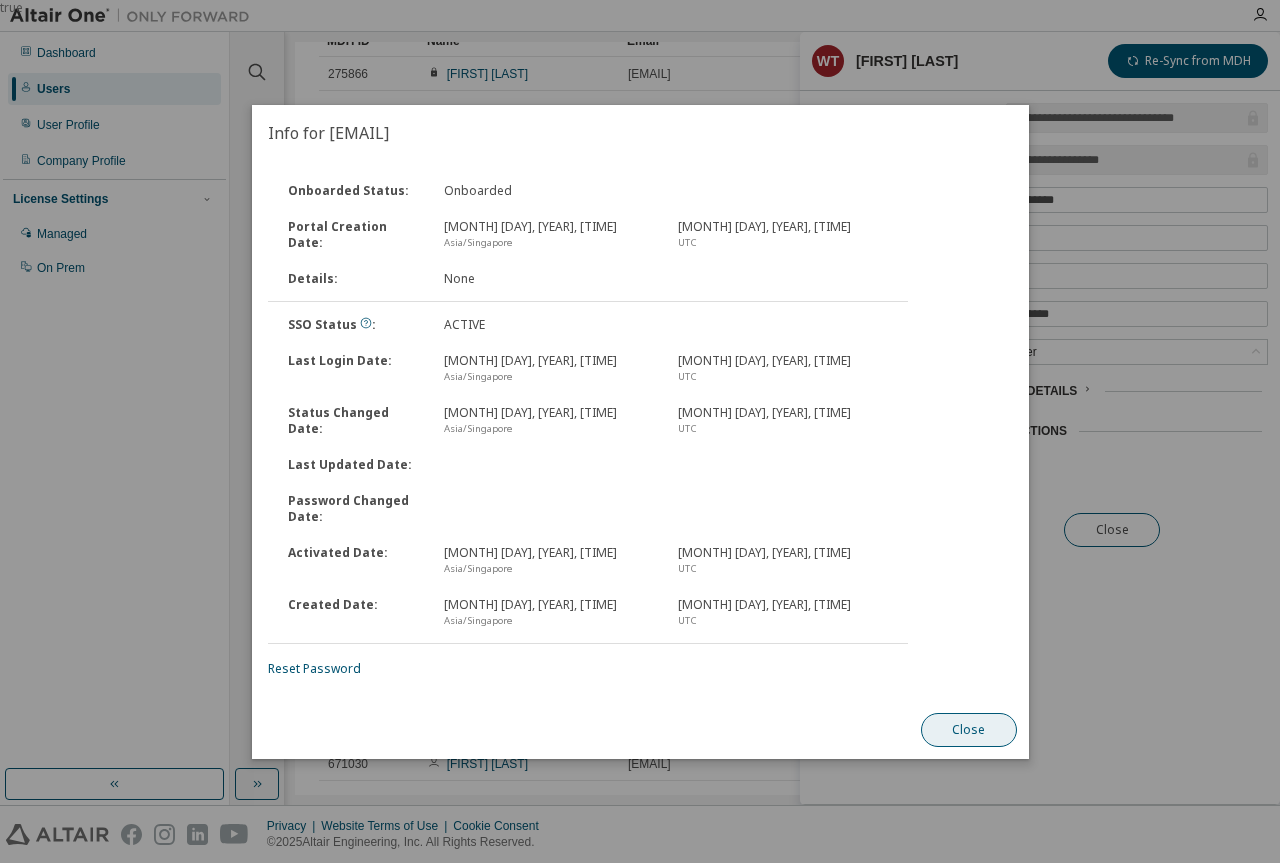 click on "Close" at bounding box center [968, 730] 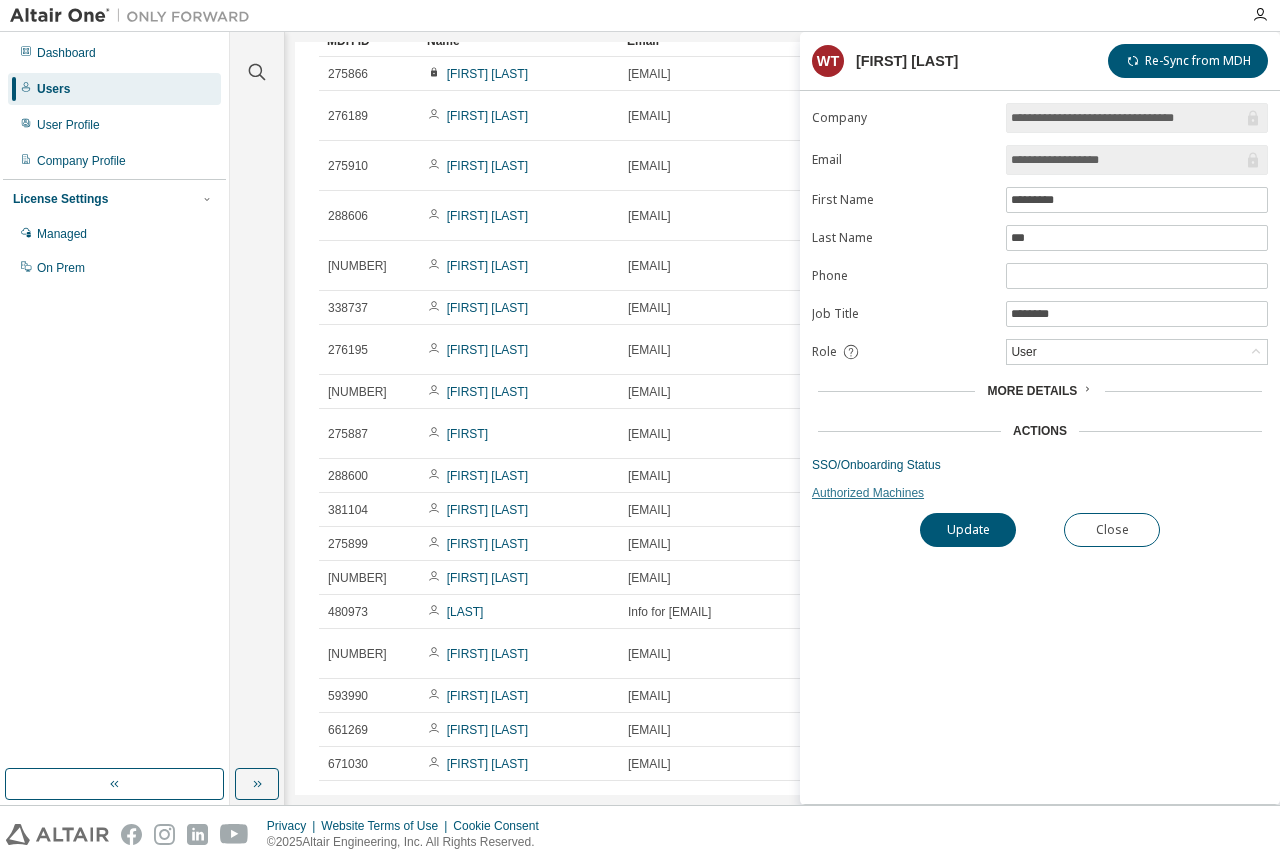 click on "Authorized Machines" at bounding box center (1040, 493) 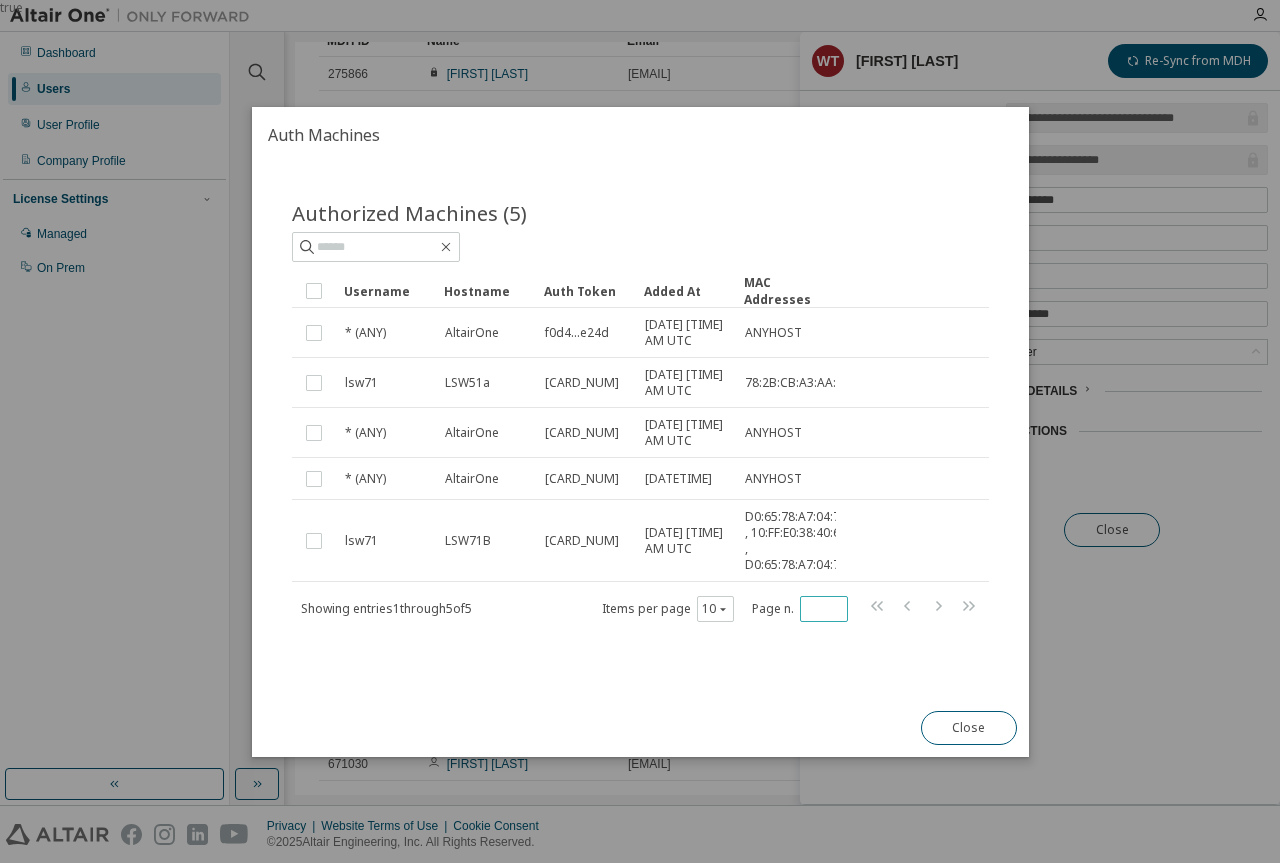 click on "*" at bounding box center (823, 608) 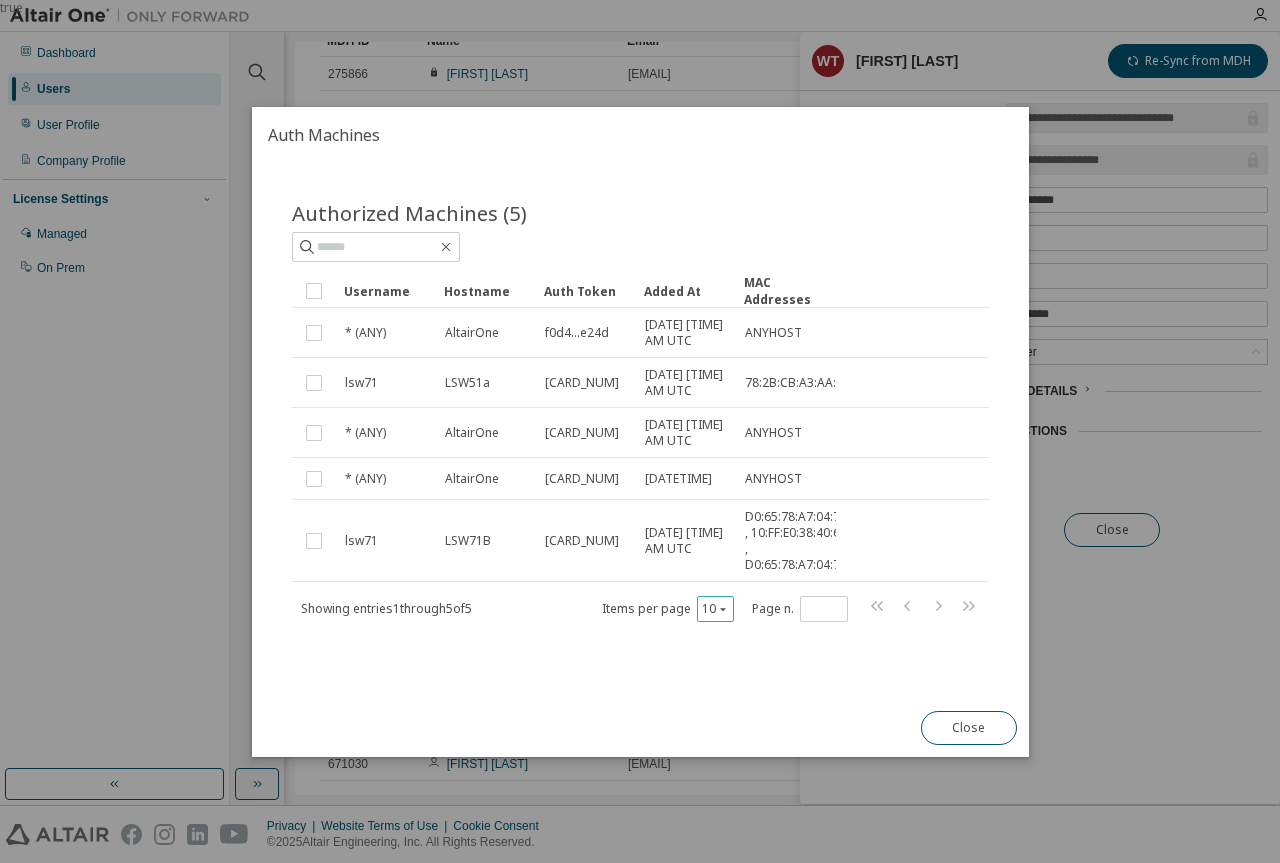 click 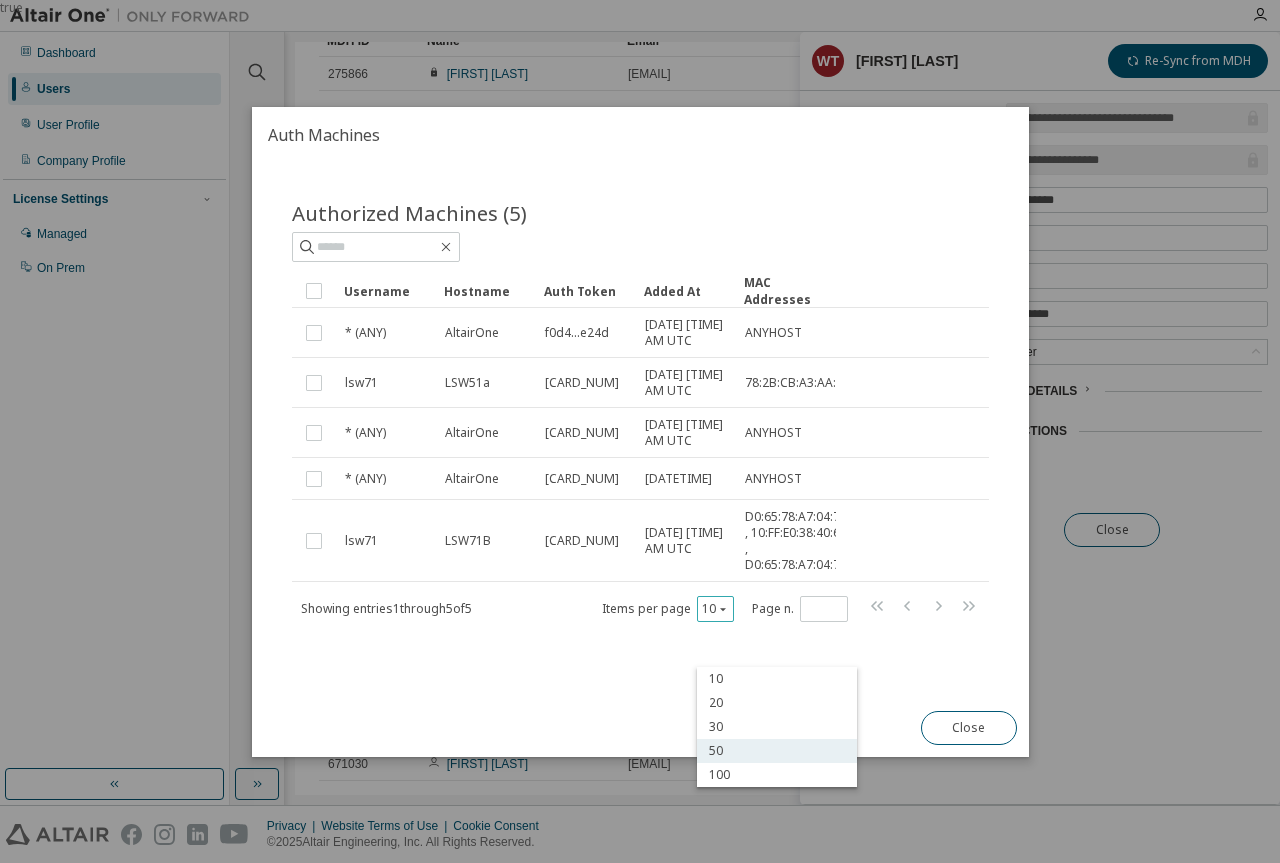 click on "50" at bounding box center (777, 751) 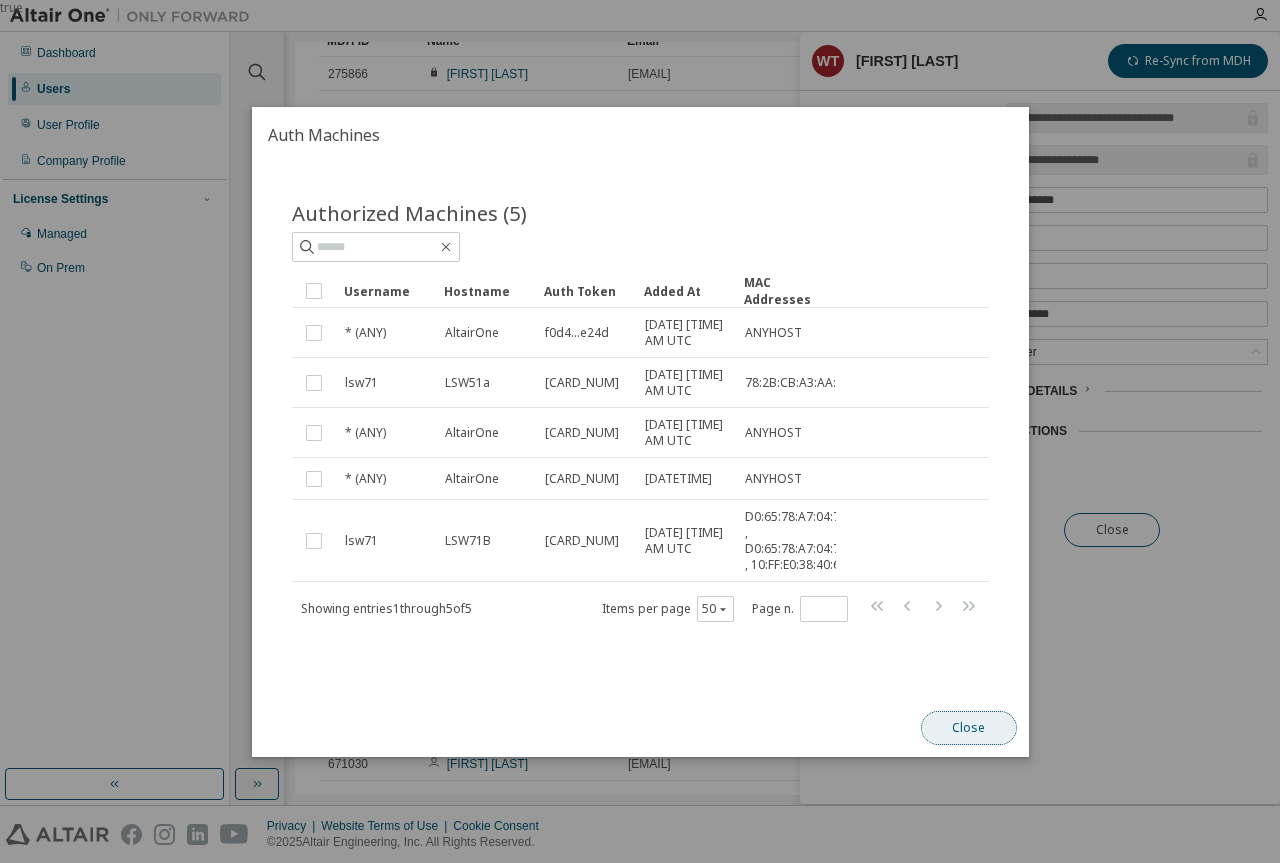 click on "Close" at bounding box center (968, 728) 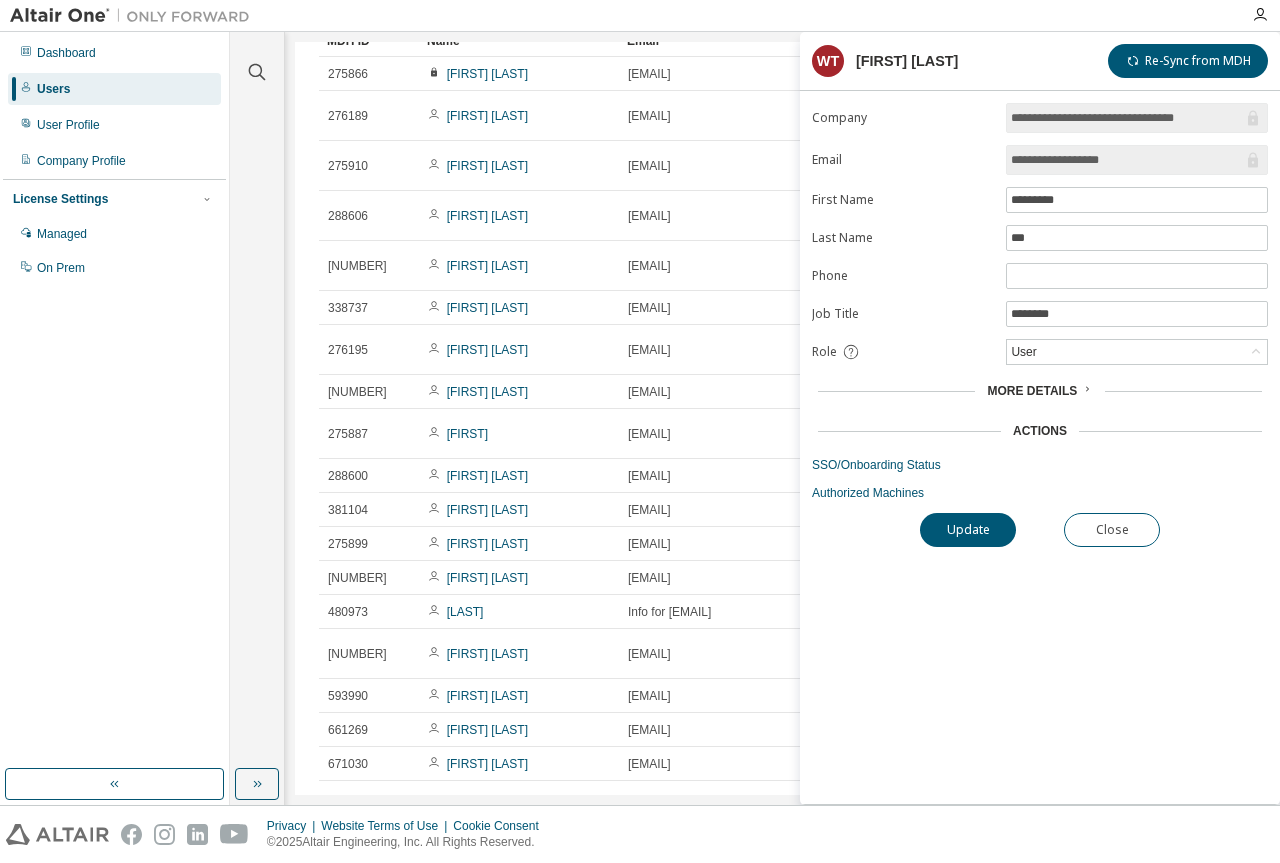 click on "**********" at bounding box center [1040, 453] 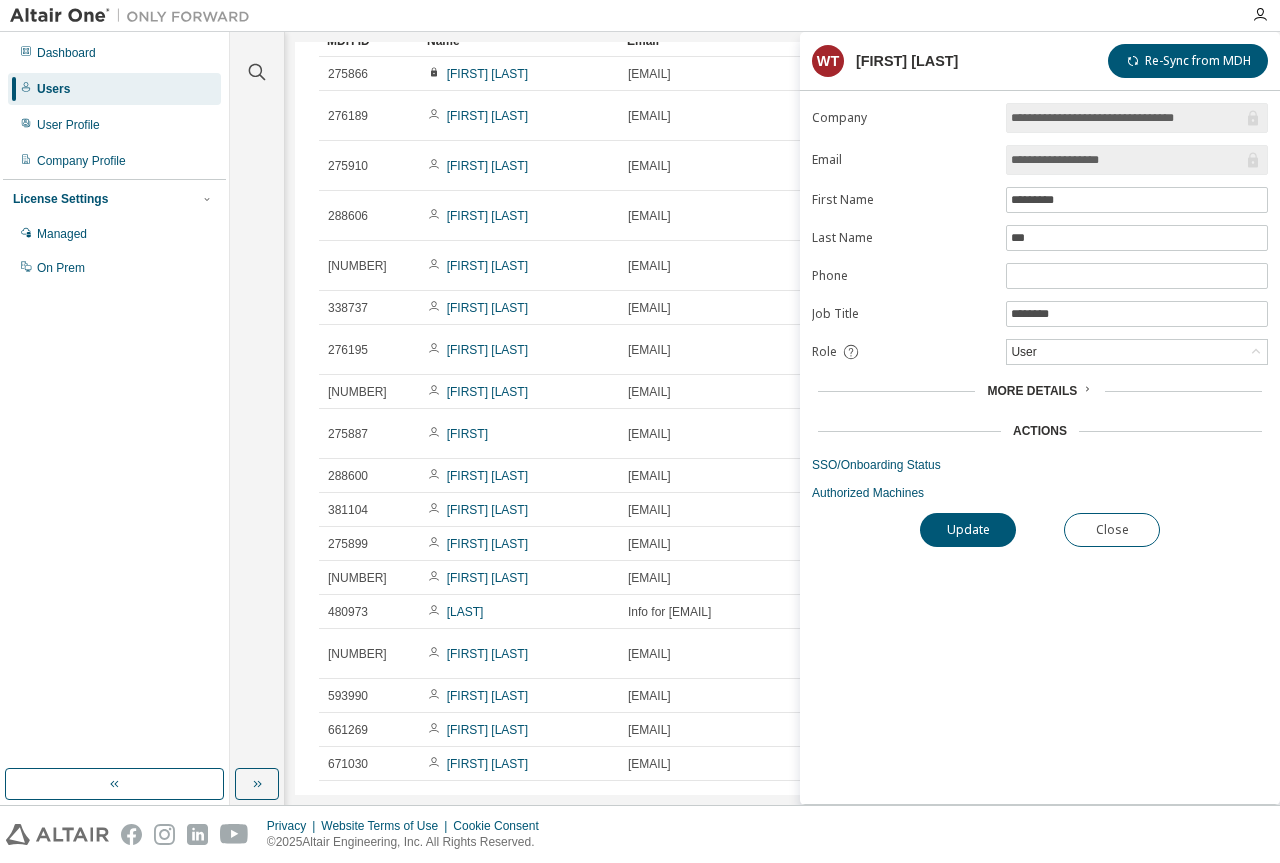 click on "More Details" at bounding box center (1040, 391) 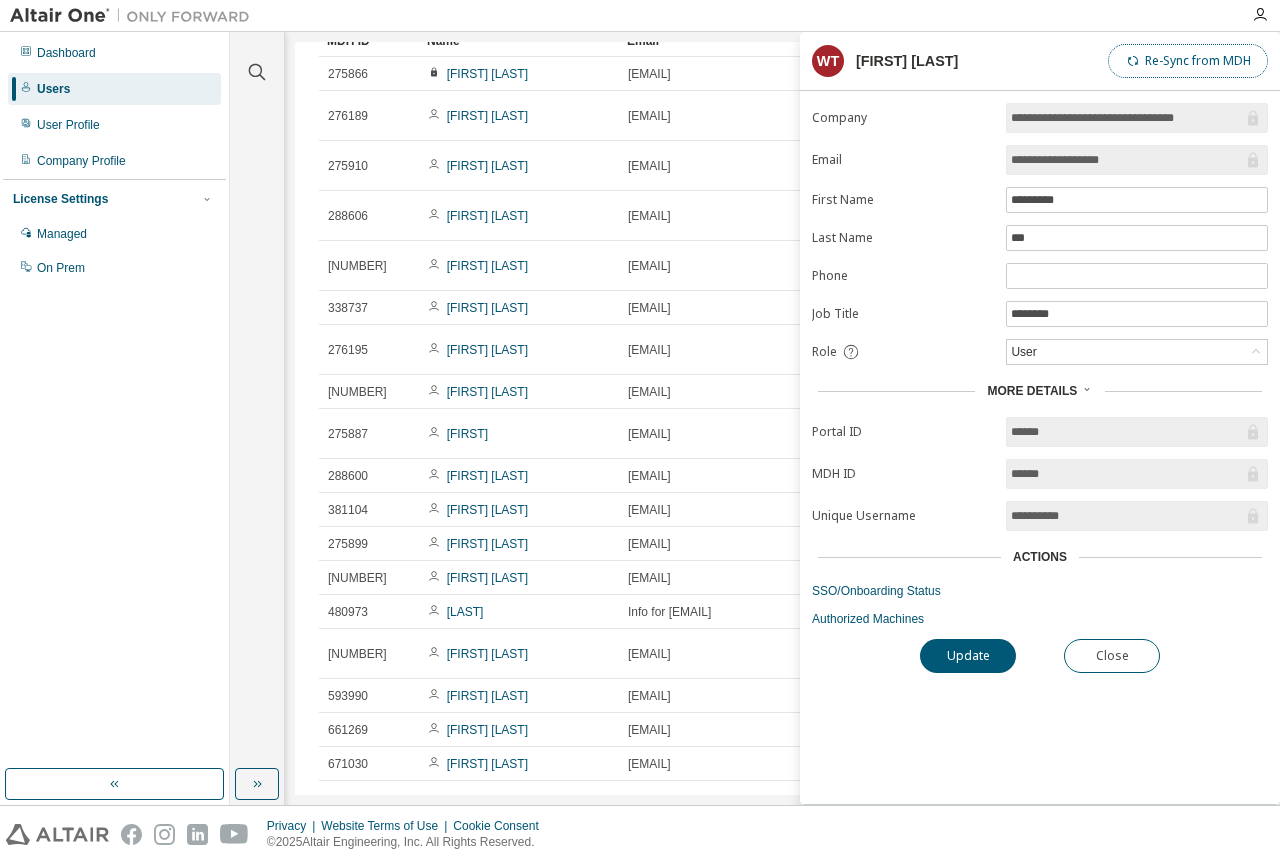 click on "Re-Sync from MDH" at bounding box center [1188, 61] 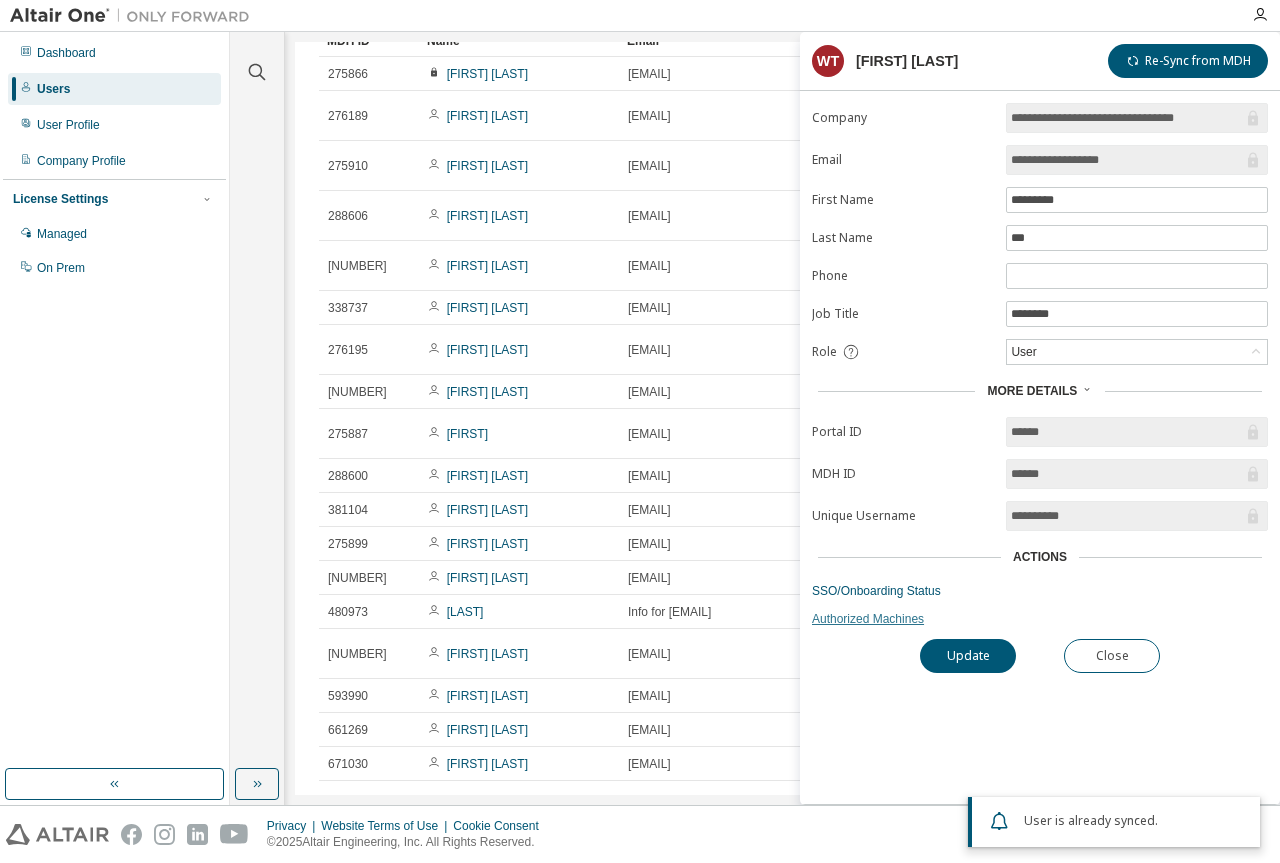 click on "Authorized Machines" at bounding box center (1040, 619) 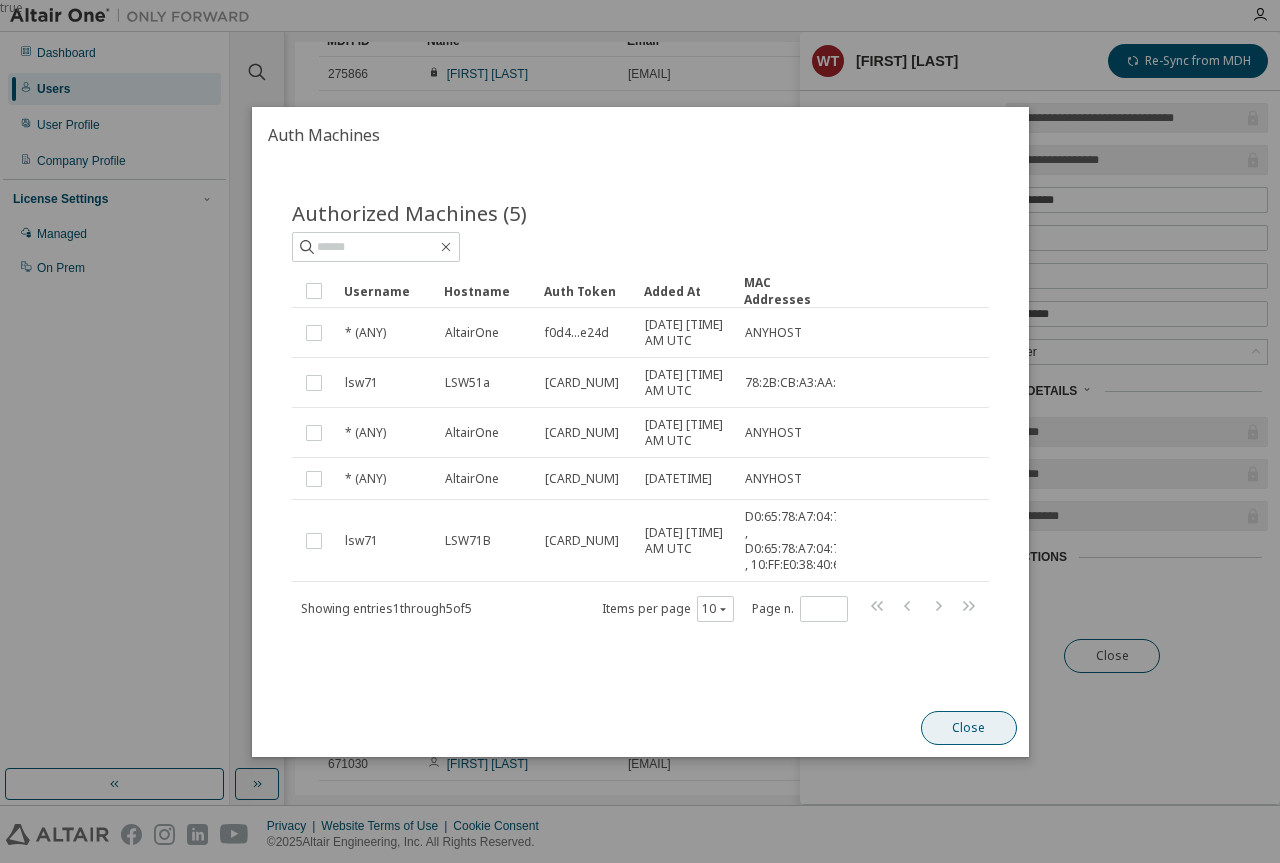 click on "Close" at bounding box center (968, 728) 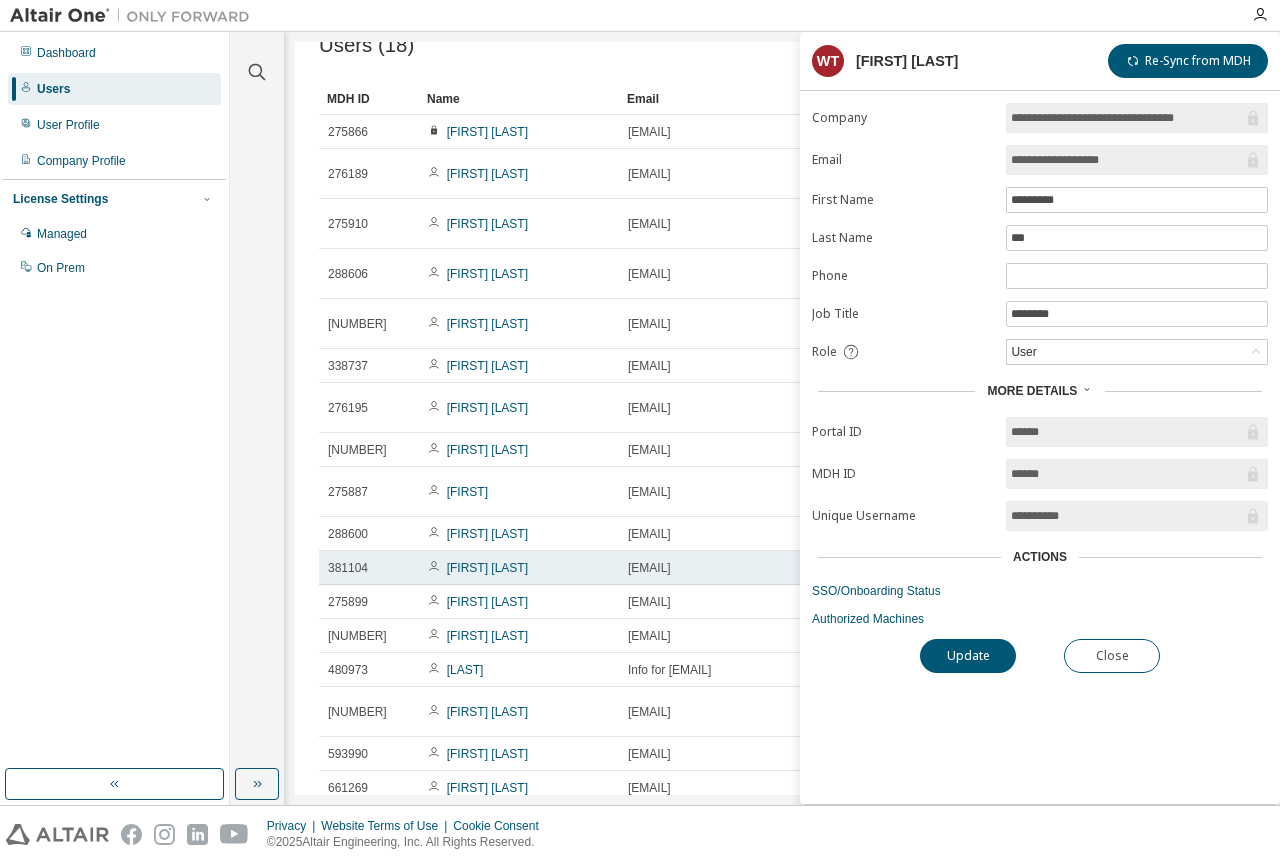 scroll, scrollTop: 0, scrollLeft: 0, axis: both 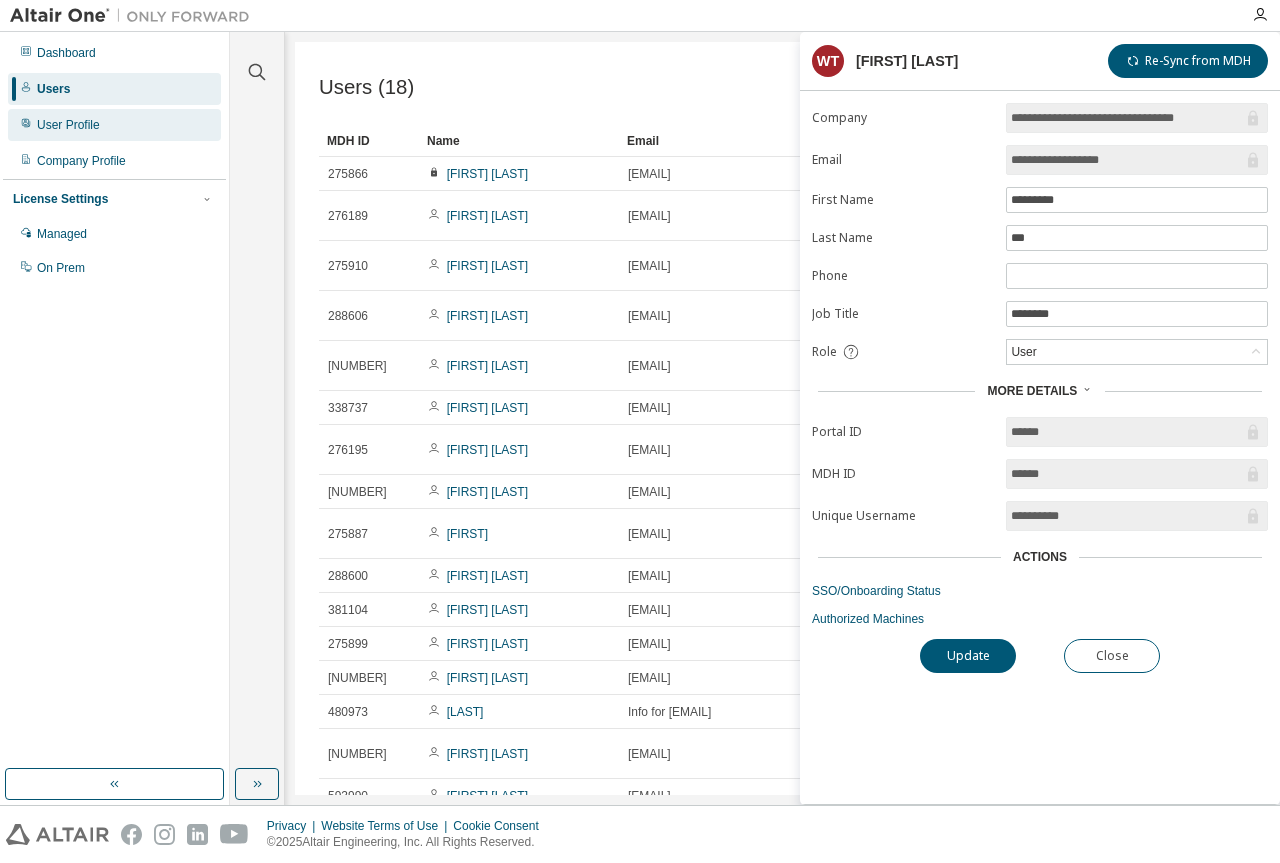 click on "User Profile" at bounding box center (68, 125) 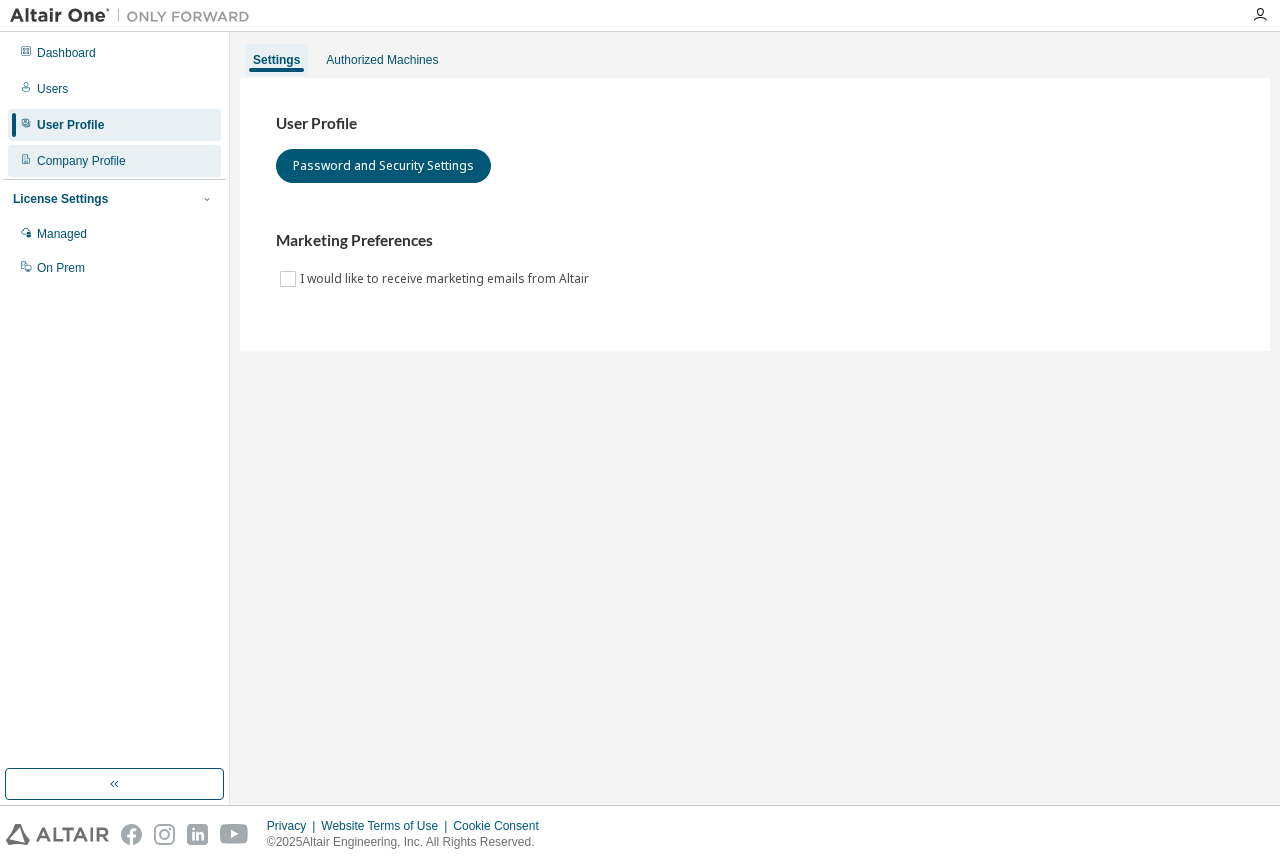 click on "Company Profile" at bounding box center [81, 161] 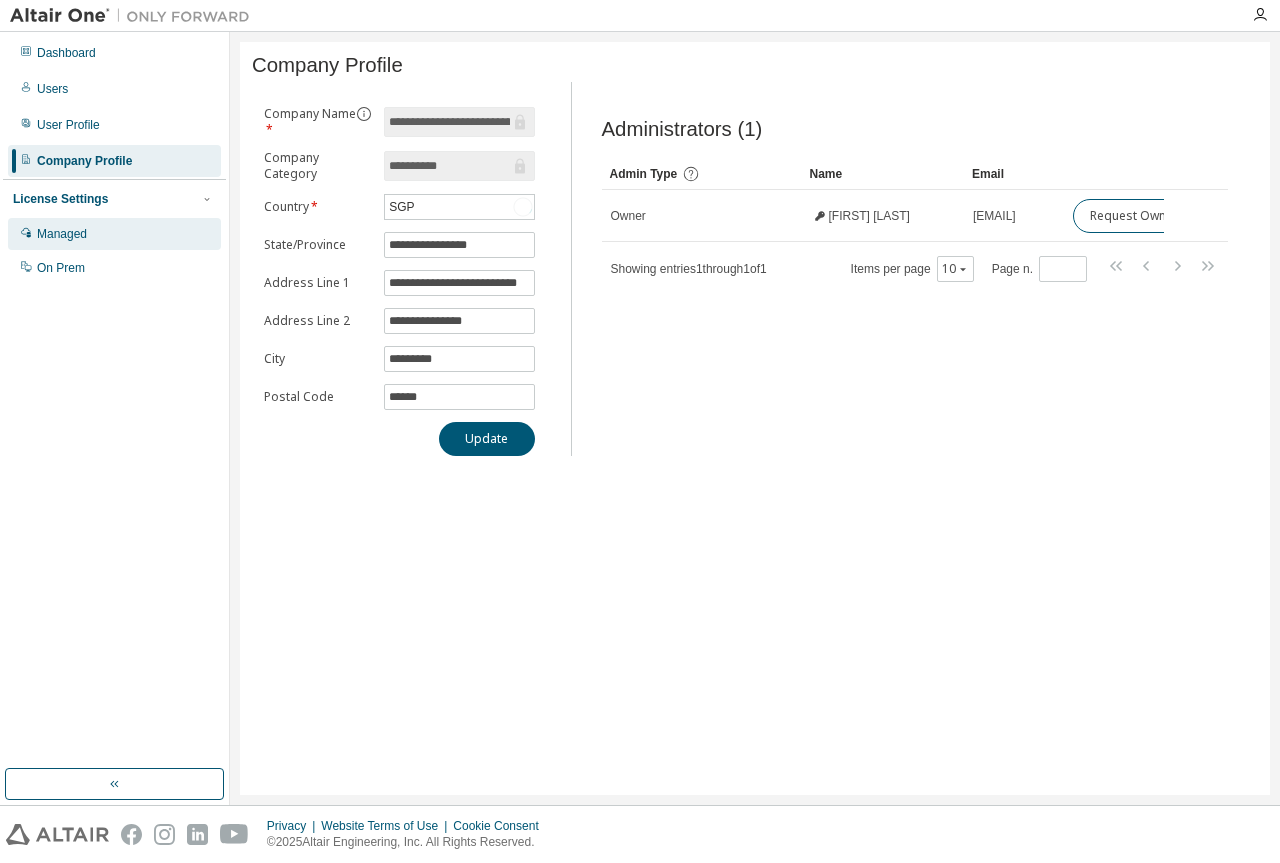 click on "Managed" at bounding box center [114, 234] 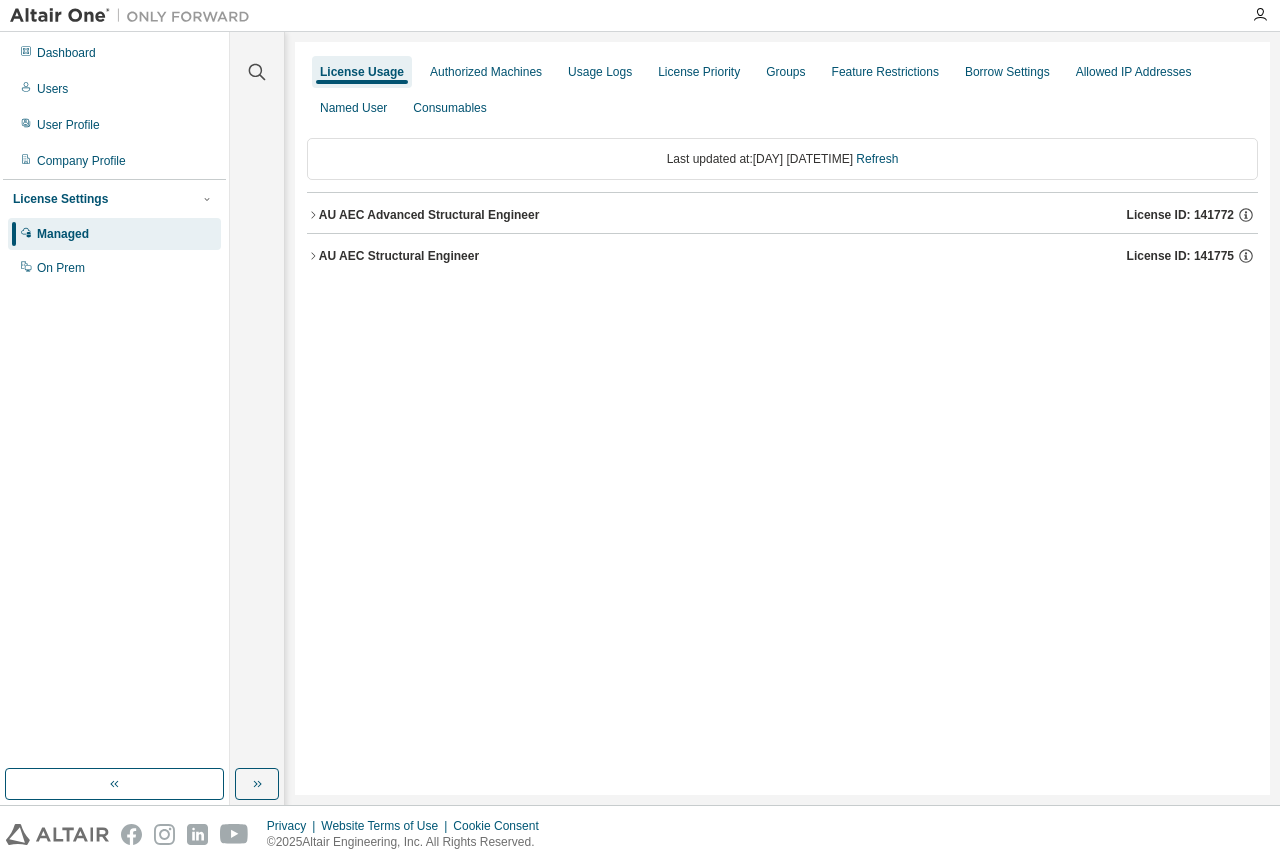click on "AU AEC Advanced Structural Engineer" at bounding box center [429, 215] 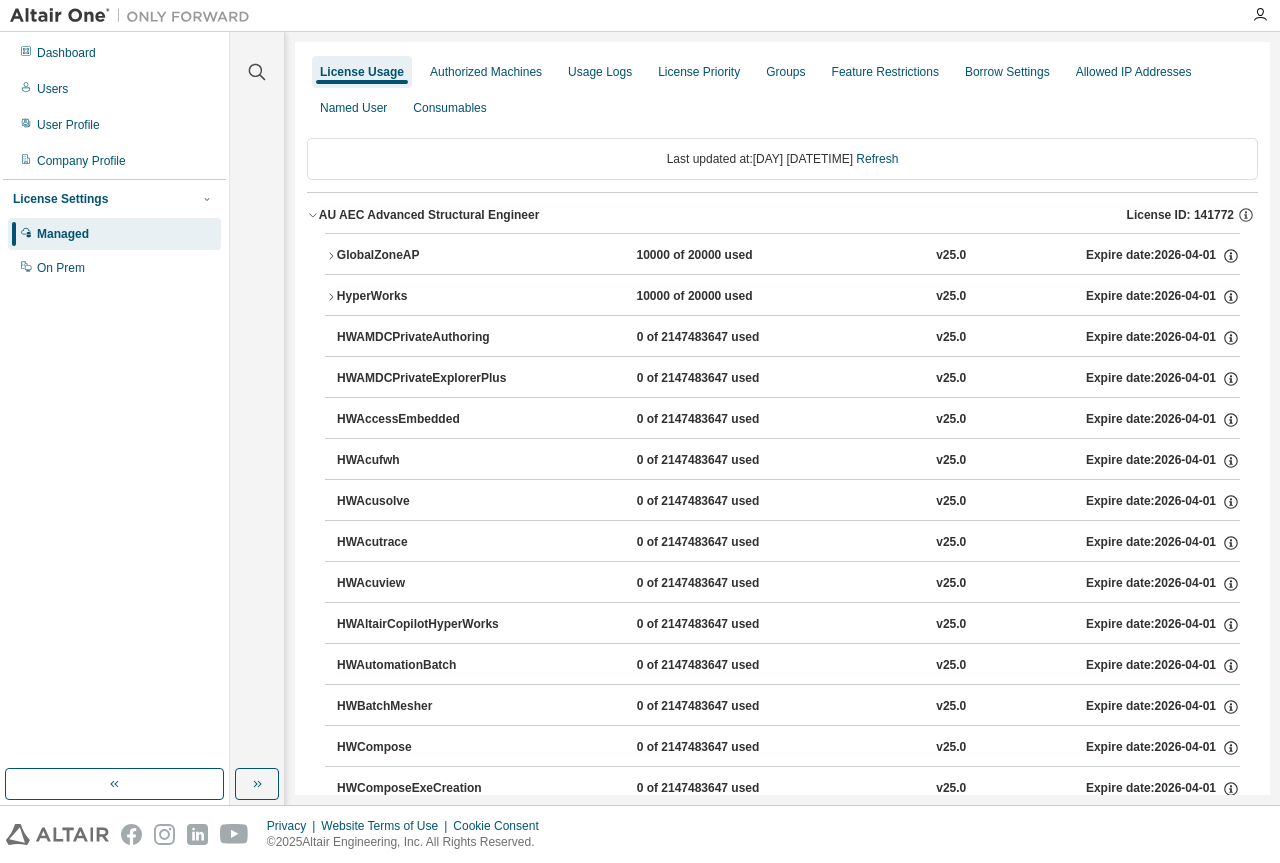 click on "AU AEC Advanced Structural Engineer" at bounding box center (429, 215) 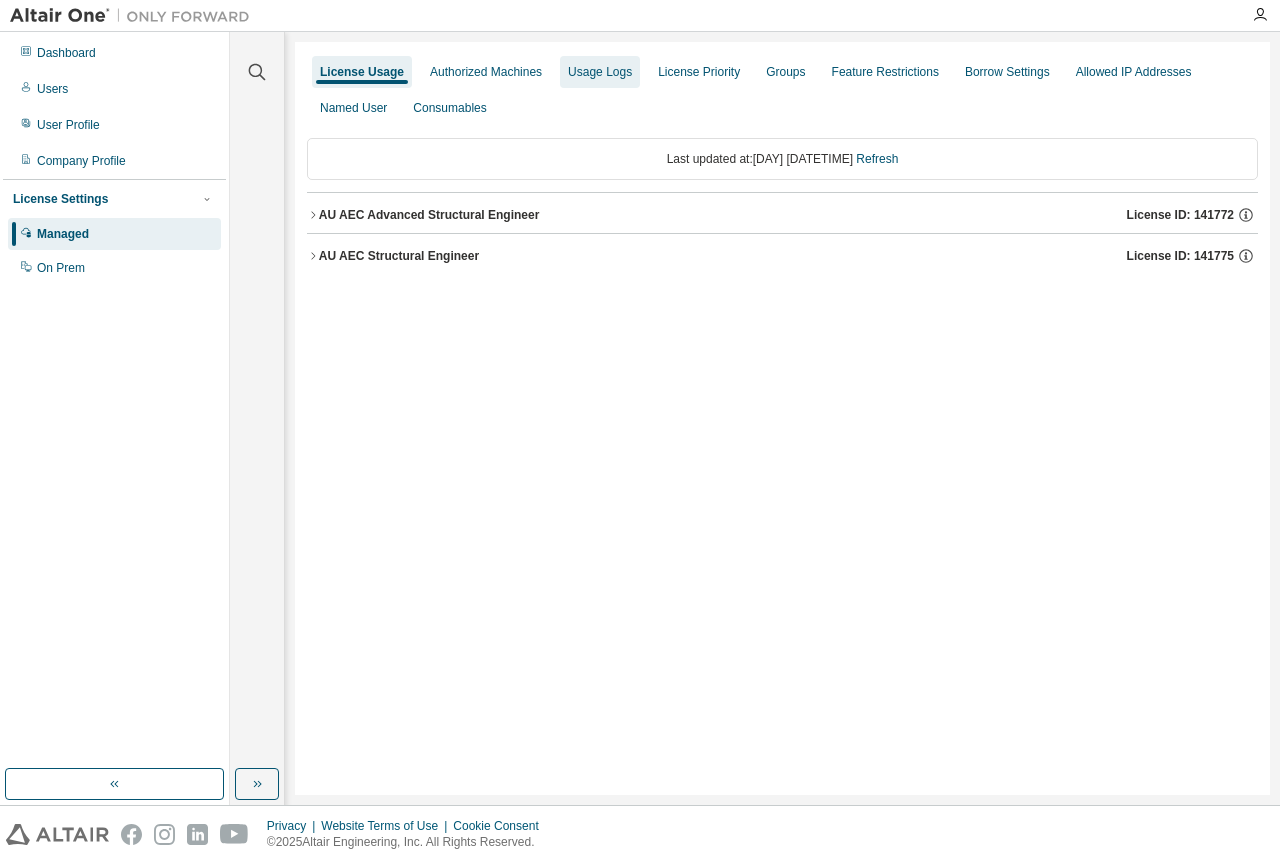 click on "Usage Logs" at bounding box center (600, 72) 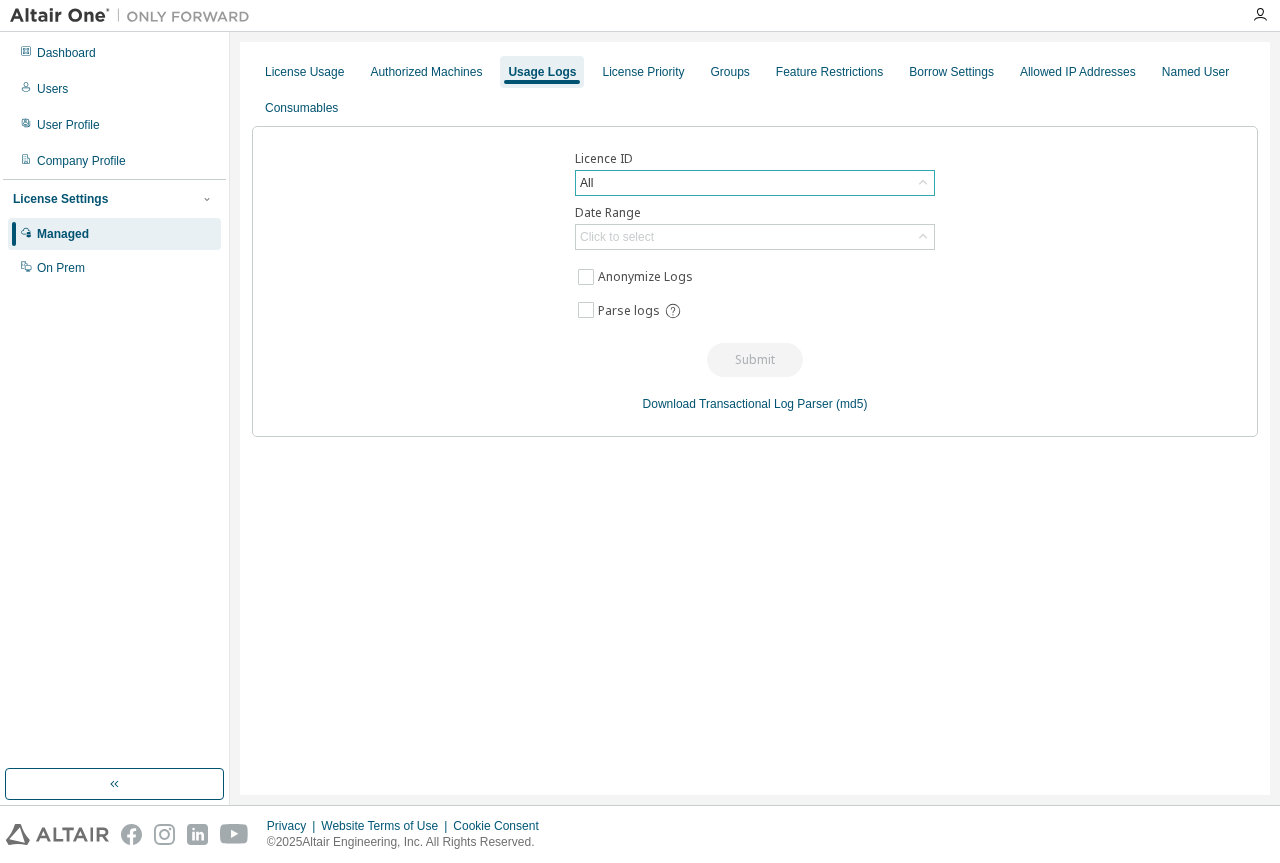 click on "All" at bounding box center [755, 183] 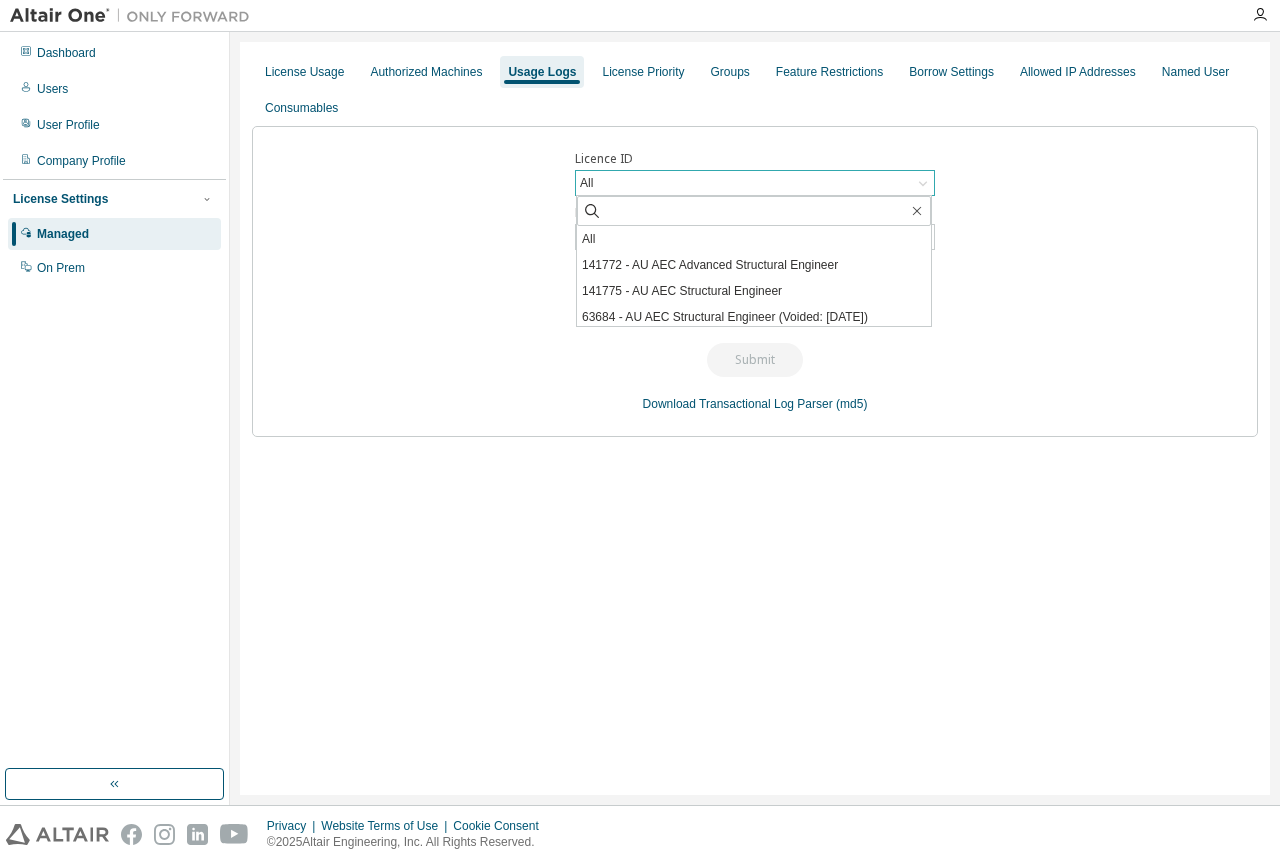 click on "All" at bounding box center (755, 183) 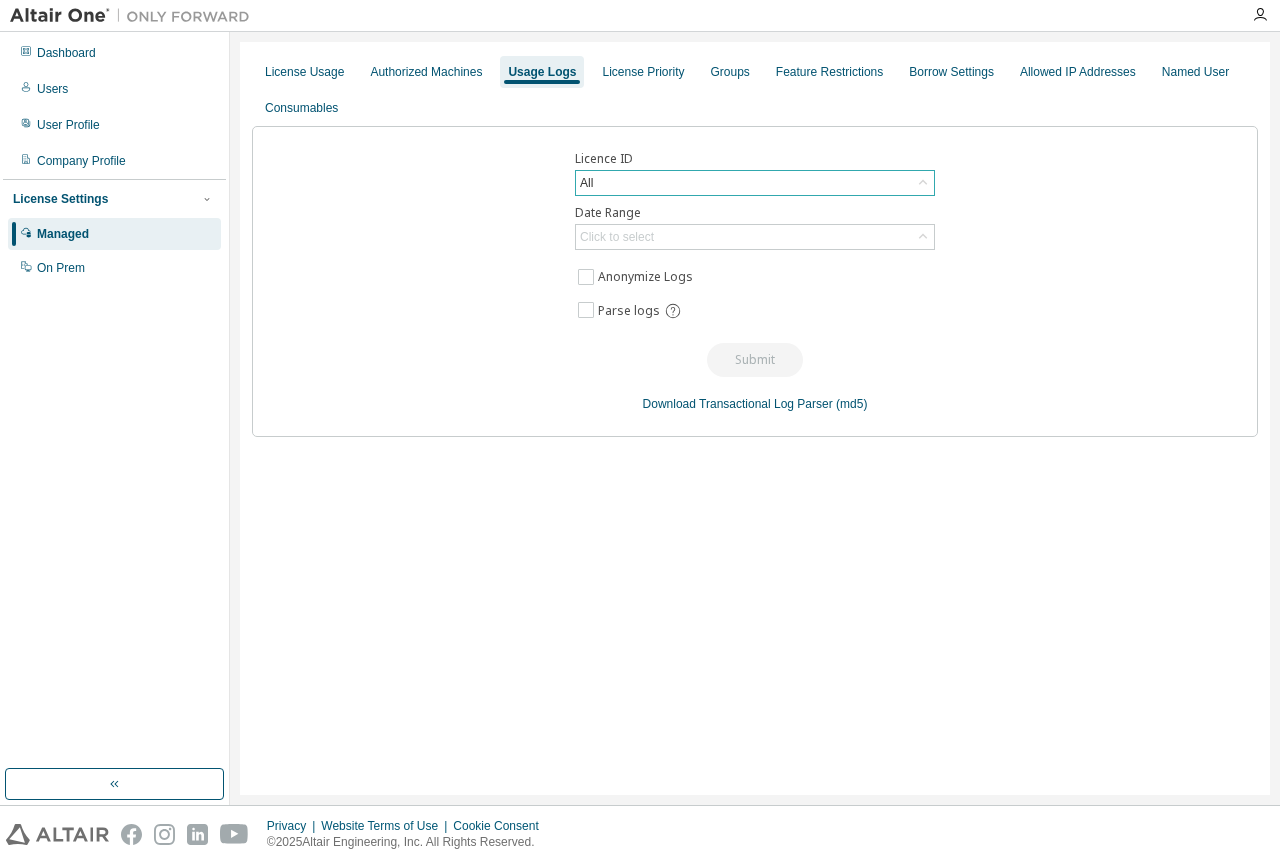 click on "All" at bounding box center [755, 183] 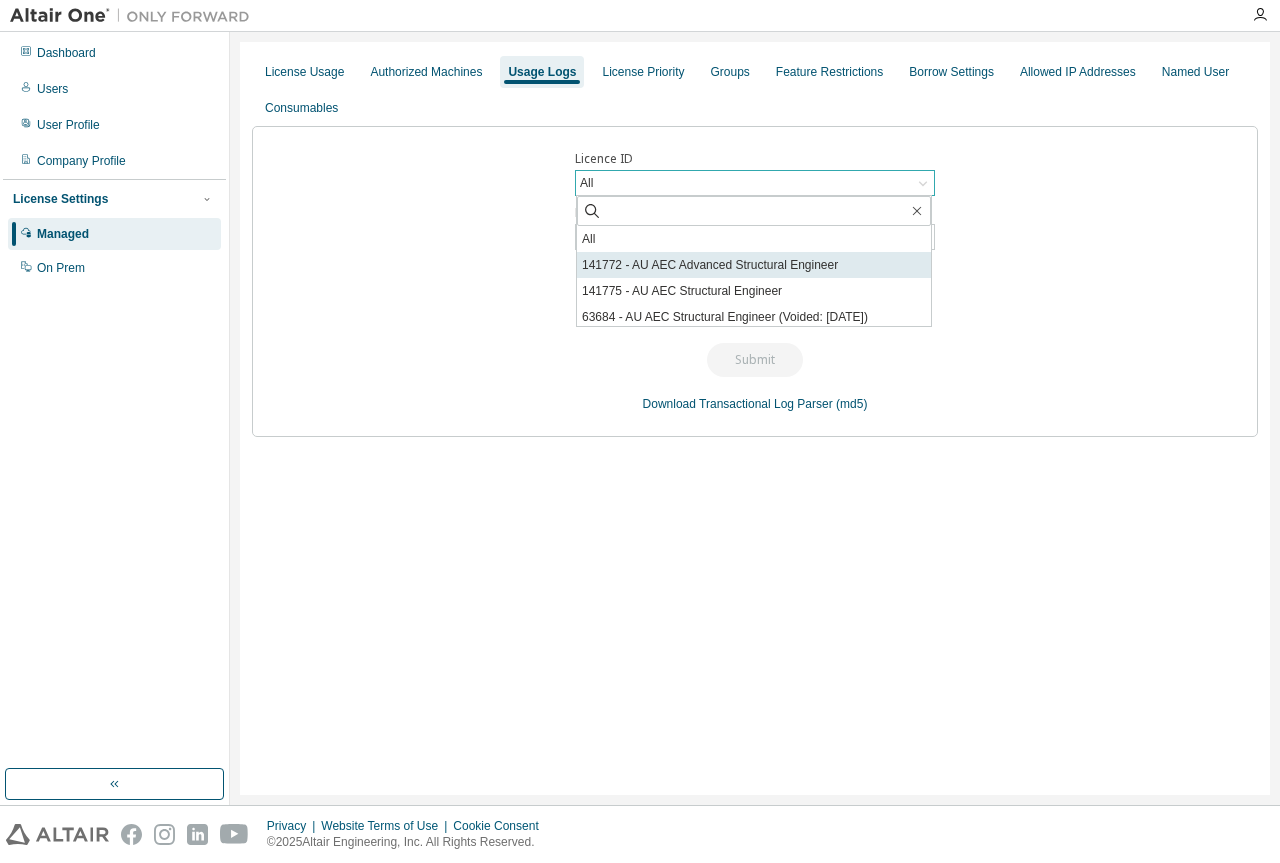 click on "141772 - AU AEC Advanced Structural Engineer" at bounding box center [754, 265] 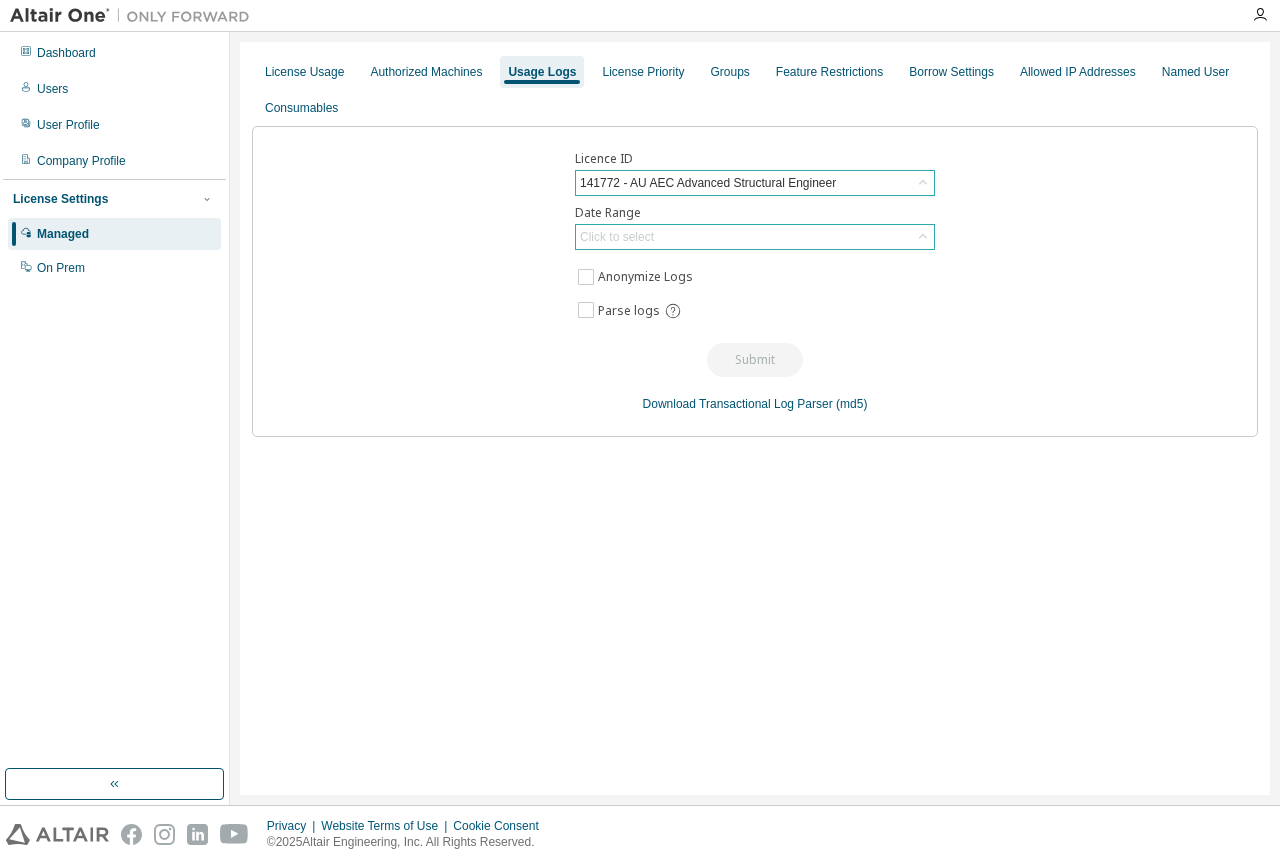 click on "Click to select" at bounding box center [617, 237] 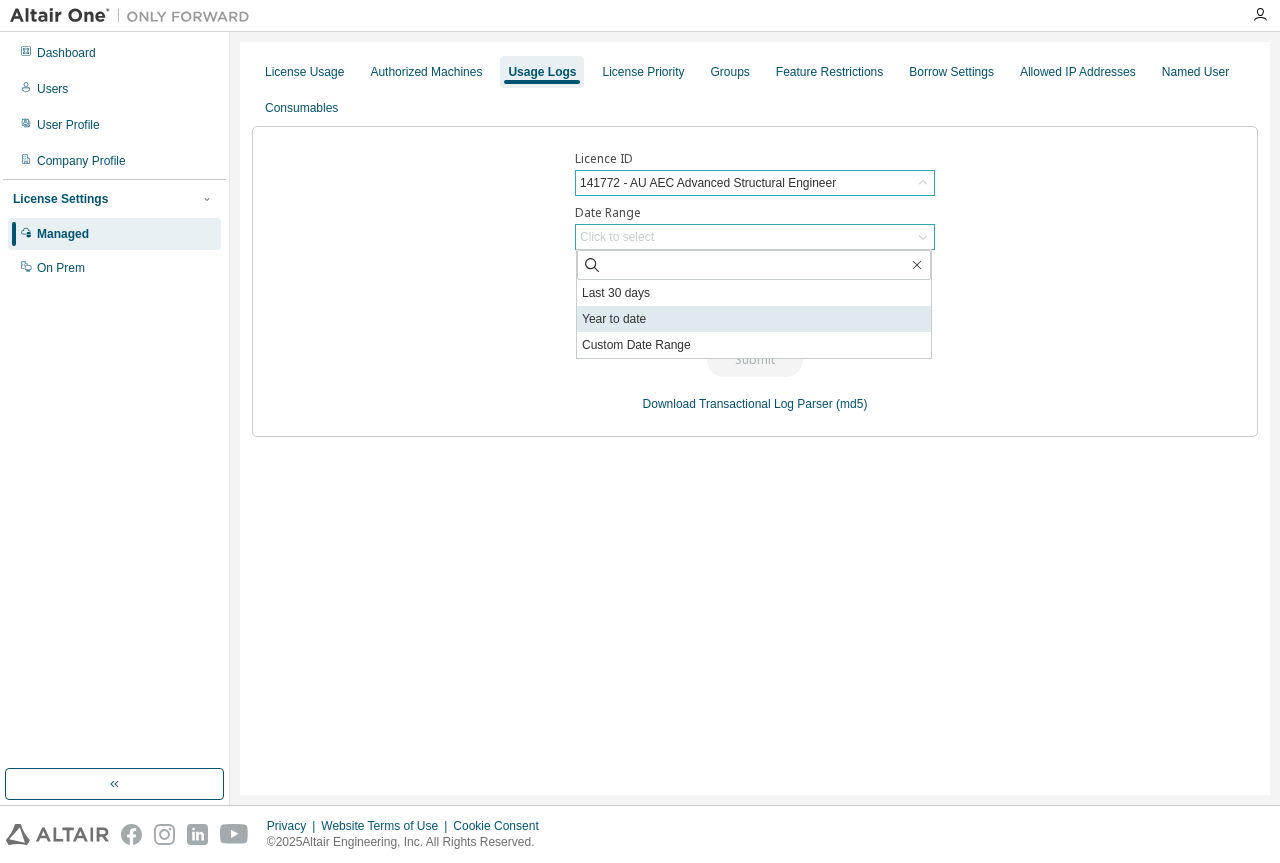 click on "Year to date" at bounding box center [754, 319] 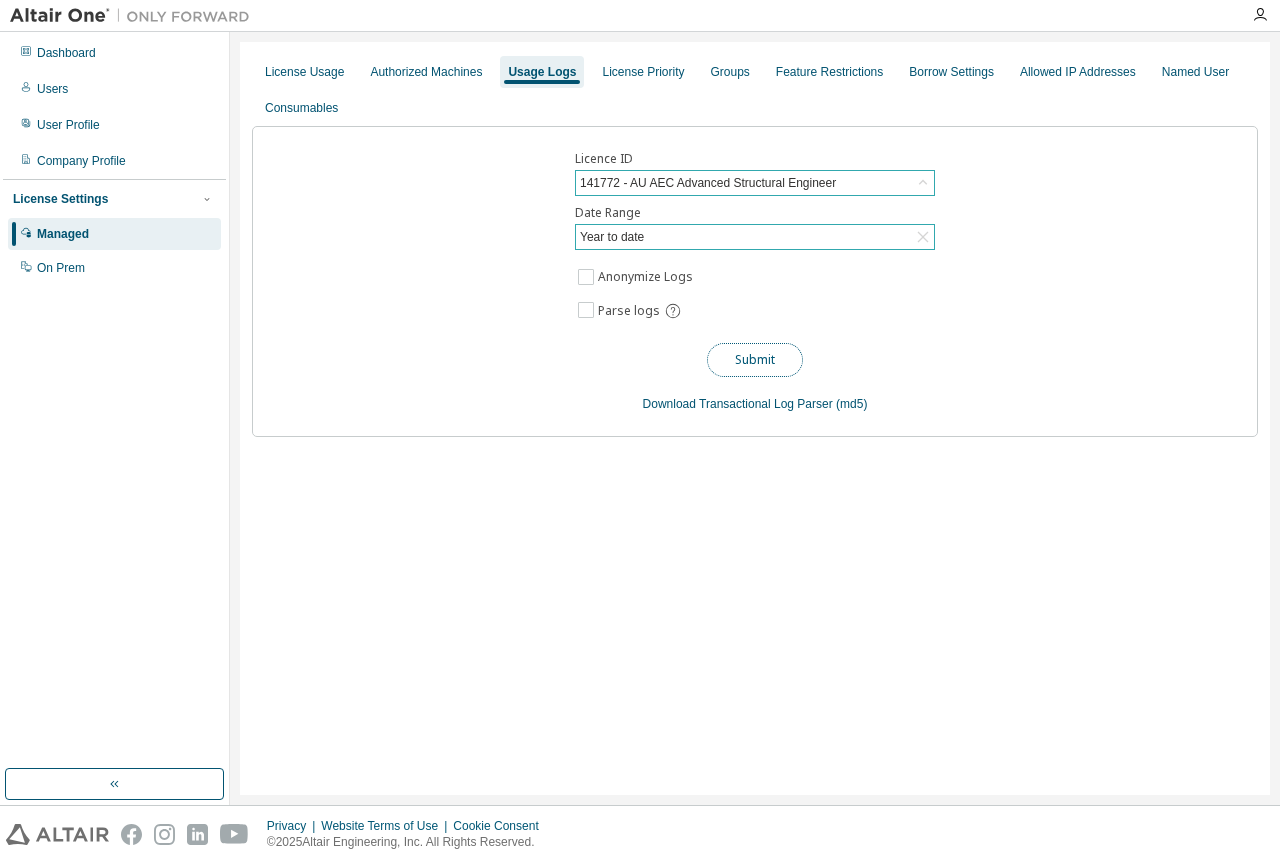 click on "Submit" at bounding box center (755, 360) 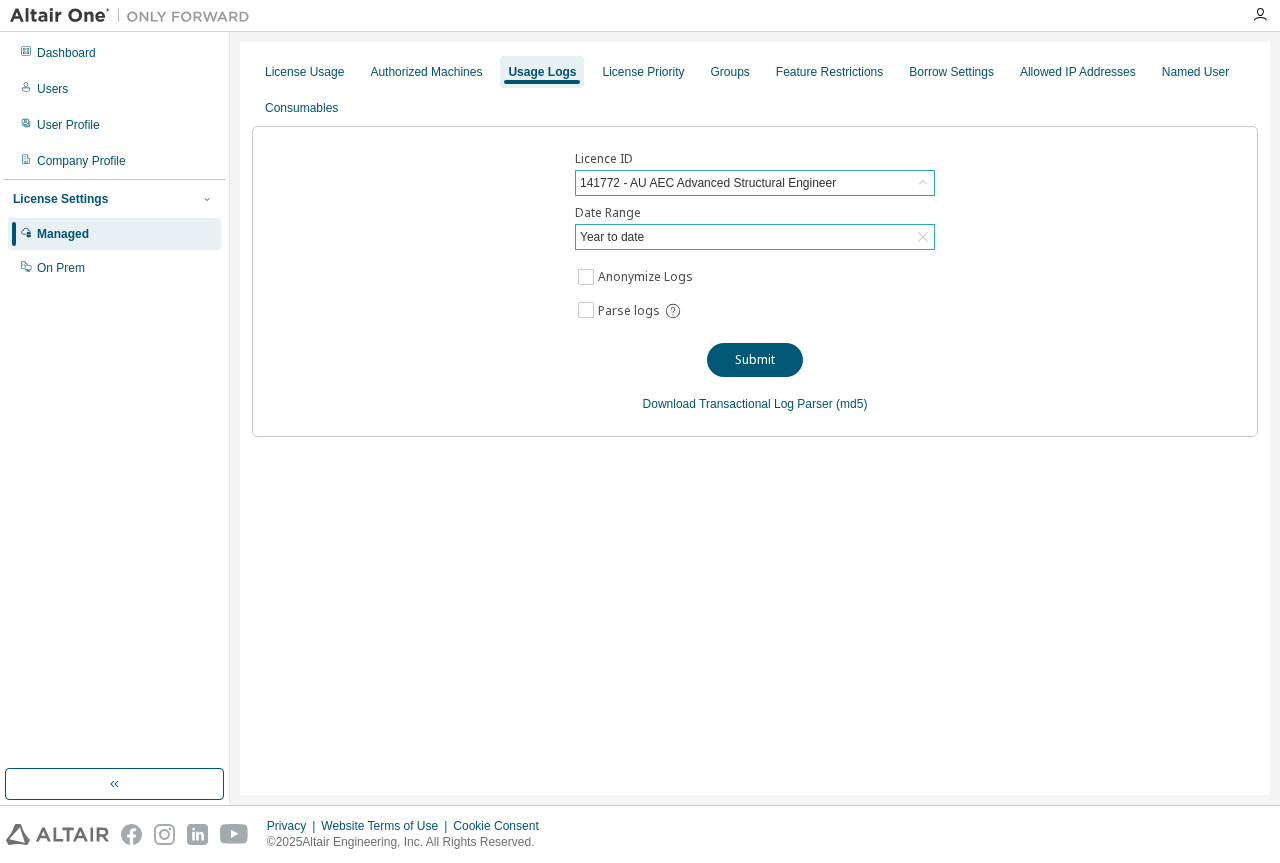 click on "141772 - AU AEC Advanced Structural Engineer" at bounding box center [708, 183] 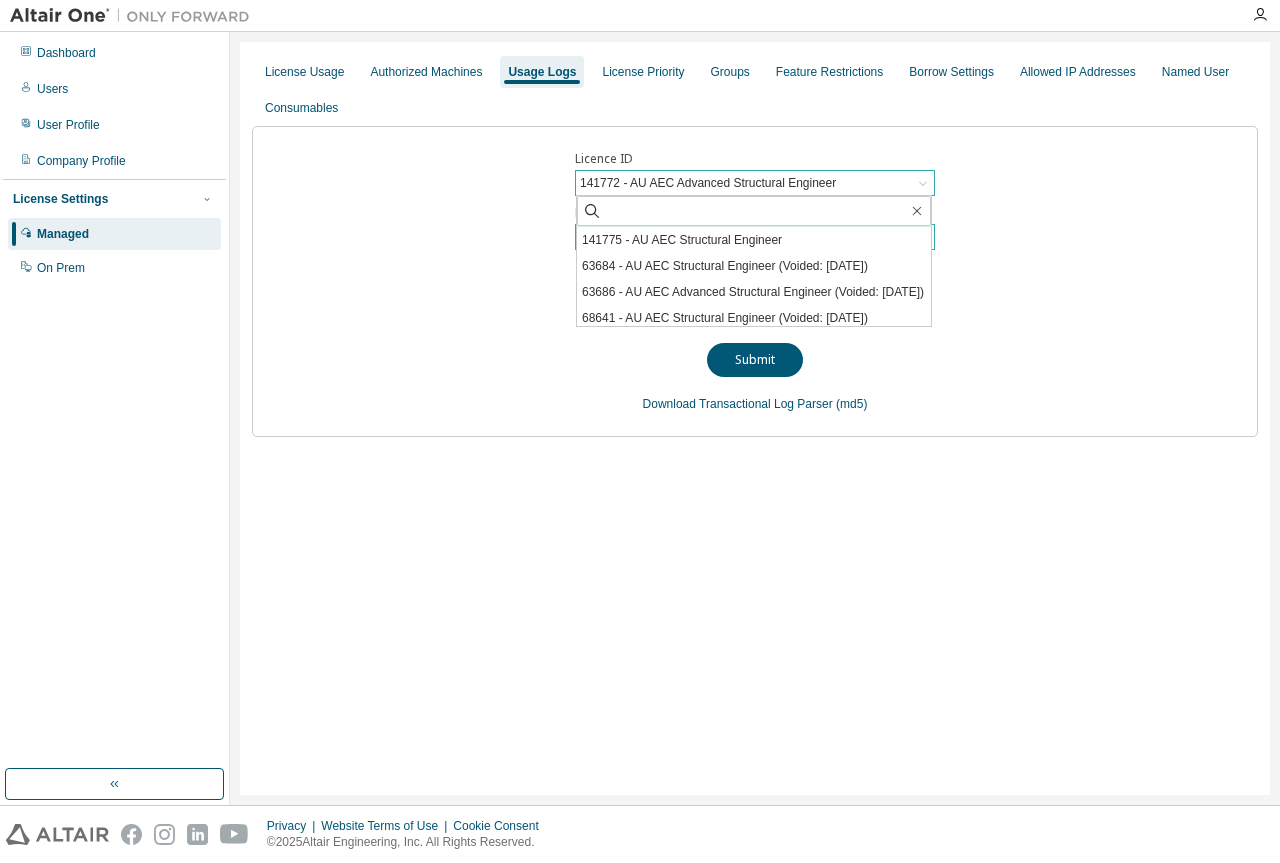 scroll, scrollTop: 0, scrollLeft: 0, axis: both 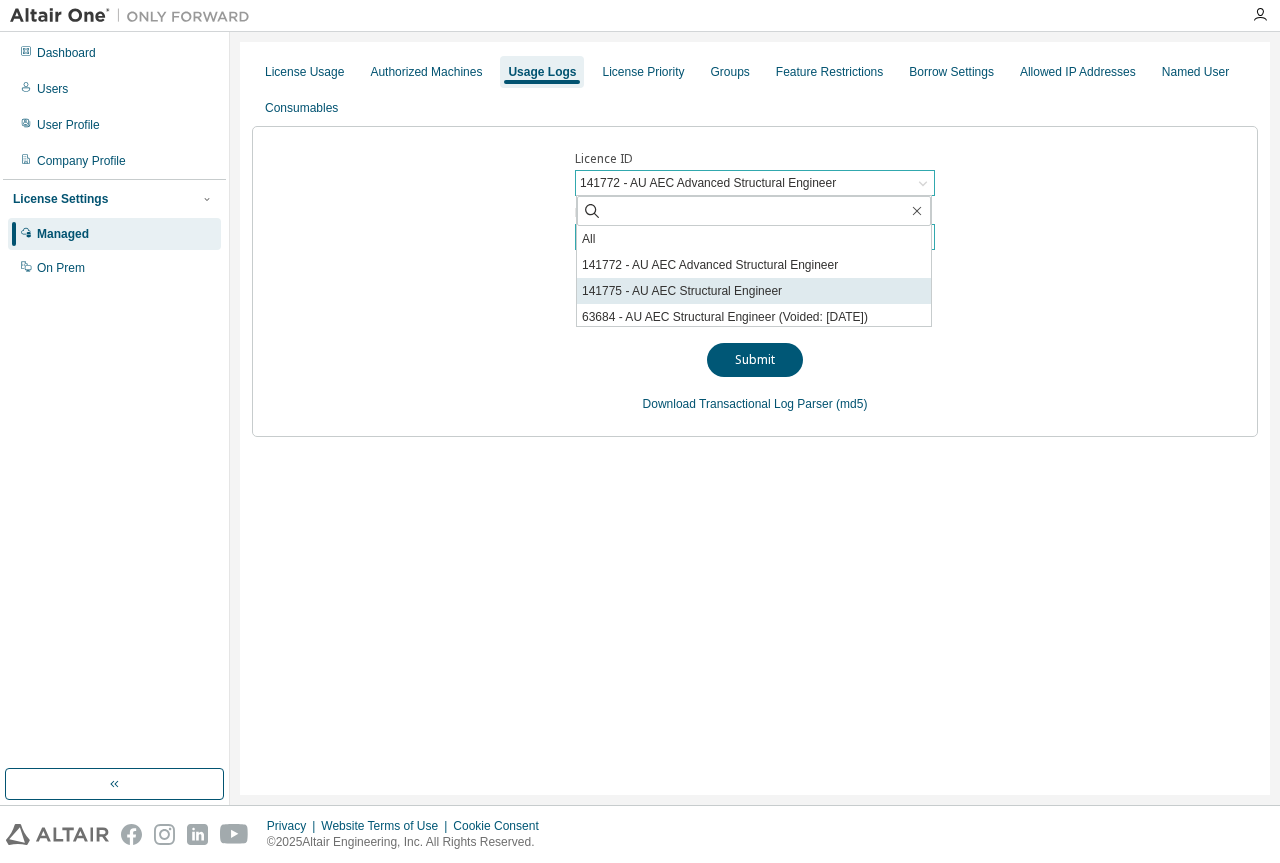 click on "141775 - AU AEC Structural Engineer" at bounding box center [754, 291] 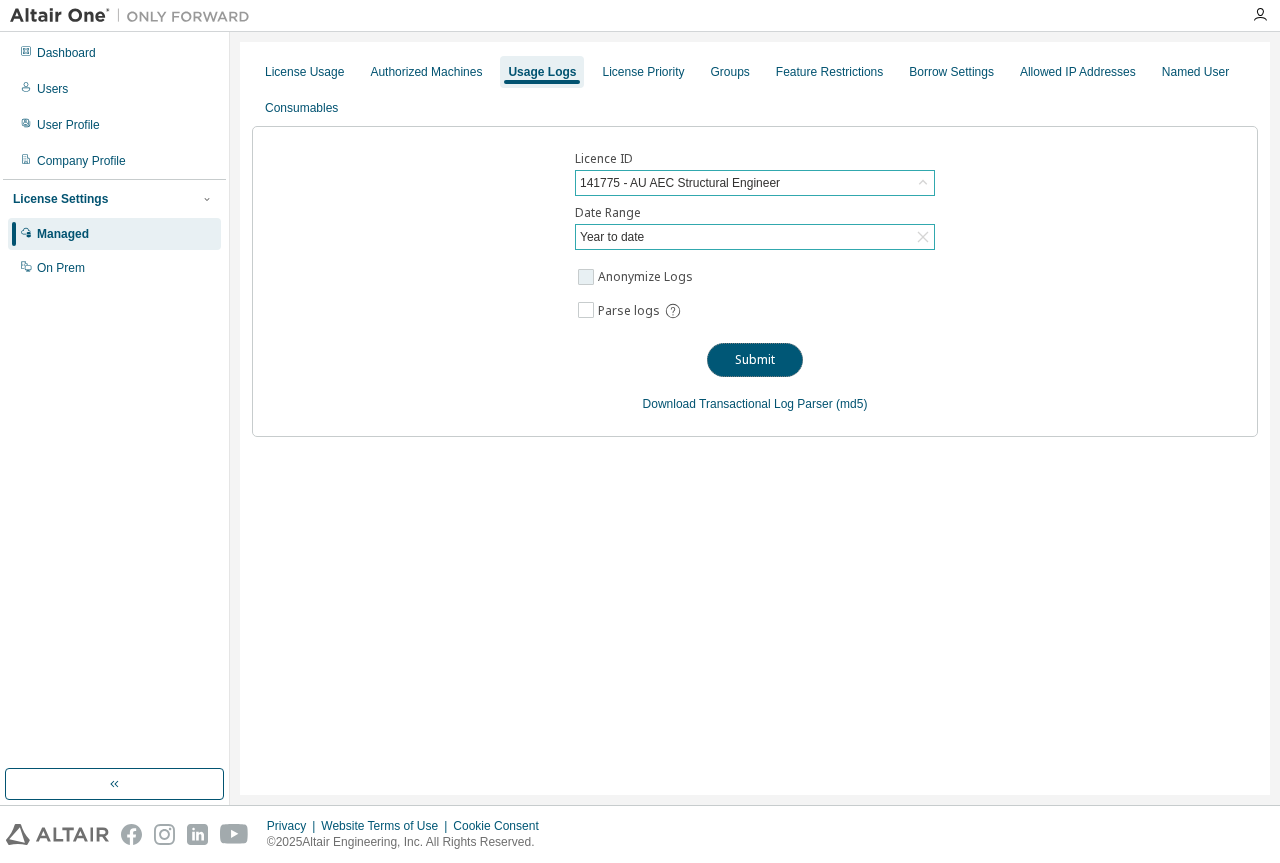 drag, startPoint x: 740, startPoint y: 356, endPoint x: 740, endPoint y: 278, distance: 78 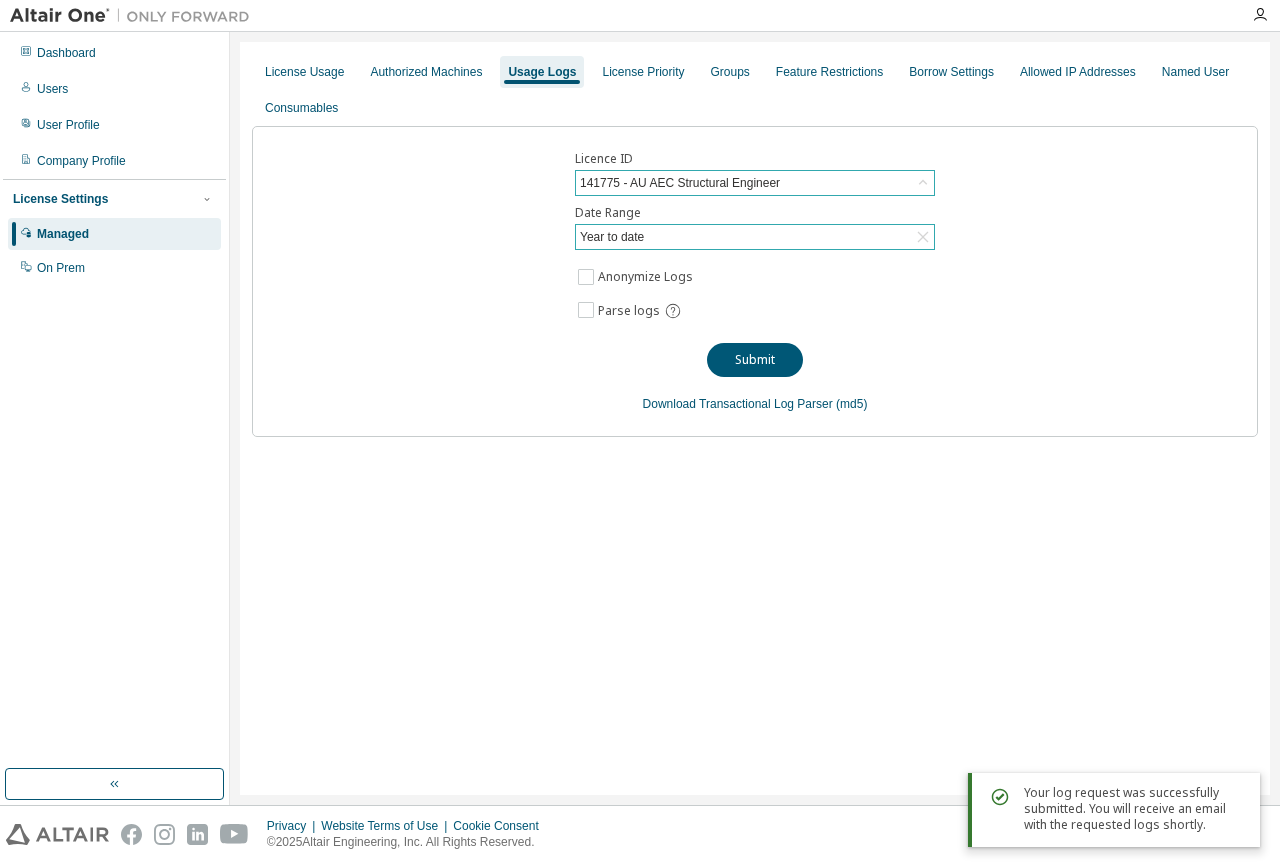 click on "141775 - AU AEC Structural Engineer" at bounding box center (680, 183) 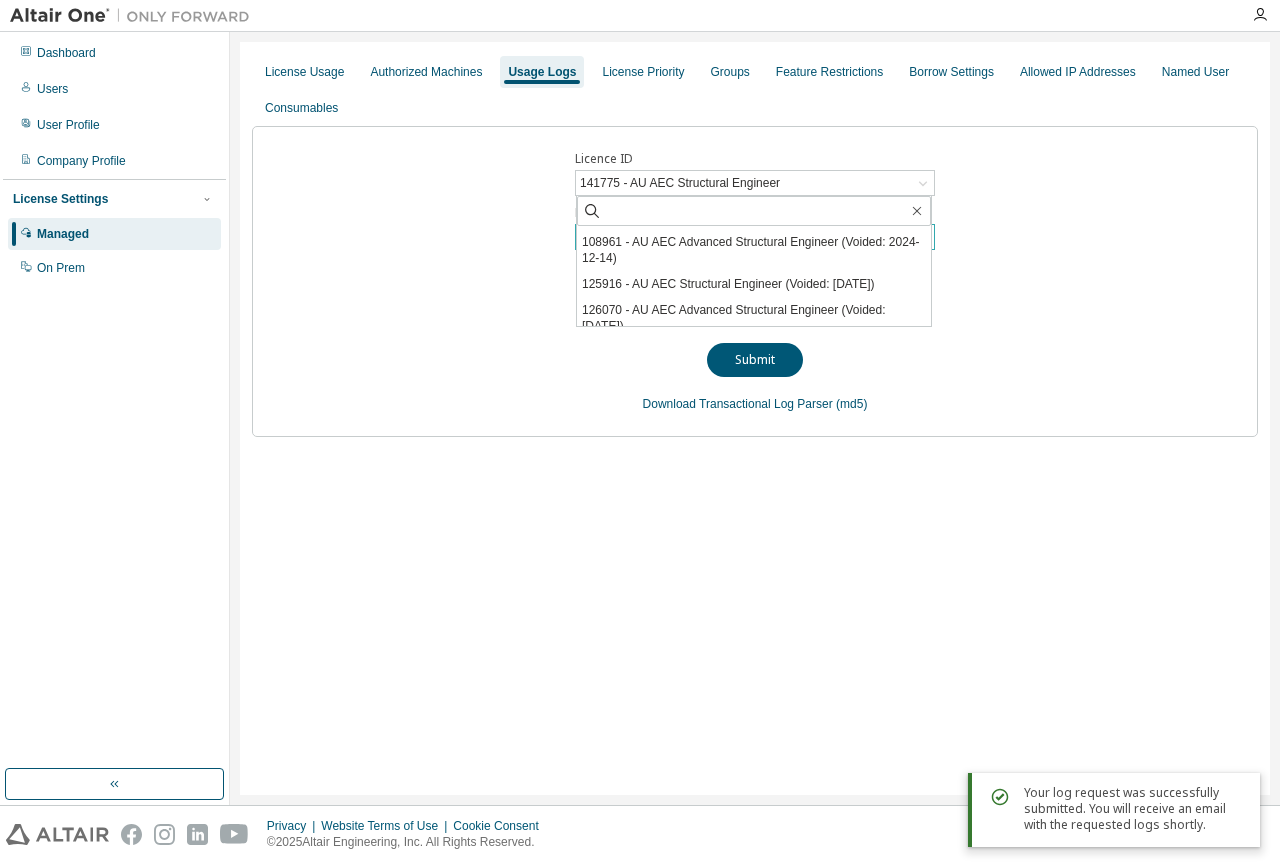scroll, scrollTop: 684, scrollLeft: 0, axis: vertical 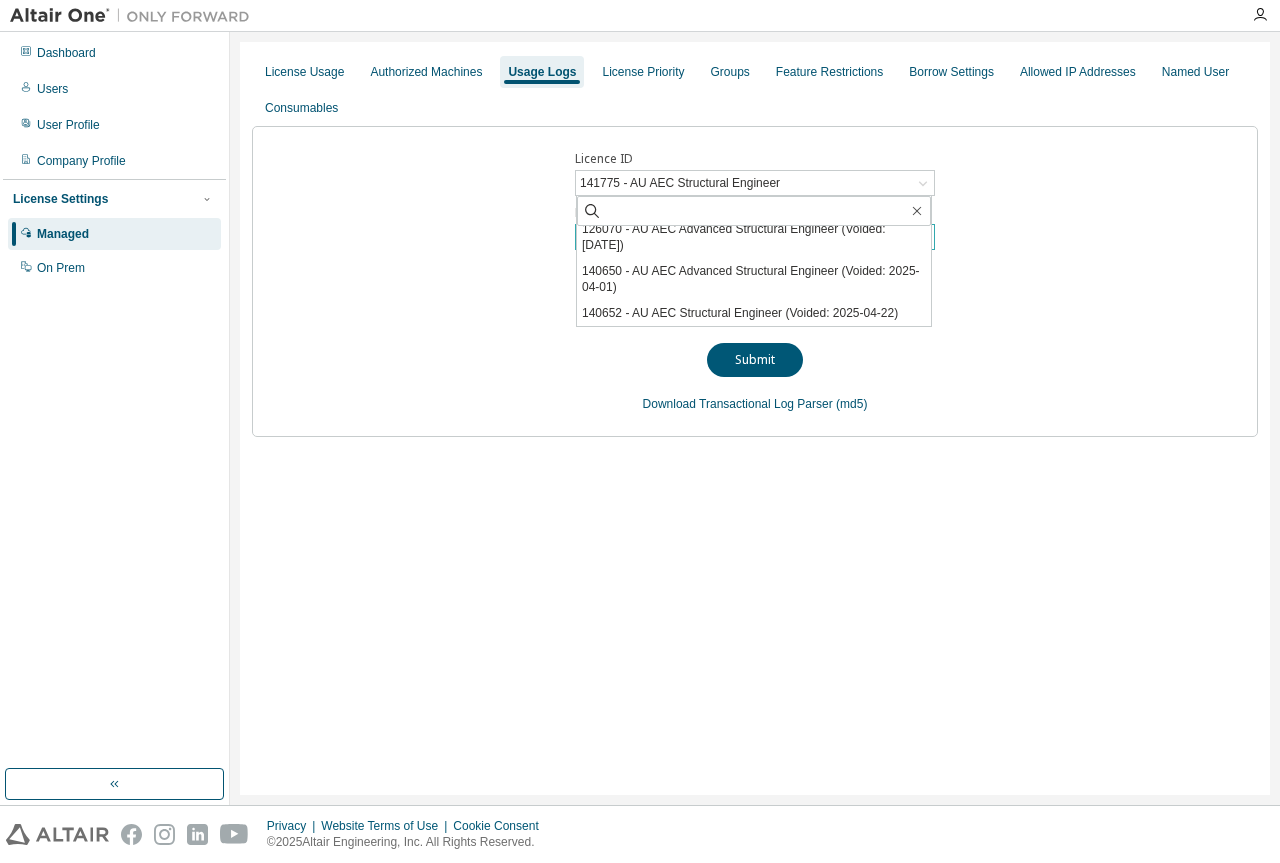 click on "Licence ID 141775 - AU AEC Structural Engineer  All 141772 - AU AEC Advanced Structural Engineer  141775 - AU AEC Structural Engineer  63684 - AU AEC Structural Engineer  (Voided: 2022-10-11) 63686 - AU AEC Advanced Structural Engineer  (Voided: 2023-01-11) 68641 - AU AEC Structural Engineer  (Voided: 2023-04-04) 68646 - AU AEC Advanced Structural Engineer  (Voided: 2023-04-04) 74557 - AU AEC Structural Engineer  (Voided: 2023-05-08) 74558 - AU AEC Advanced Structural Engineer  (Voided: 2023-05-08) 76573 - AU AEC Structural Engineer  (Voided: 2023-05-08) 76574 - AU AEC Advanced Structural Engineer  (Voided: 2023-05-25) 76575 - AU AEC Structural Engineer  (Voided: 2023-05-25) 77549 - AU AEC Structural Engineer  (Voided: 2023-09-17) 77550 - AU AEC Advanced Structural Engineer  (Voided: 2023-09-17) 87760 - AU AEC Advanced Structural Engineer  (Voided: 2024-04-01) 87888 - AU AEC Structural Engineer  (Voided: 2024-03-29) 100570 - AU AEC Structural Engineer  (Voided: 2024-05-16) Date Range Year to date Parse logs" at bounding box center (755, 281) 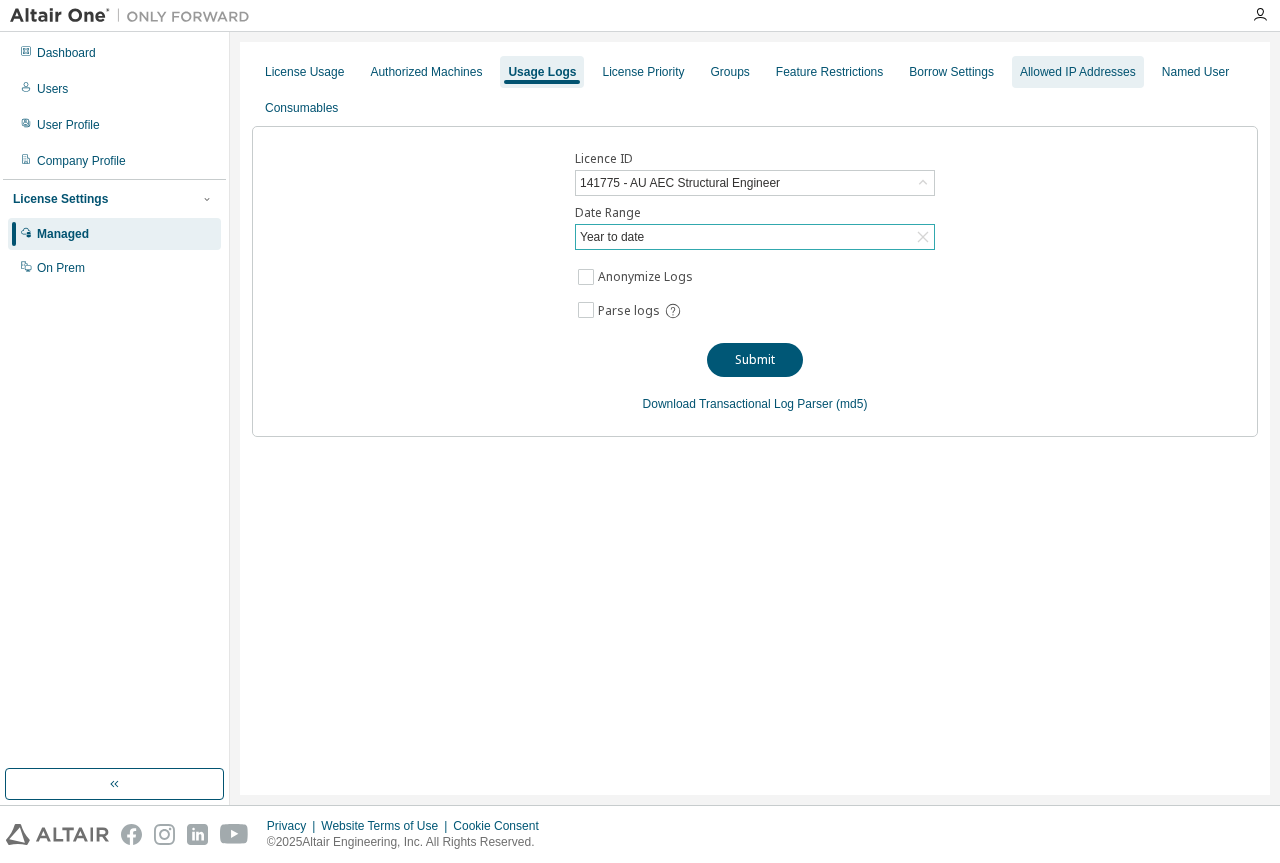 click on "Allowed IP Addresses" at bounding box center [1078, 72] 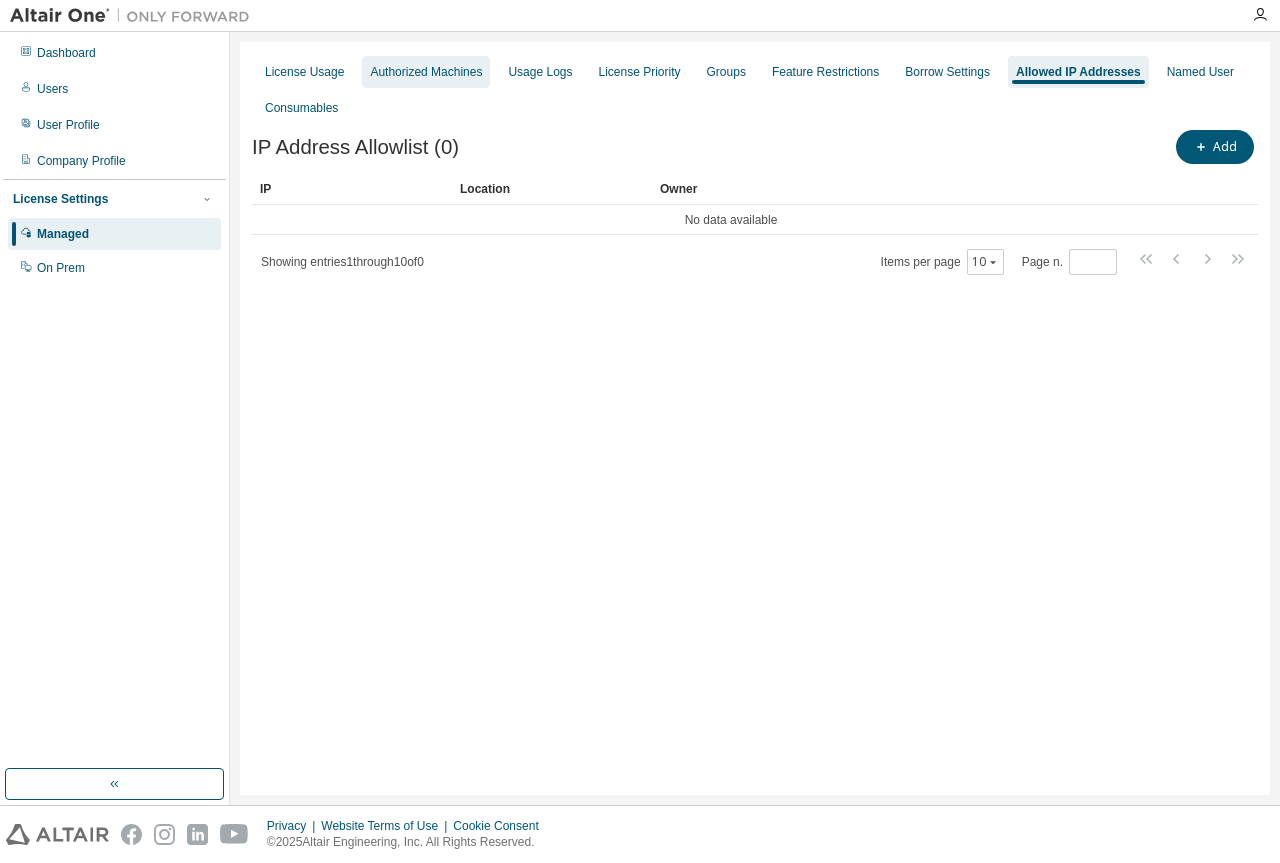 click on "Authorized Machines" at bounding box center [426, 72] 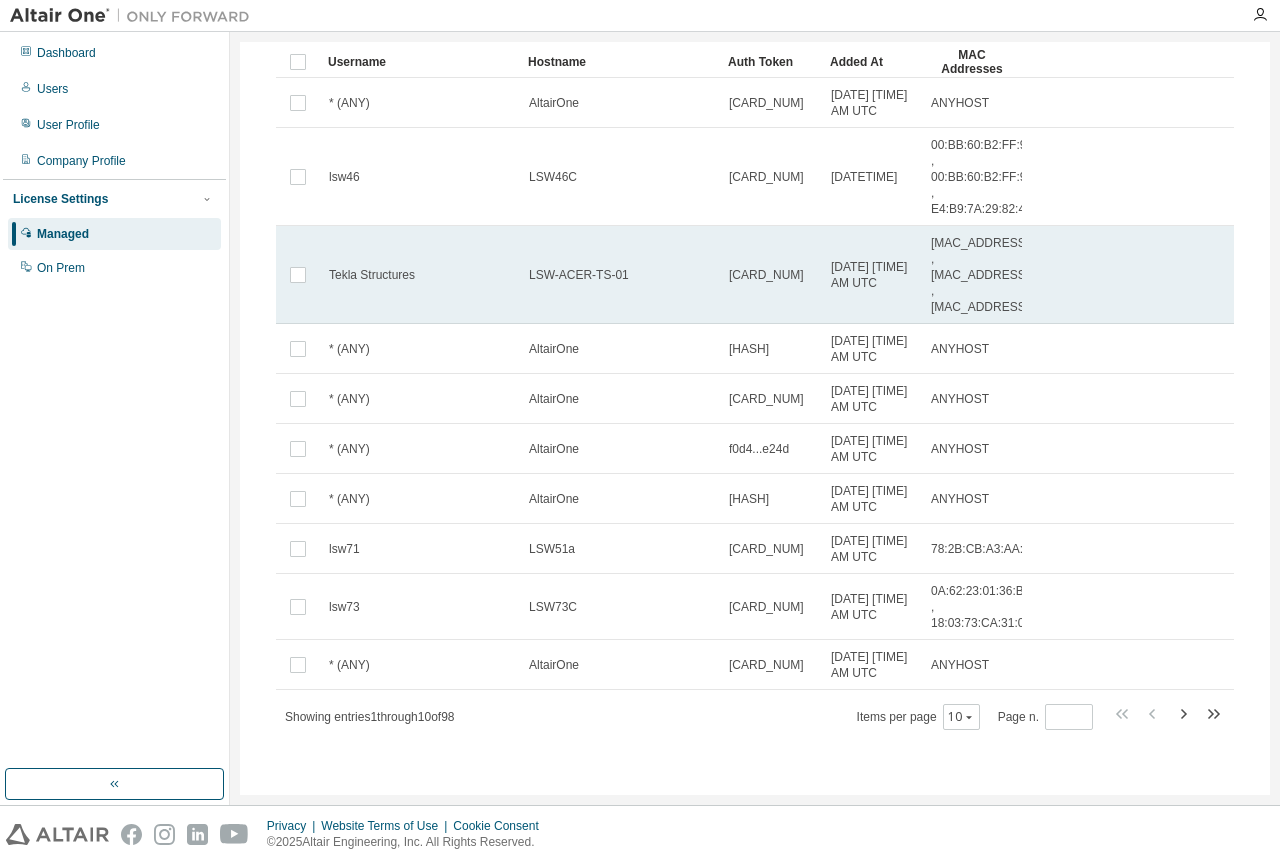 scroll, scrollTop: 290, scrollLeft: 0, axis: vertical 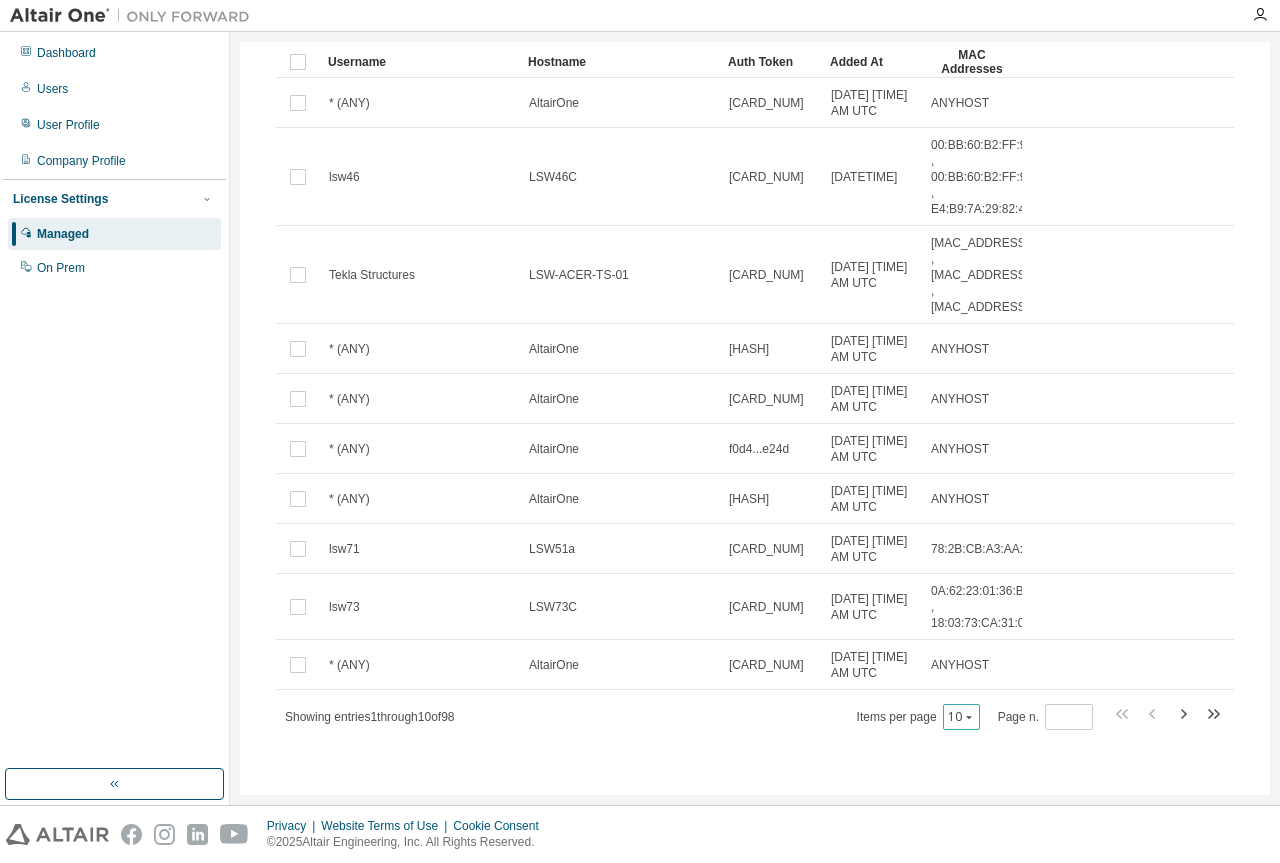 click on "10" at bounding box center [961, 717] 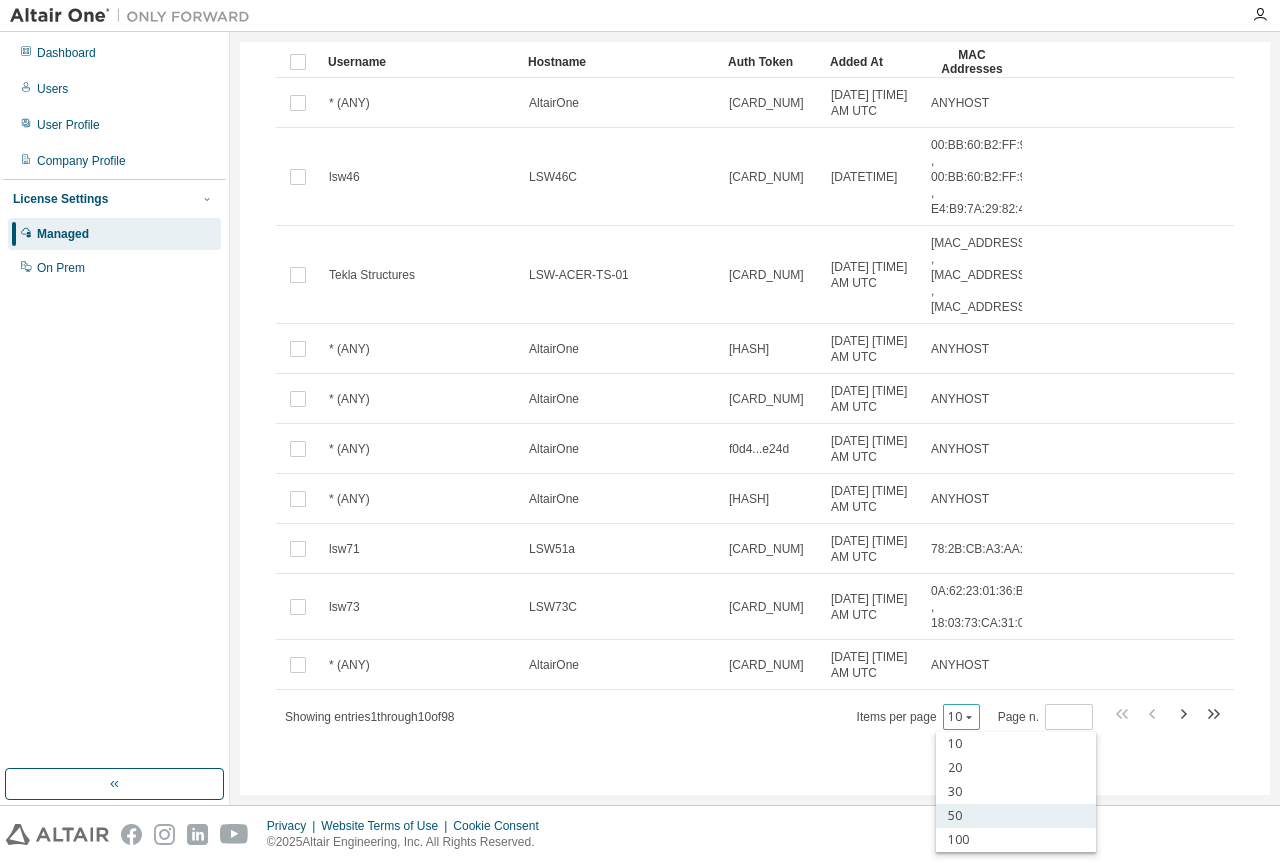 click on "50" at bounding box center [1016, 816] 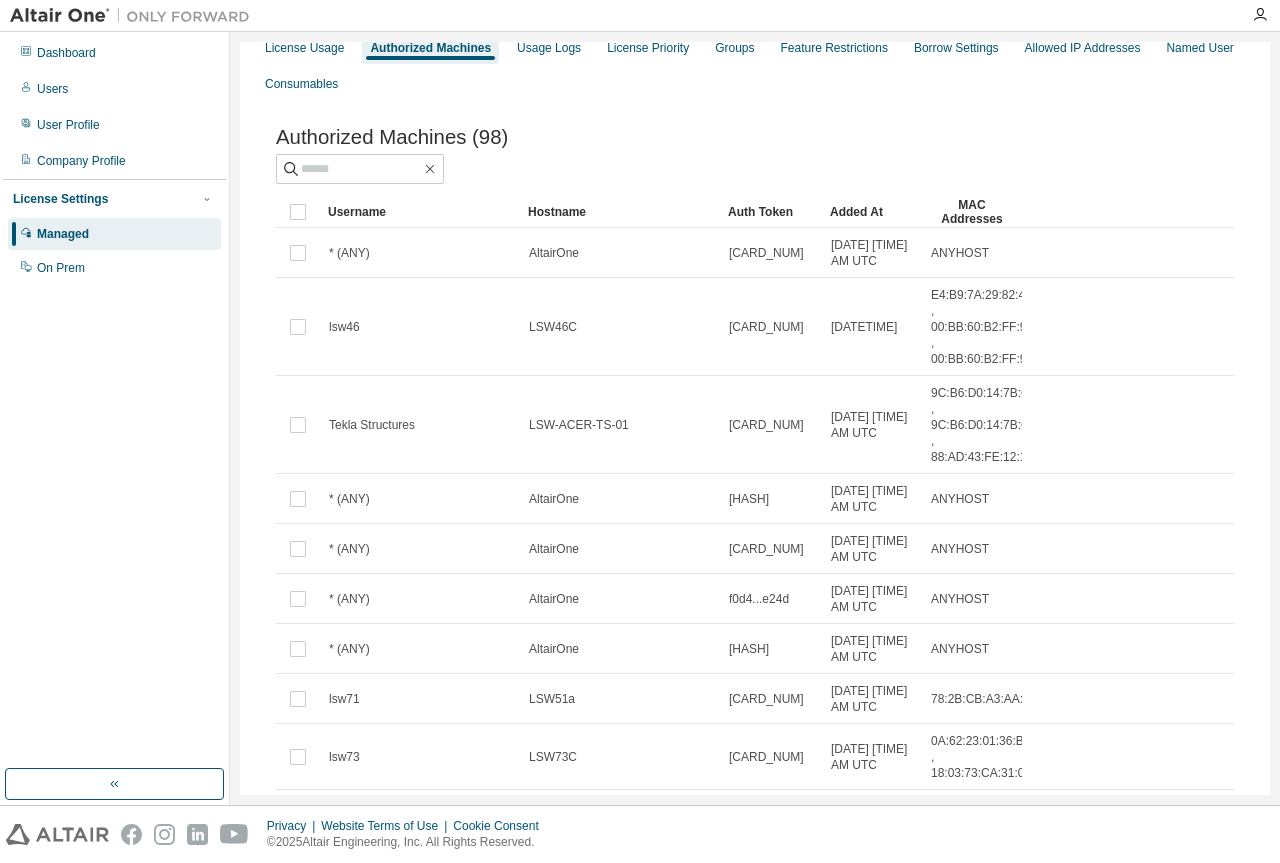 scroll, scrollTop: 0, scrollLeft: 0, axis: both 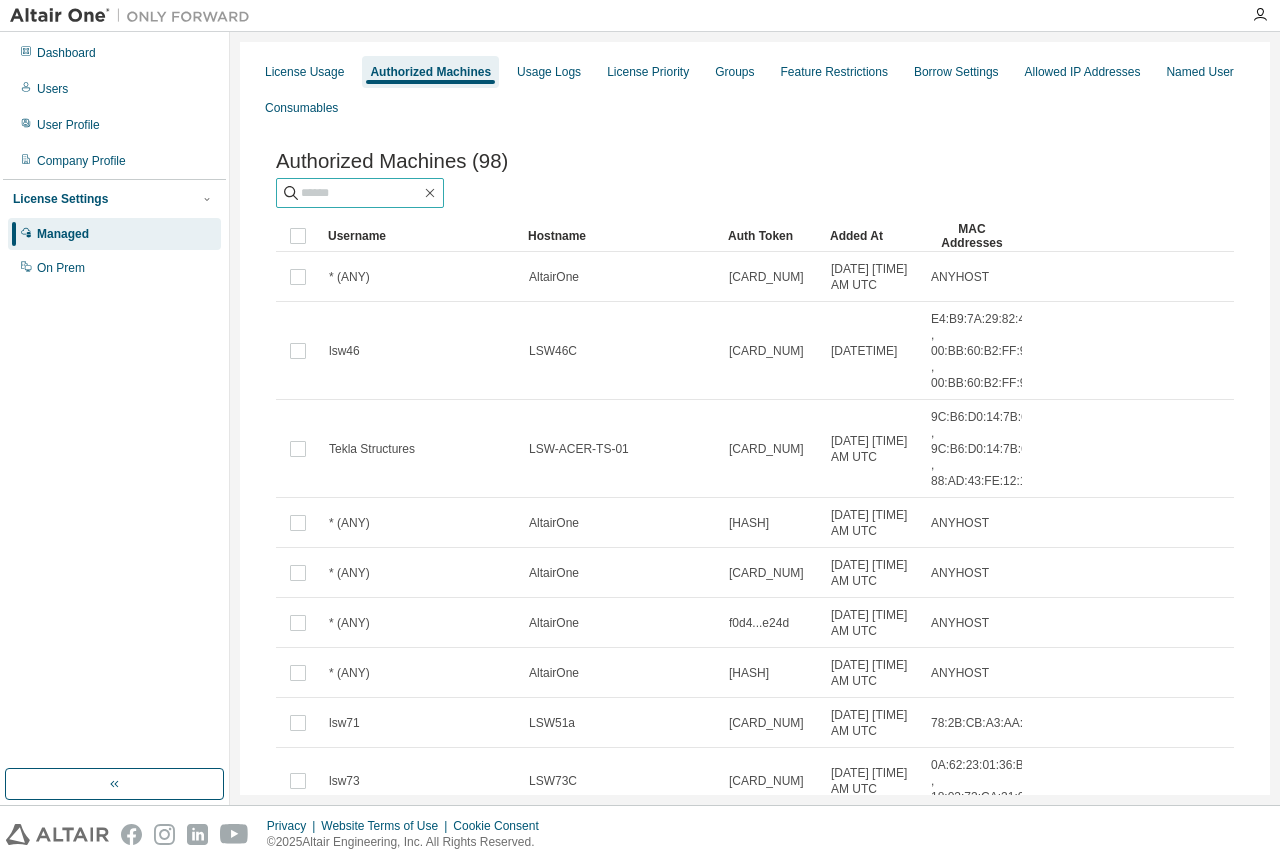 click at bounding box center (361, 193) 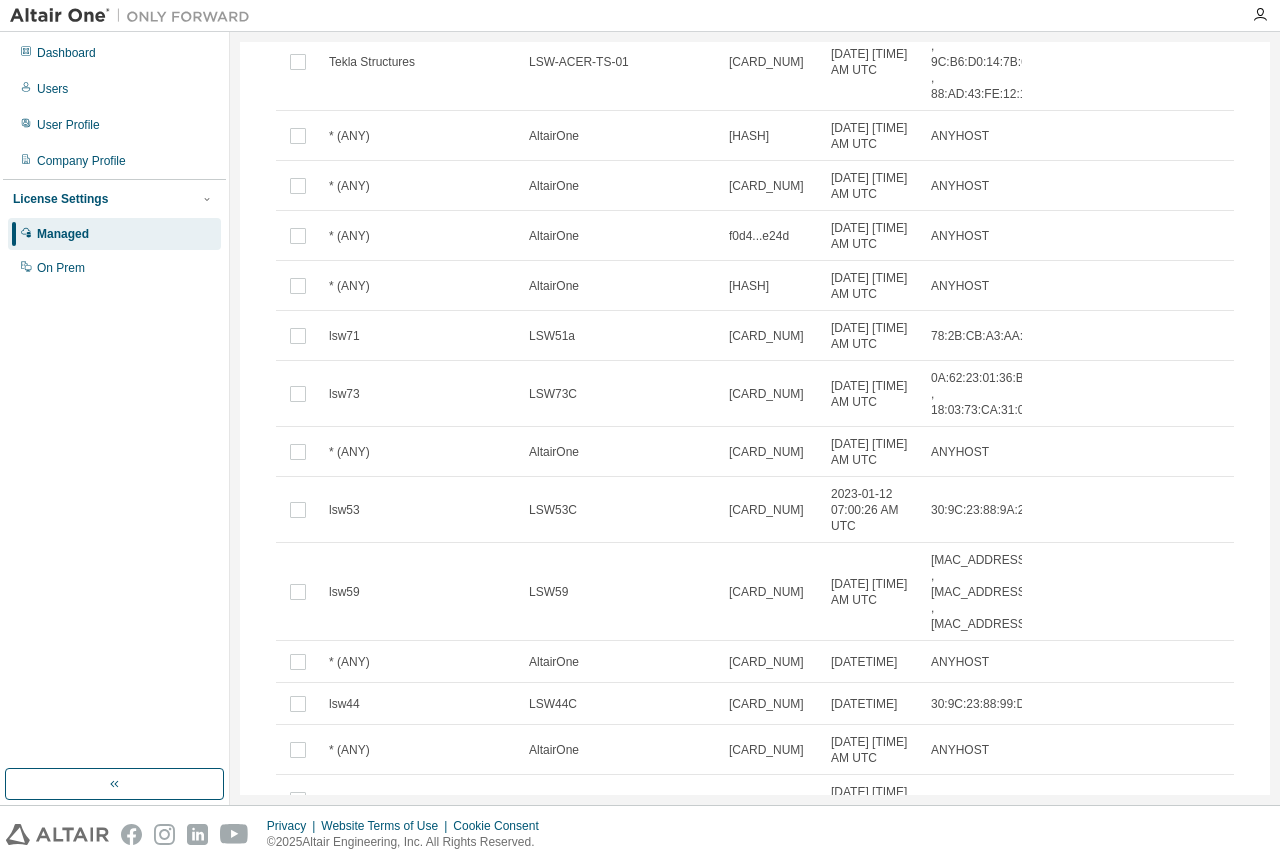 scroll, scrollTop: 0, scrollLeft: 0, axis: both 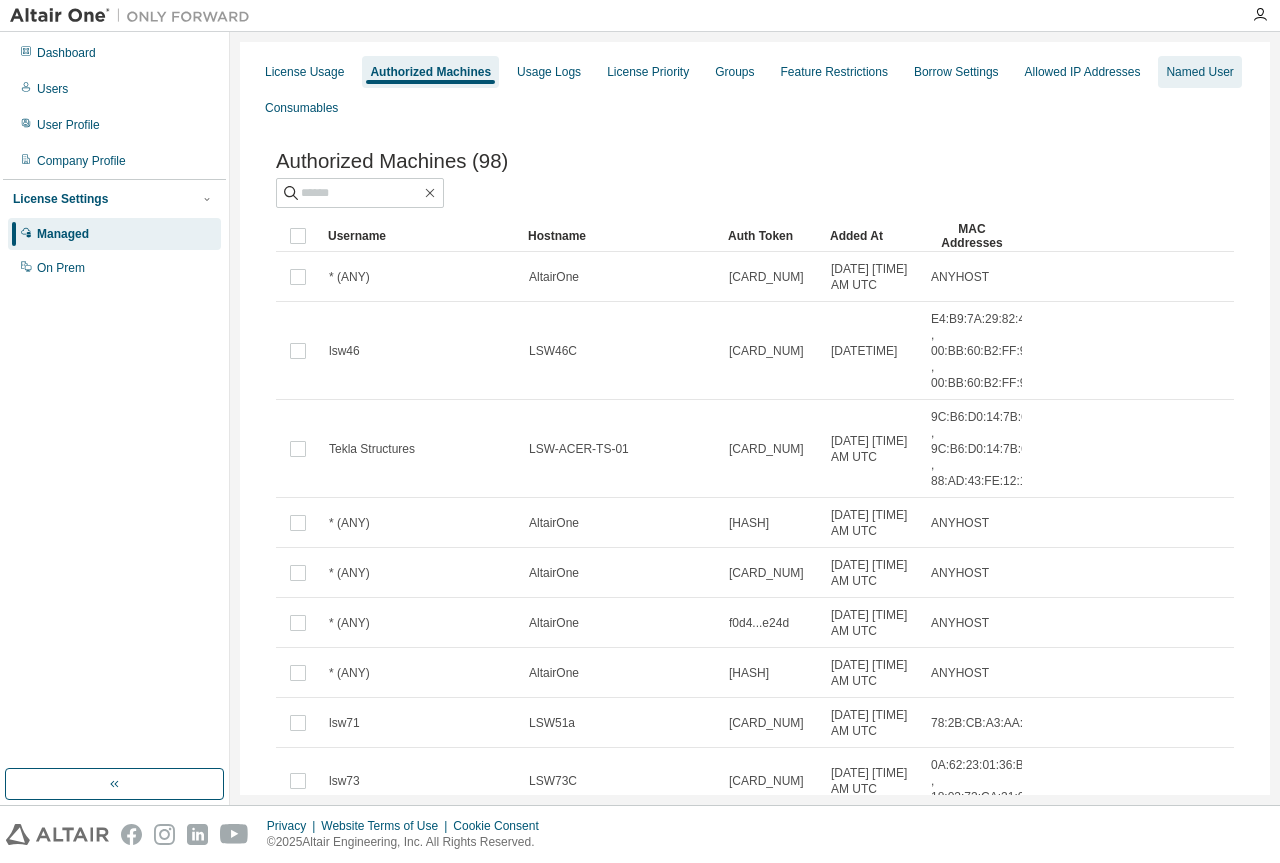 click on "Named User" at bounding box center (1199, 72) 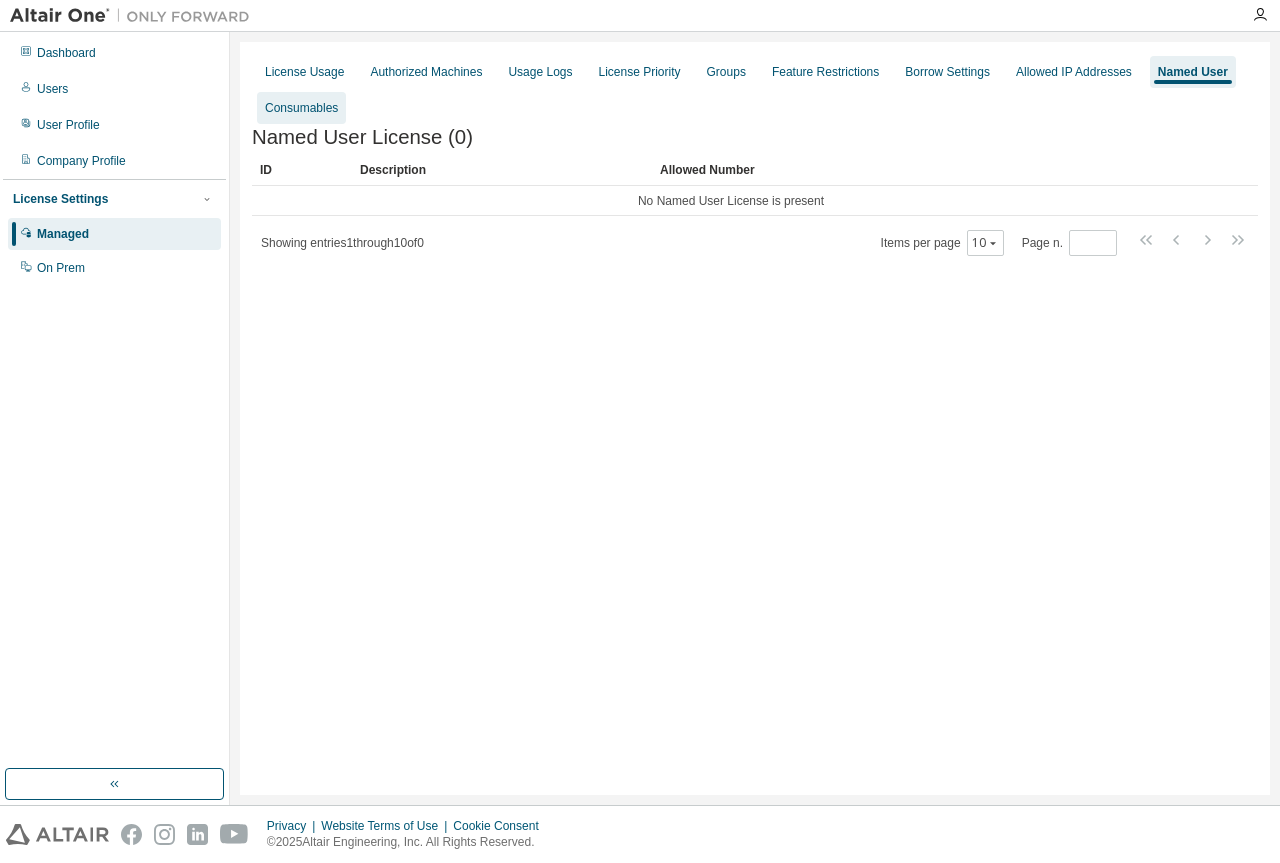click on "Consumables" at bounding box center [301, 108] 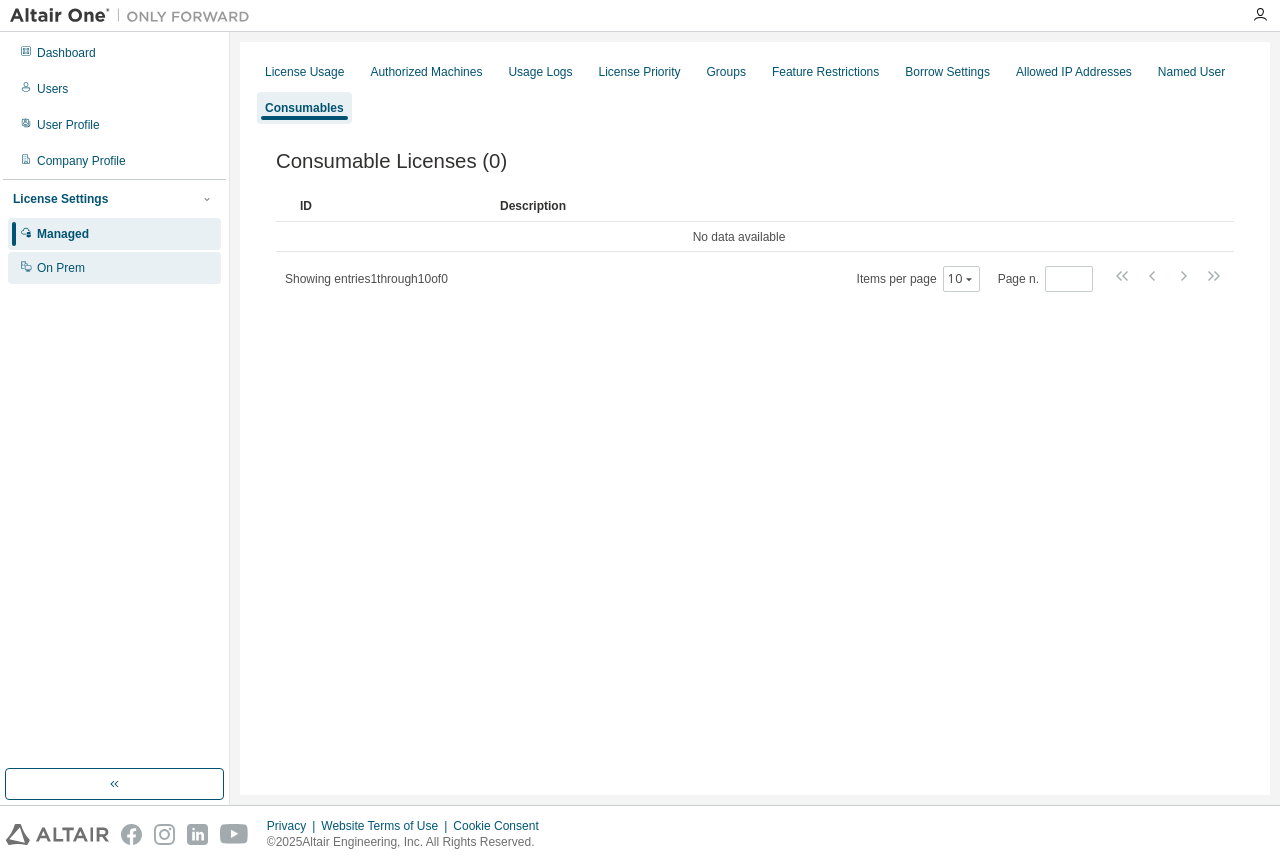 click on "On Prem" at bounding box center (114, 268) 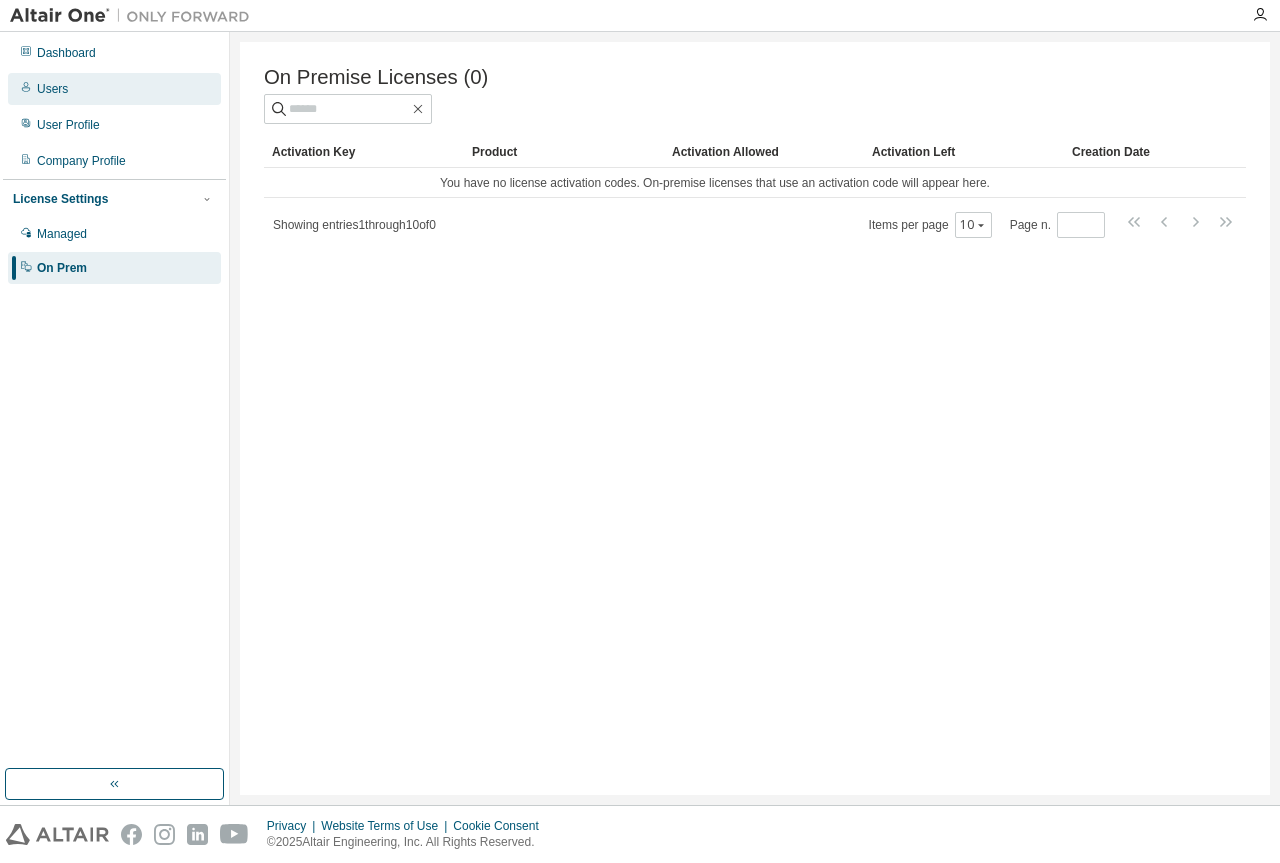 click on "Users" at bounding box center (114, 89) 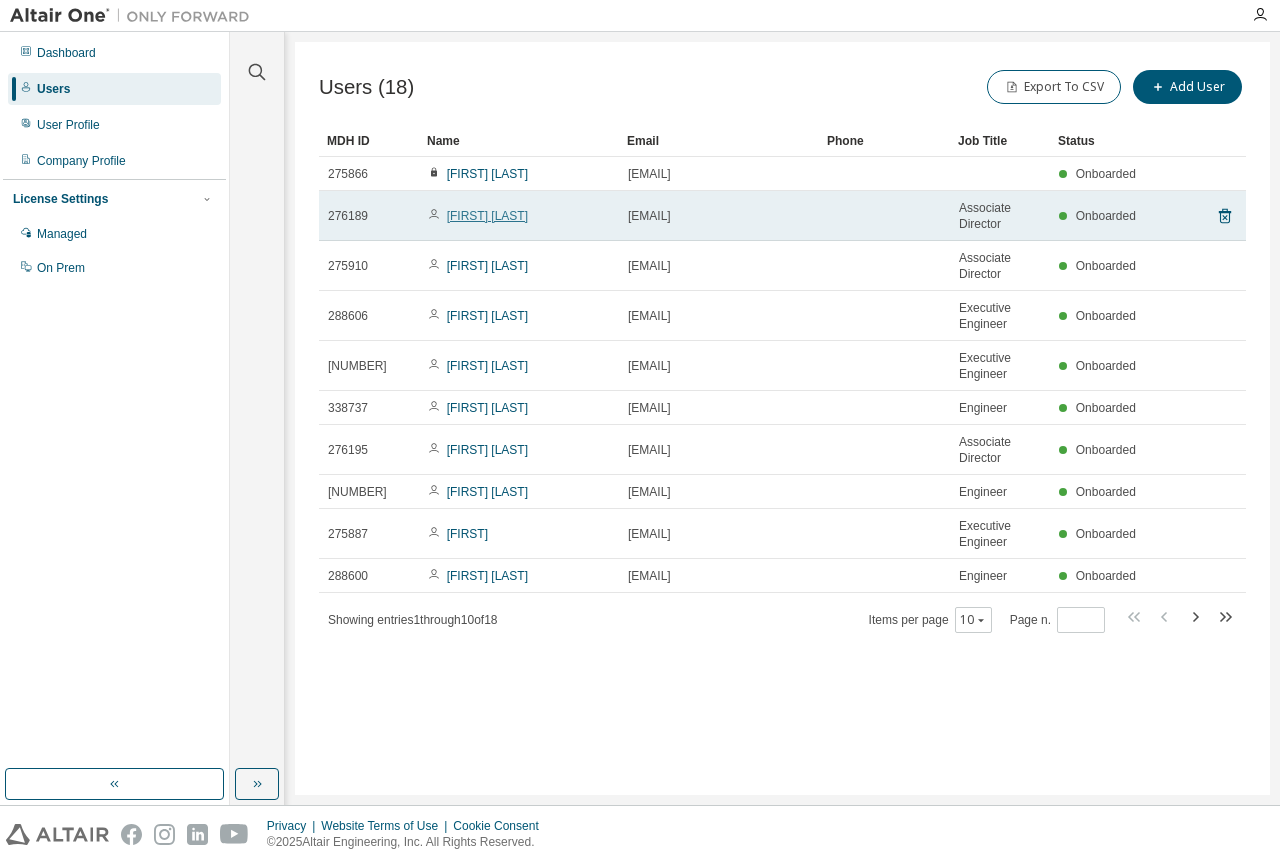 click on "Wei Kwang Eric TAN" at bounding box center (487, 216) 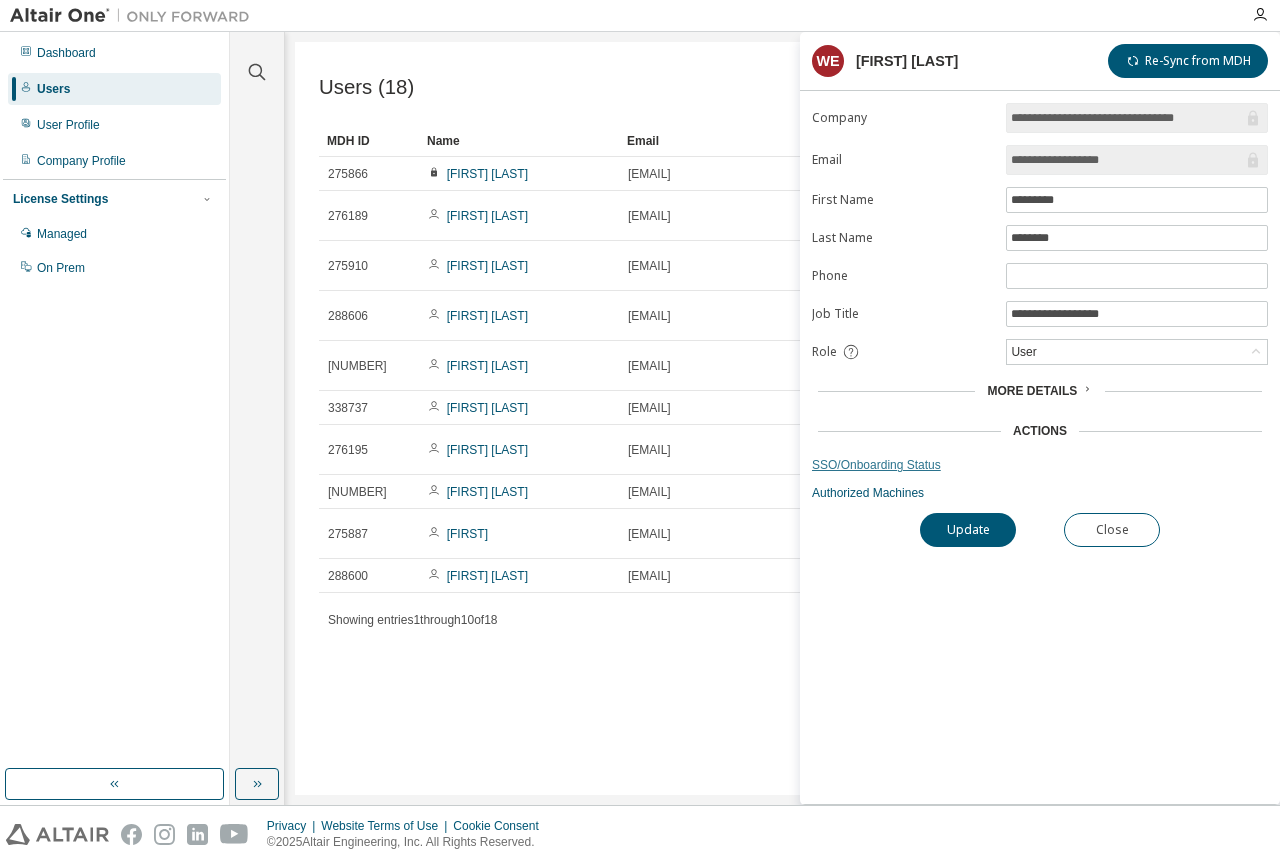 click on "SSO/Onboarding Status" at bounding box center [1040, 465] 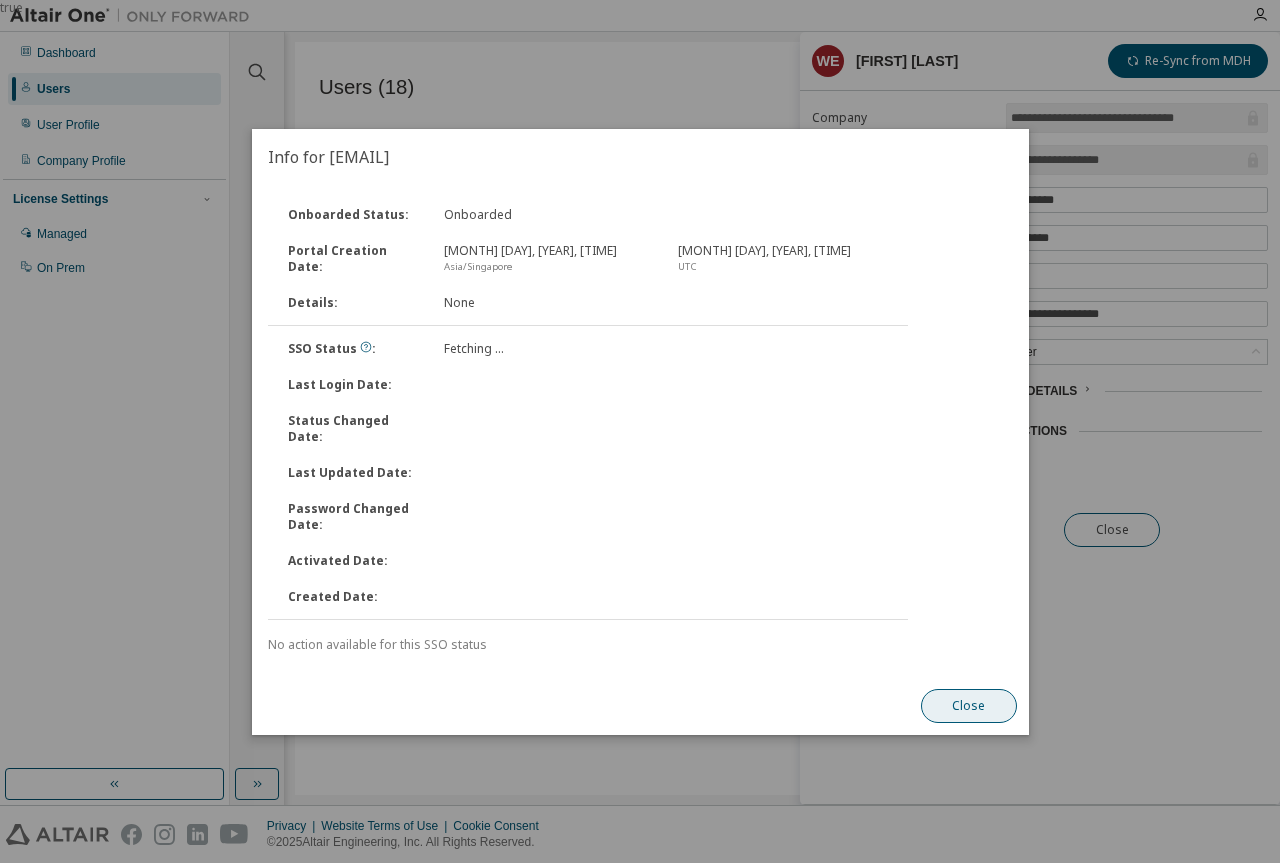 click on "Close" at bounding box center (968, 706) 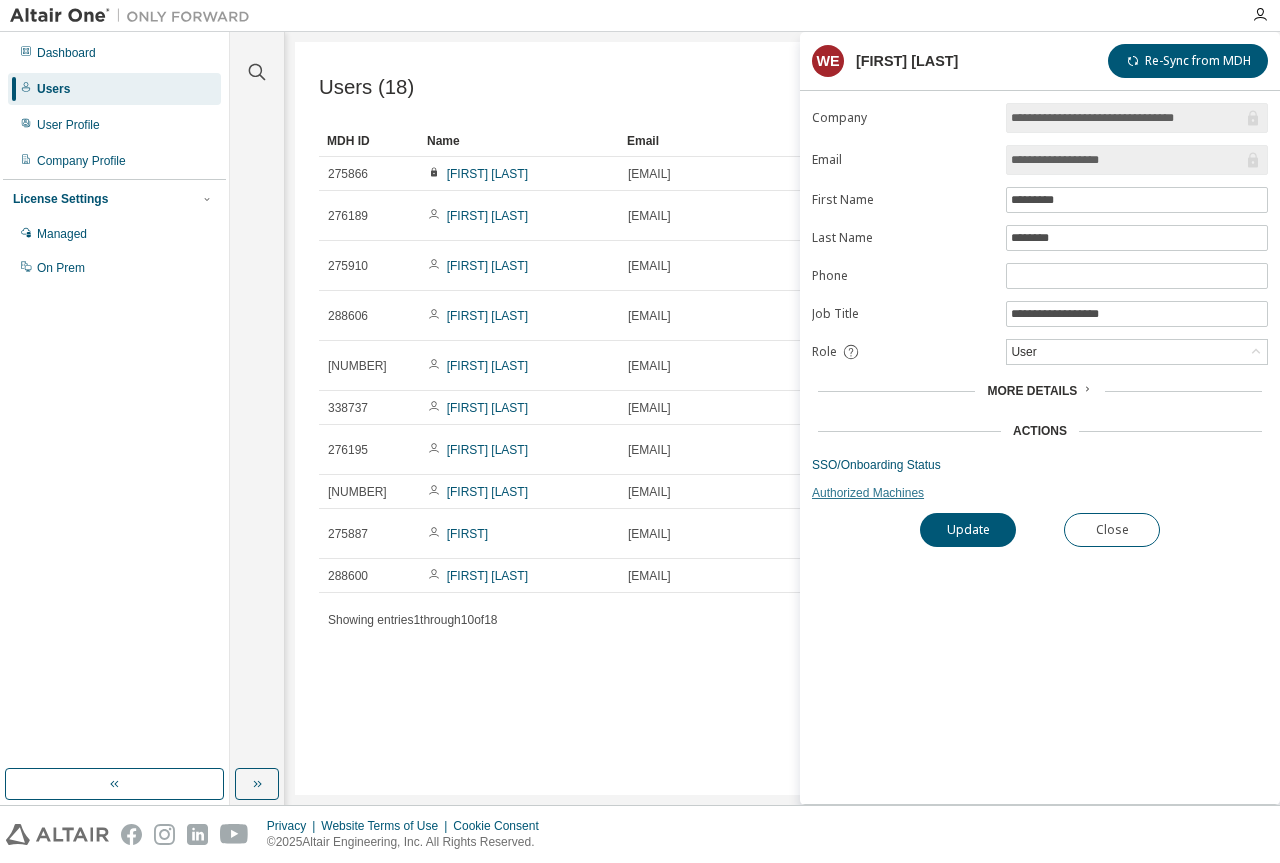 click on "Authorized Machines" at bounding box center (1040, 493) 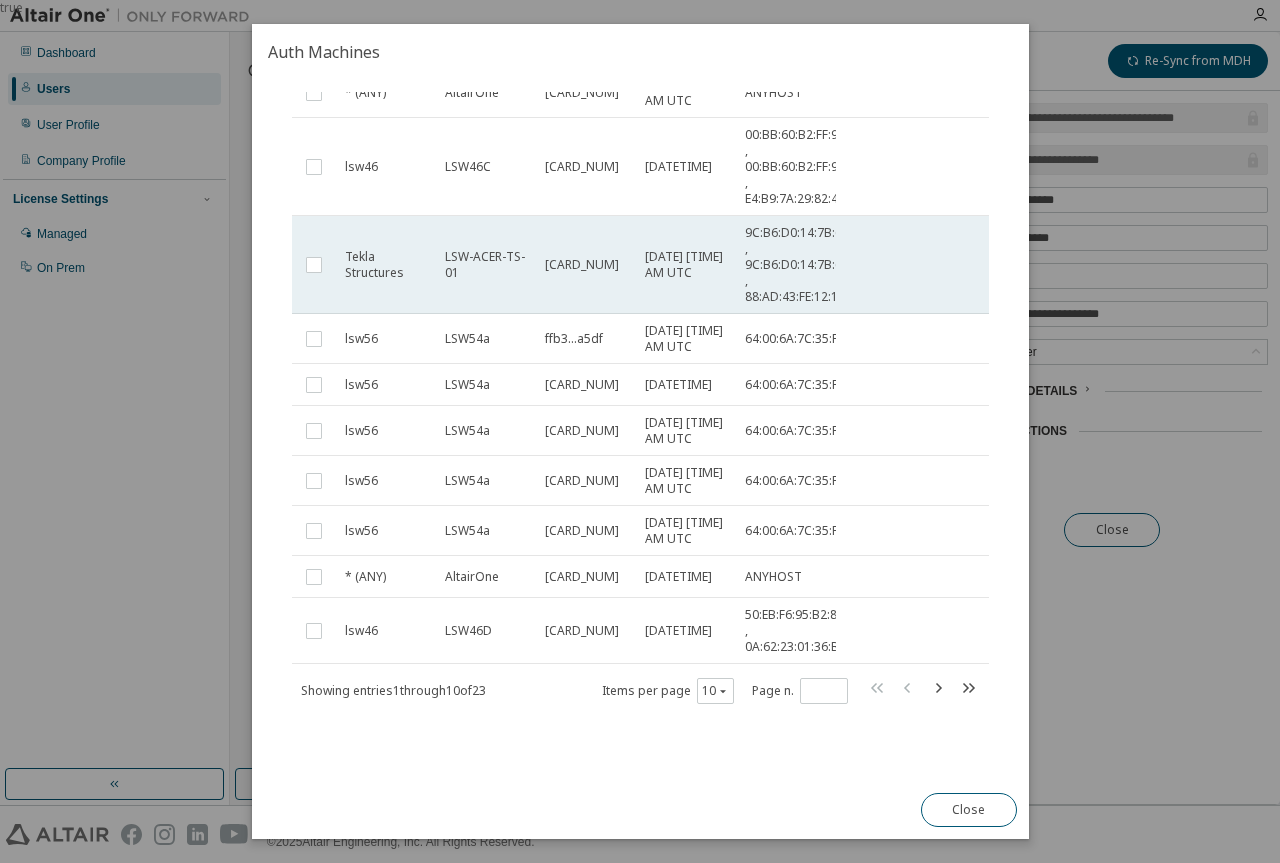 scroll, scrollTop: 285, scrollLeft: 0, axis: vertical 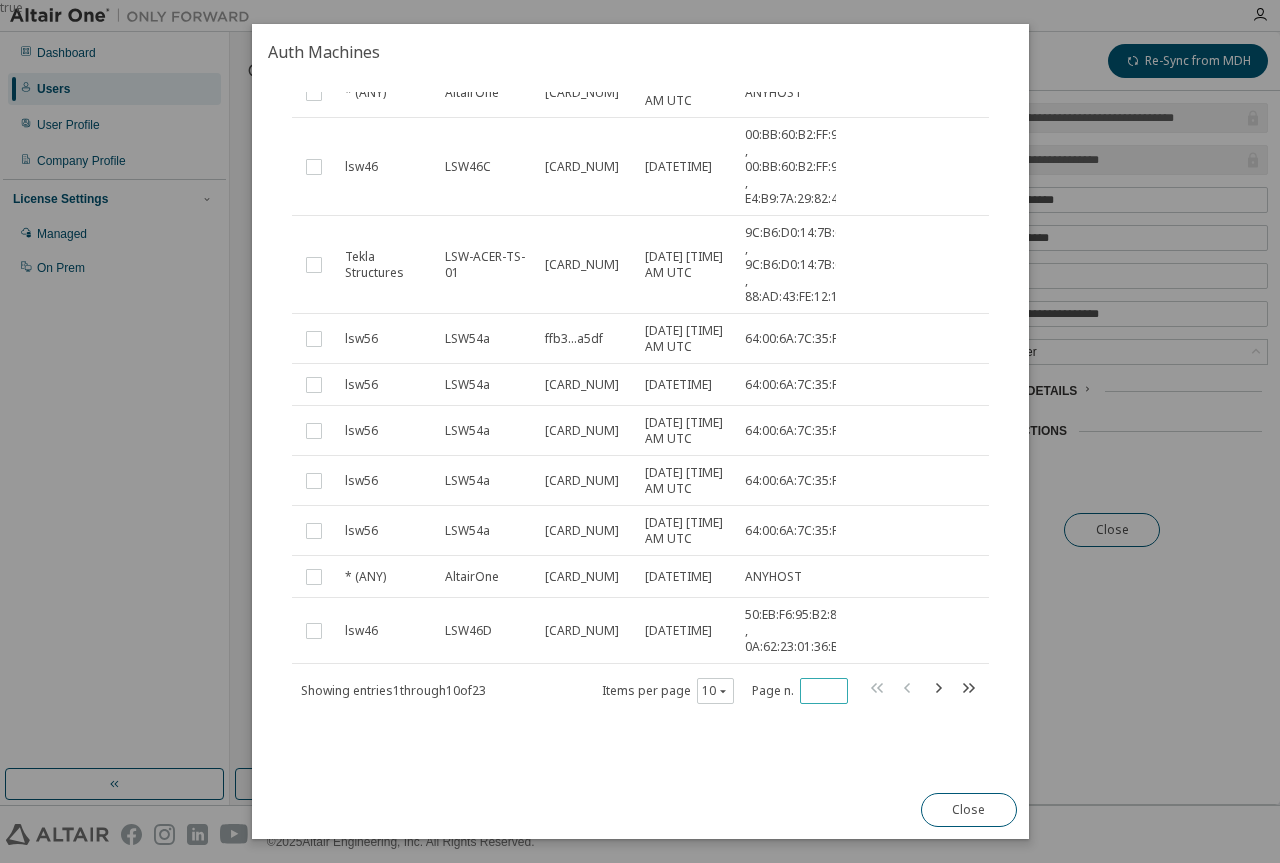 click on "*" at bounding box center [823, 691] 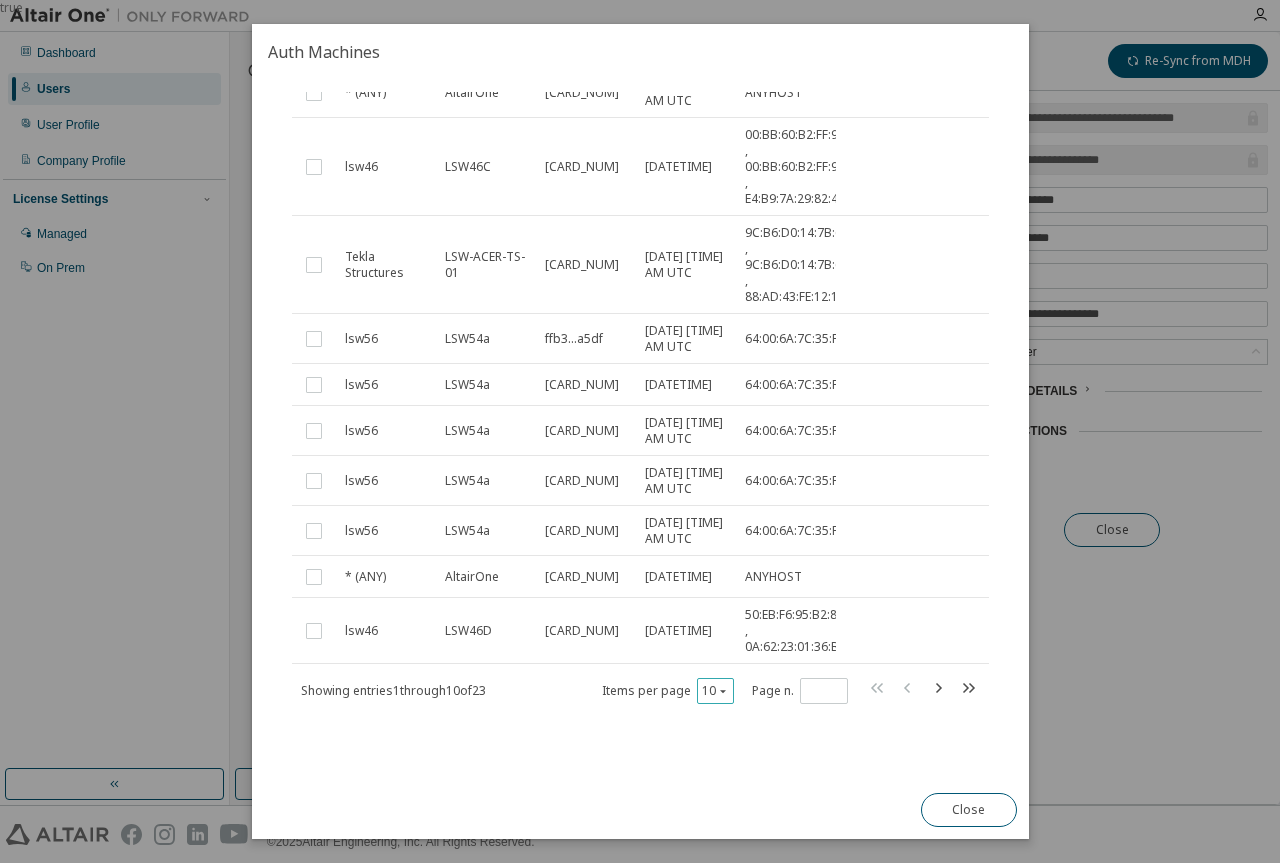 click 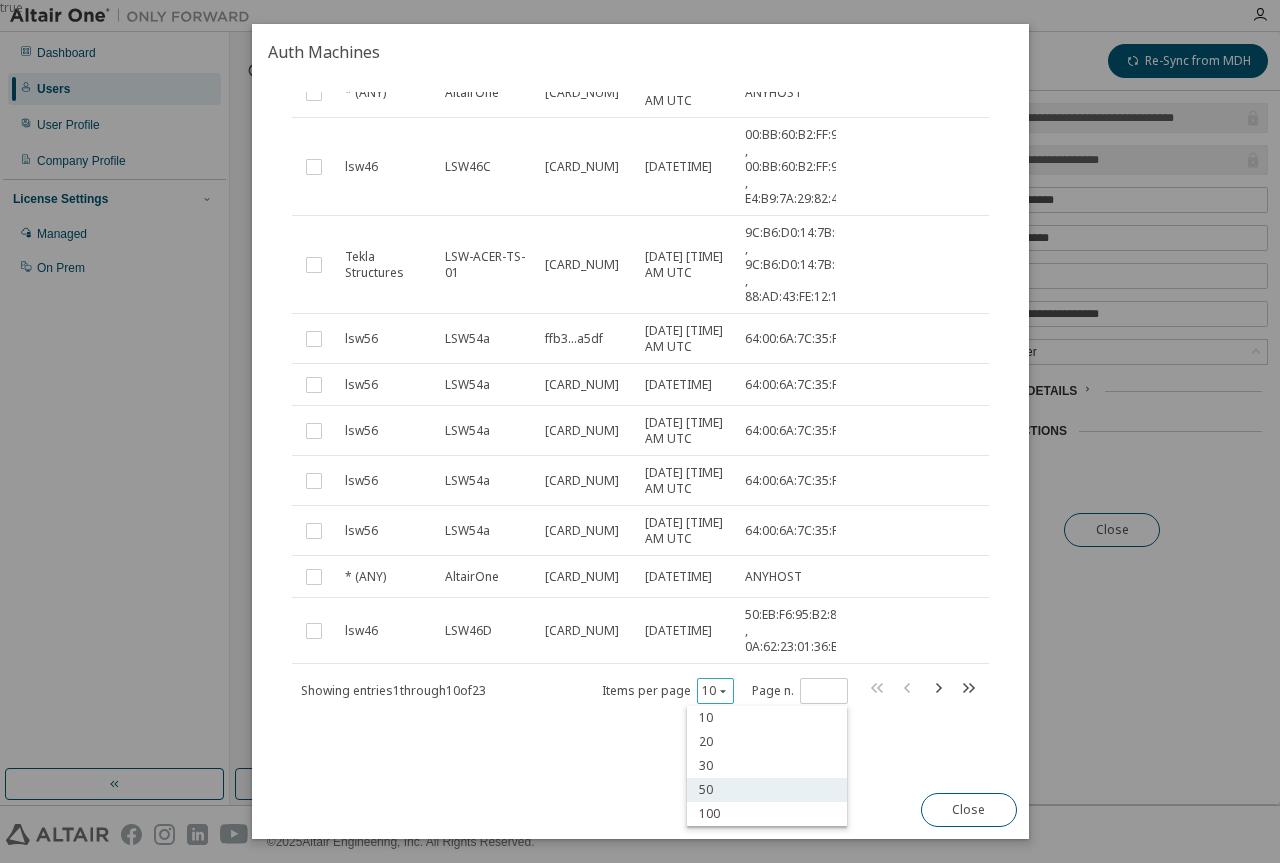 drag, startPoint x: 713, startPoint y: 787, endPoint x: 795, endPoint y: 787, distance: 82 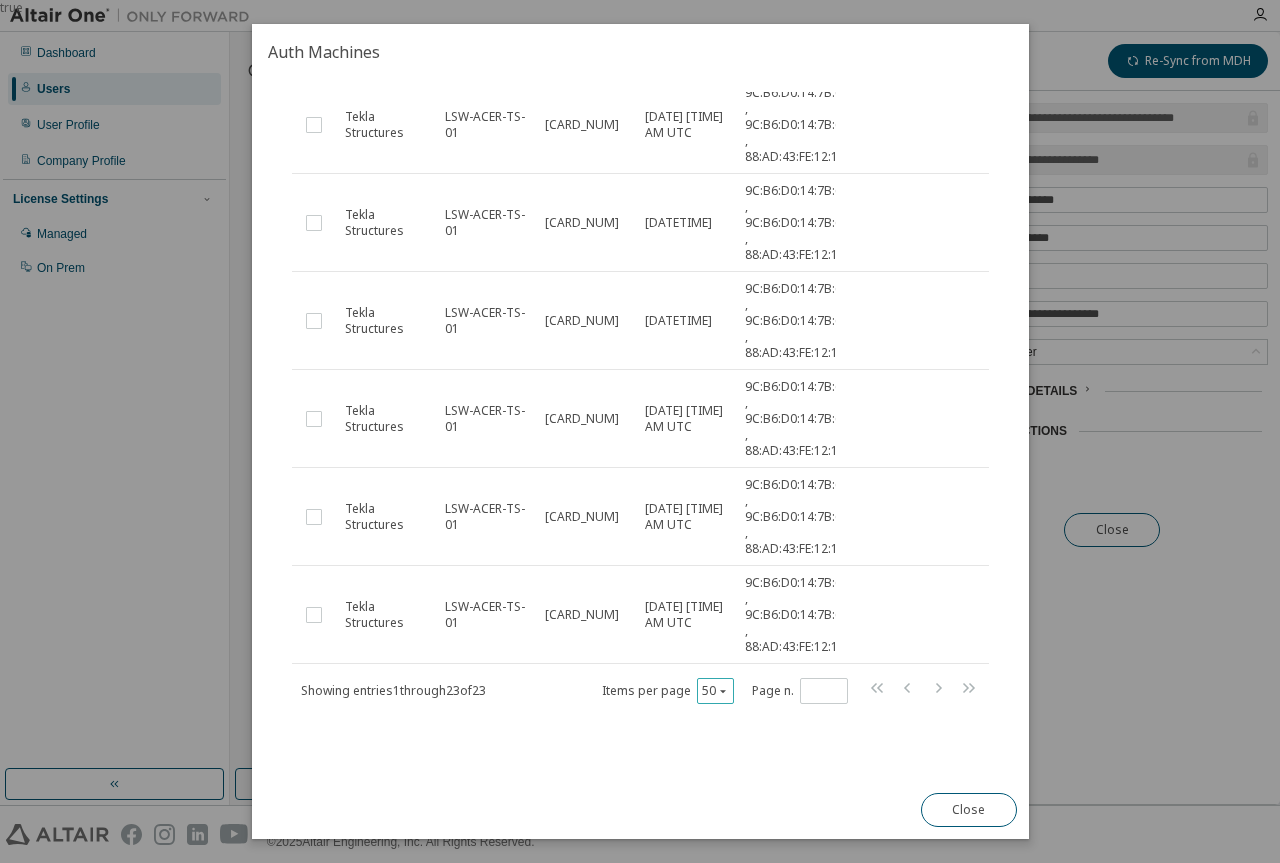 scroll, scrollTop: 1463, scrollLeft: 0, axis: vertical 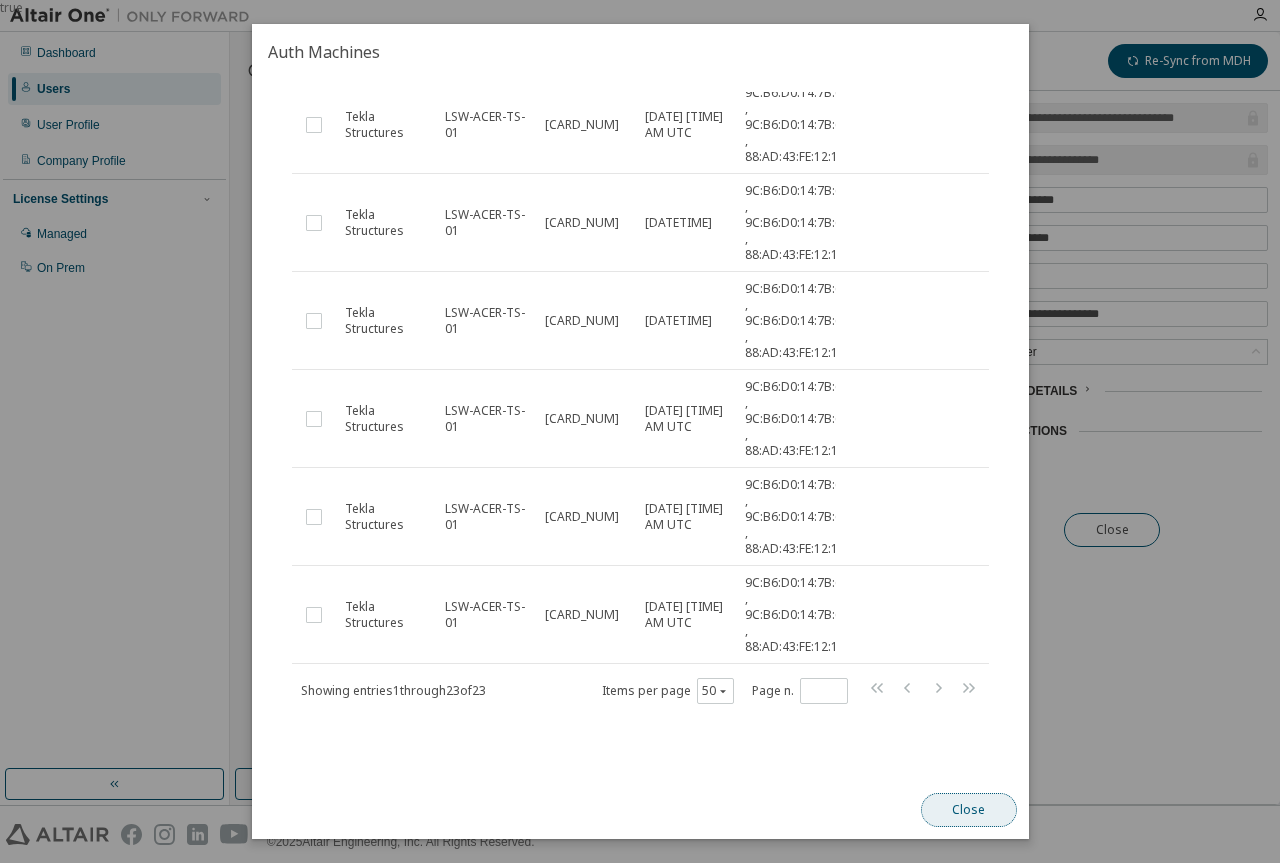 click on "Close" at bounding box center (968, 810) 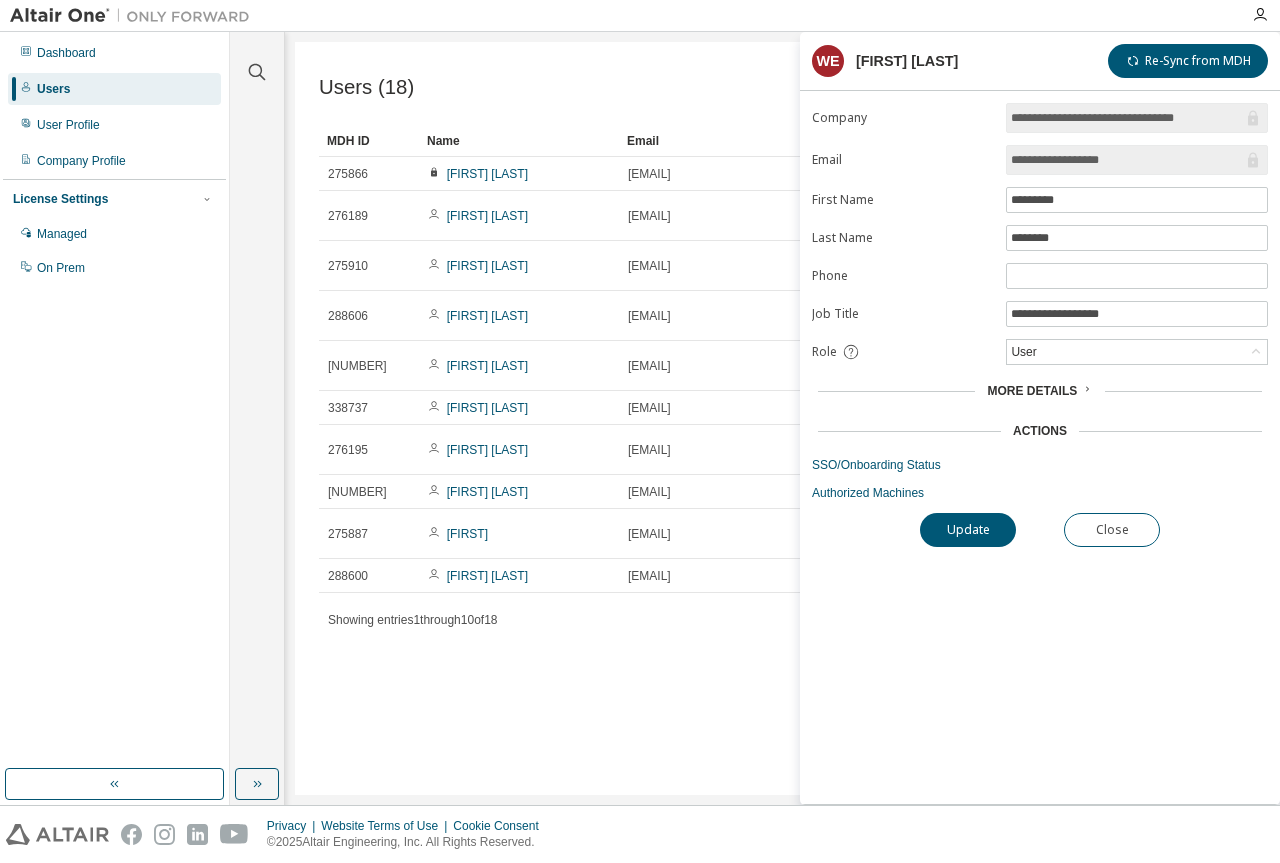 click on "**********" at bounding box center [1040, 453] 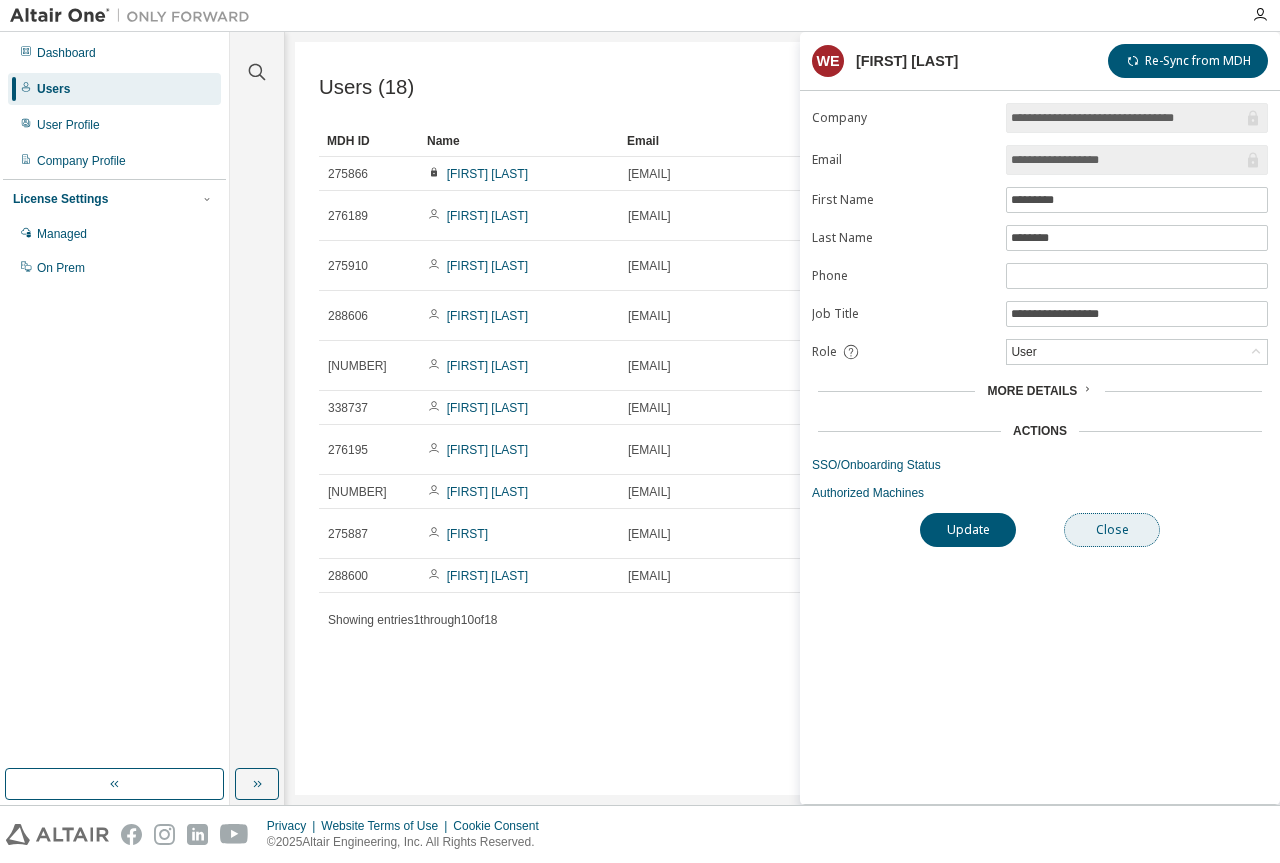 click on "Close" at bounding box center [1112, 530] 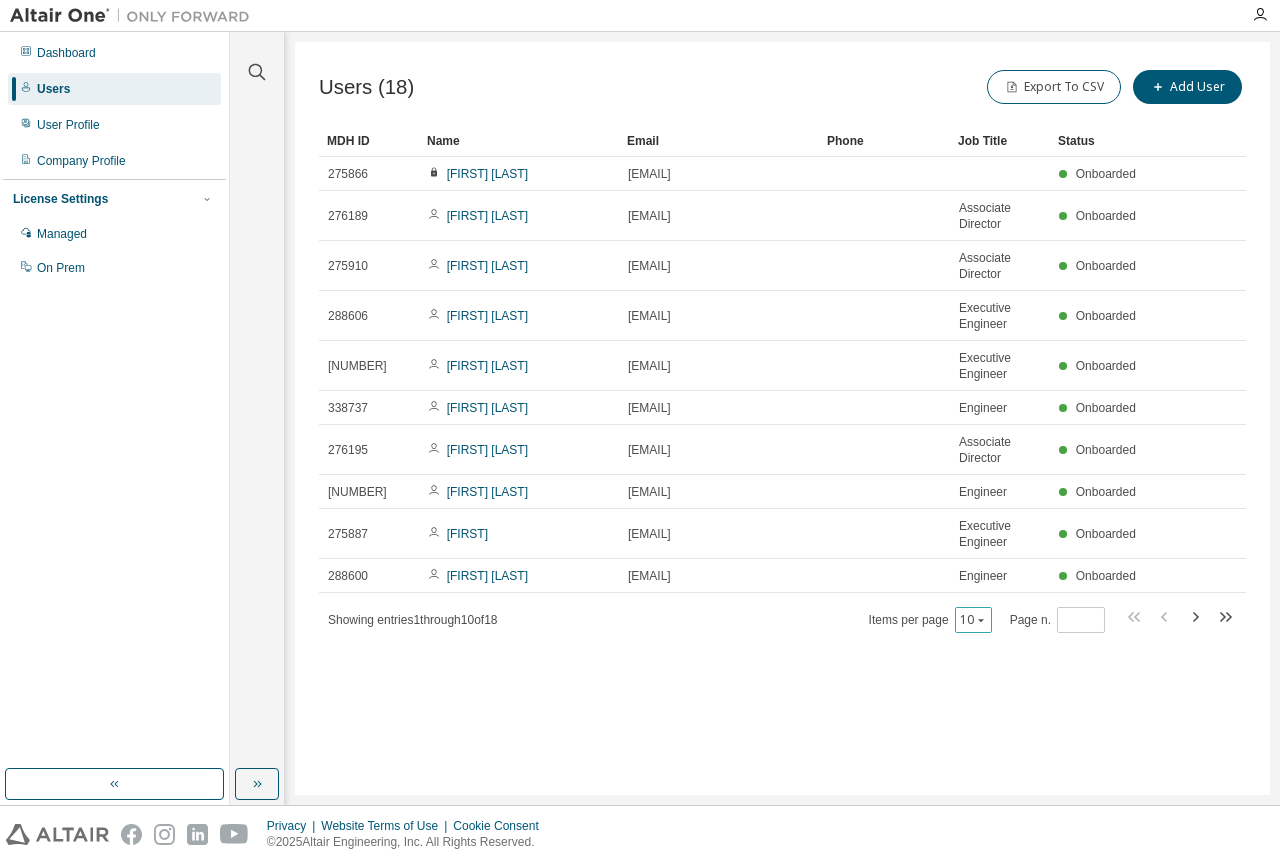 click on "10" at bounding box center (973, 620) 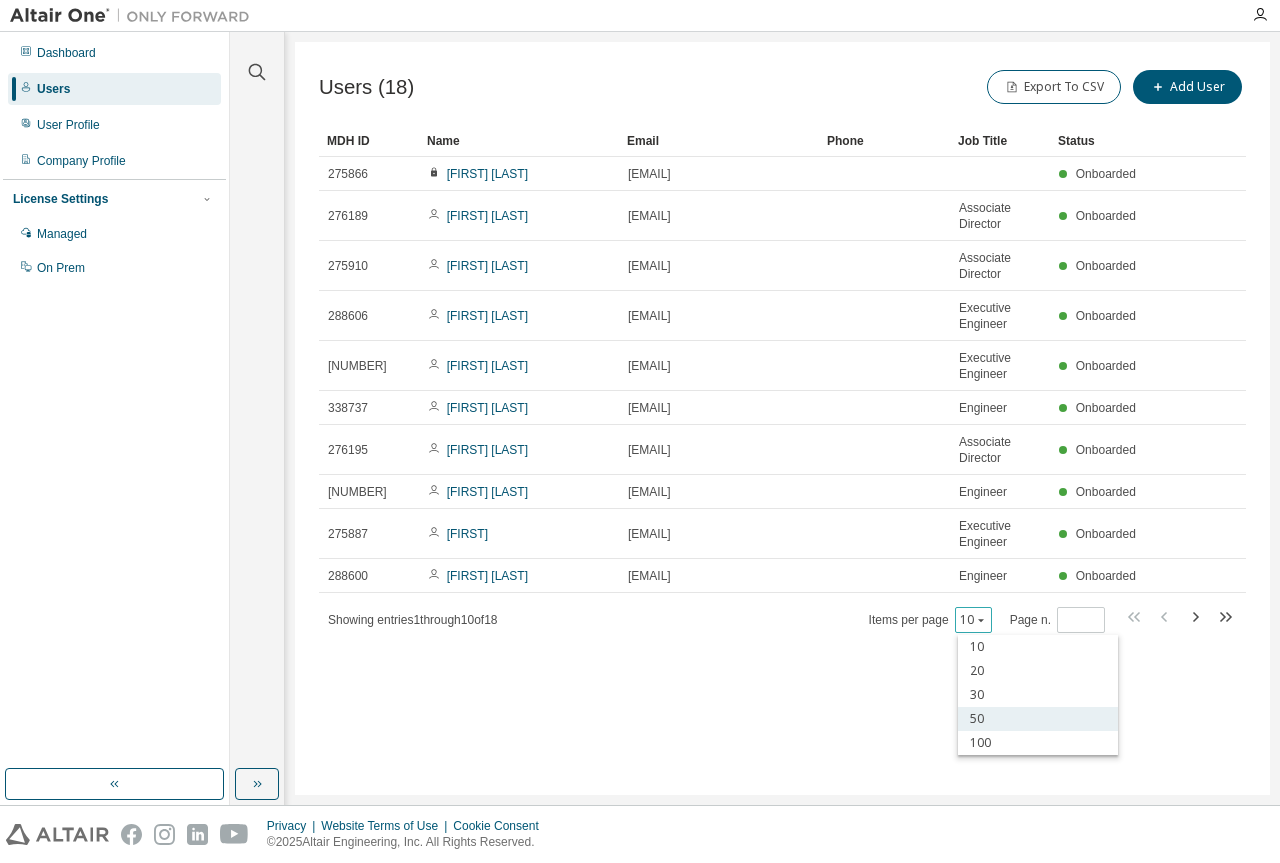 click on "50" at bounding box center (1038, 719) 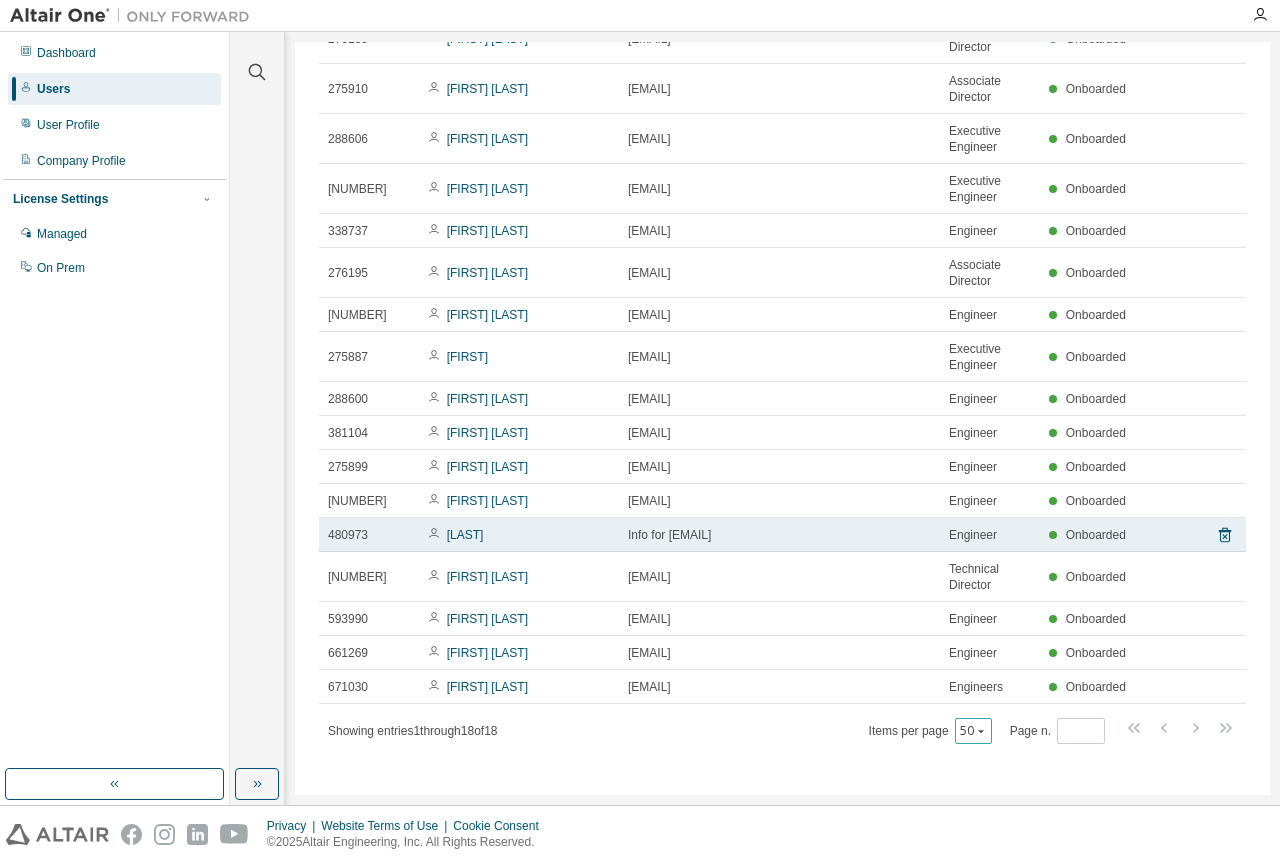 scroll, scrollTop: 179, scrollLeft: 0, axis: vertical 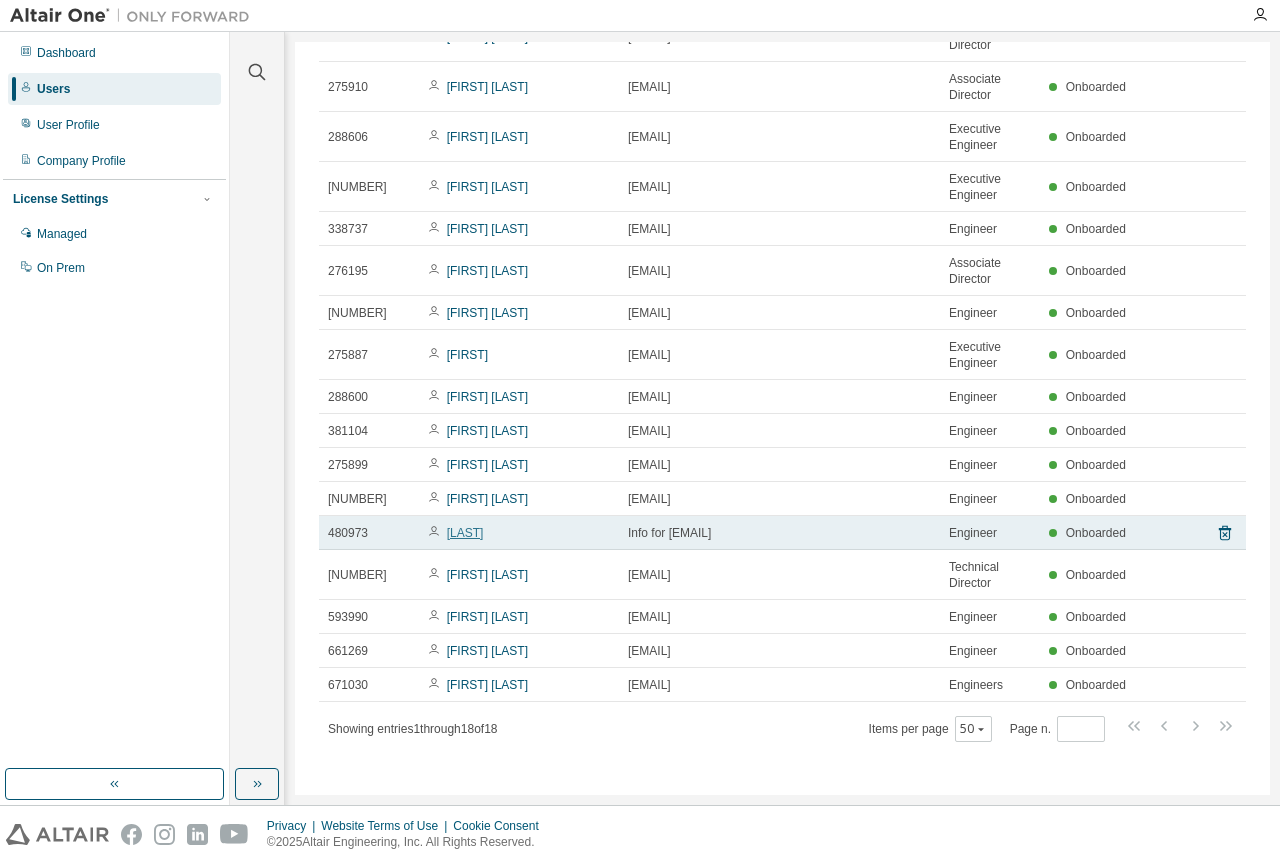 click on "Angcai LAUW" at bounding box center (465, 533) 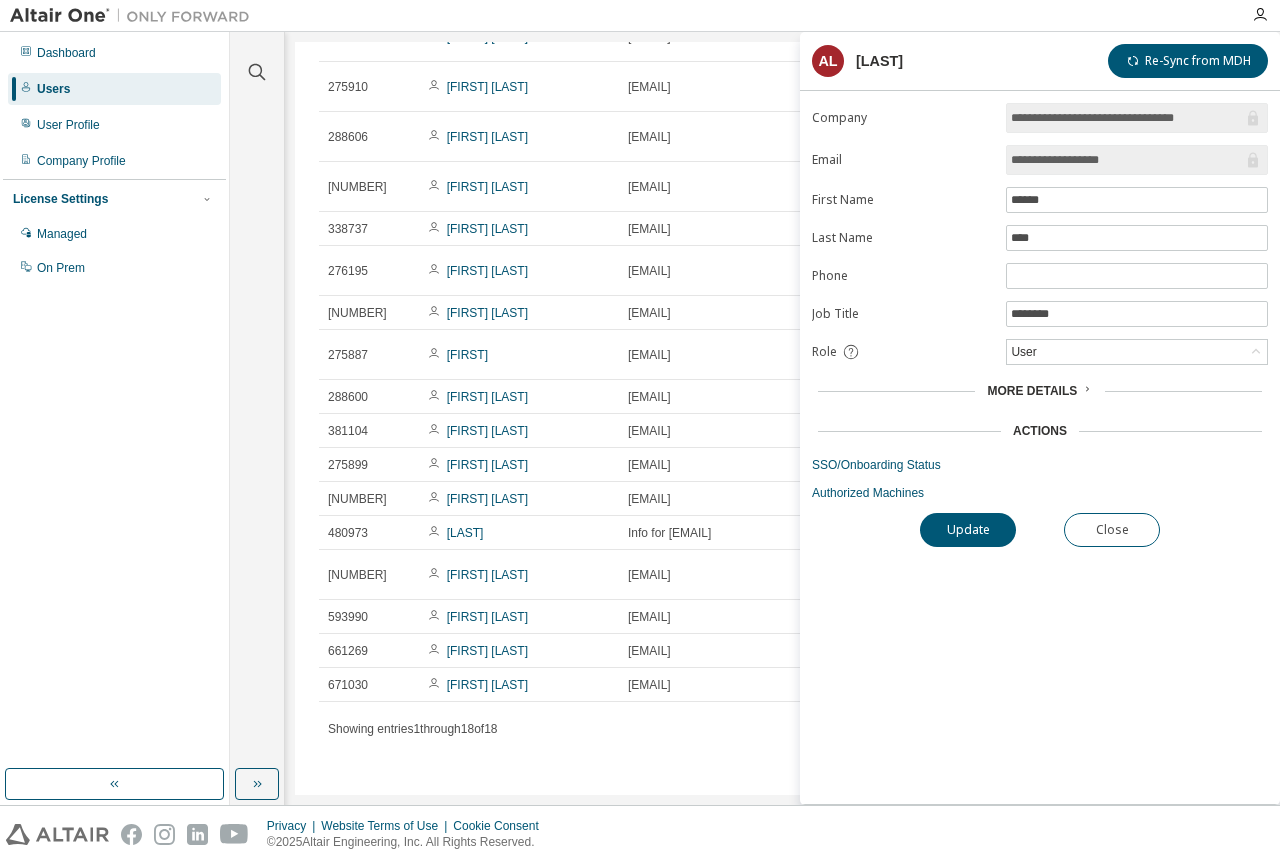 click on "Actions" at bounding box center (1040, 431) 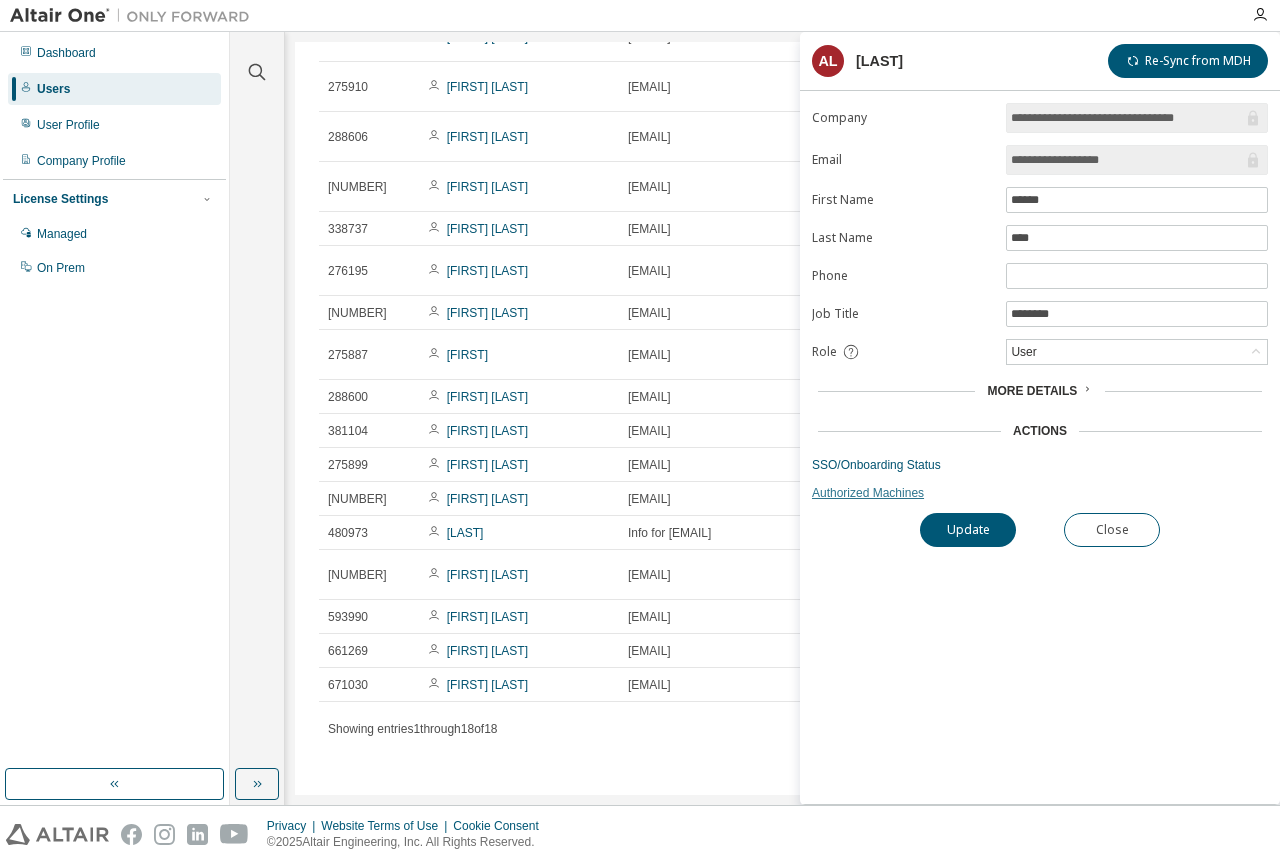 click on "Authorized Machines" at bounding box center [1040, 493] 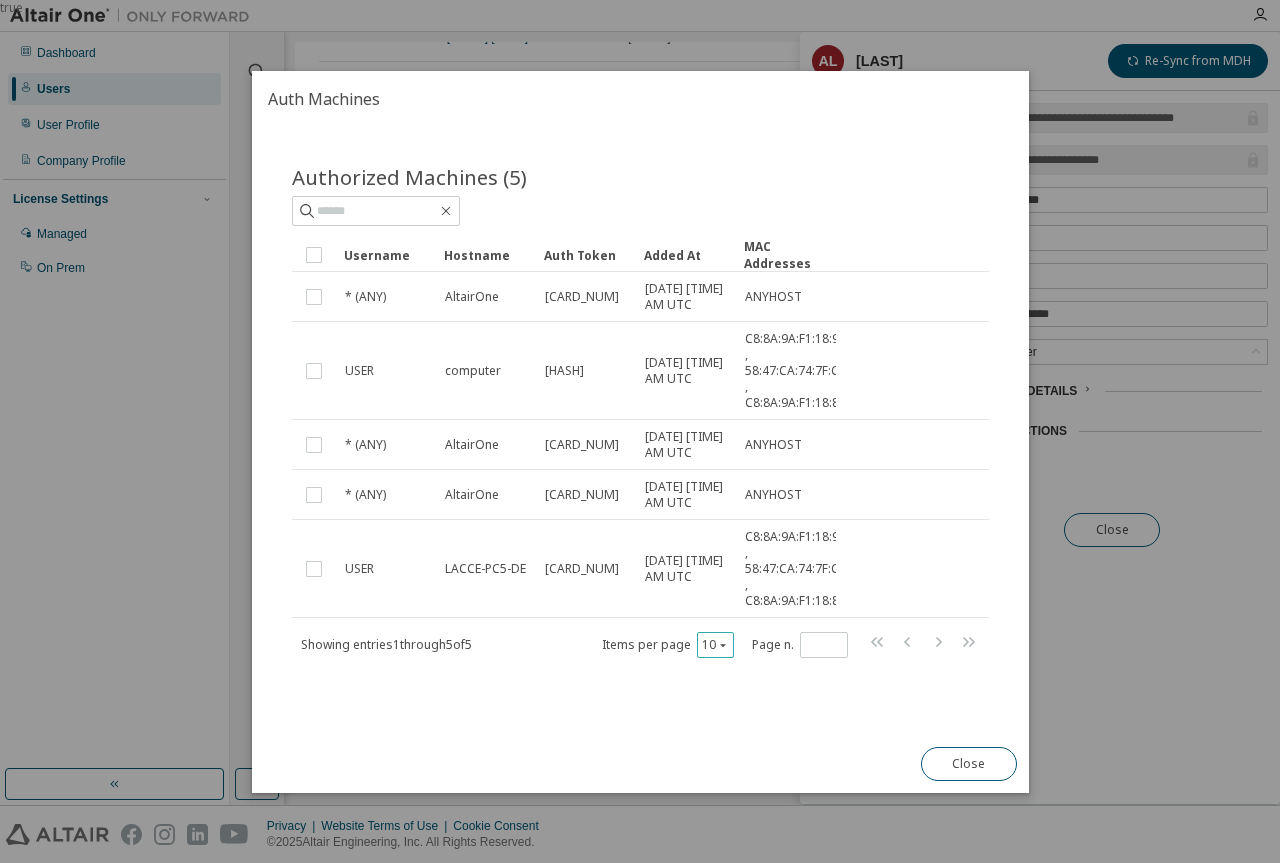 click 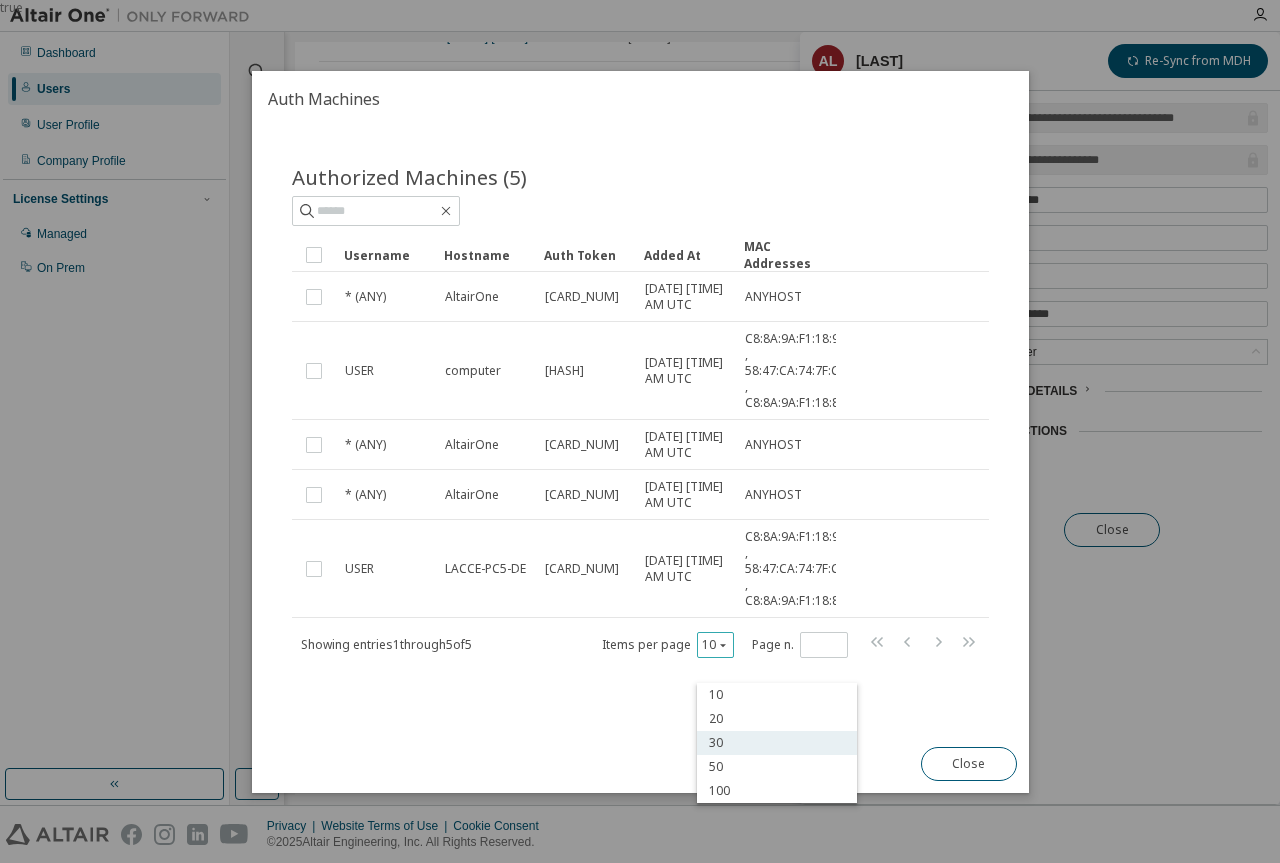 click on "30" at bounding box center (777, 743) 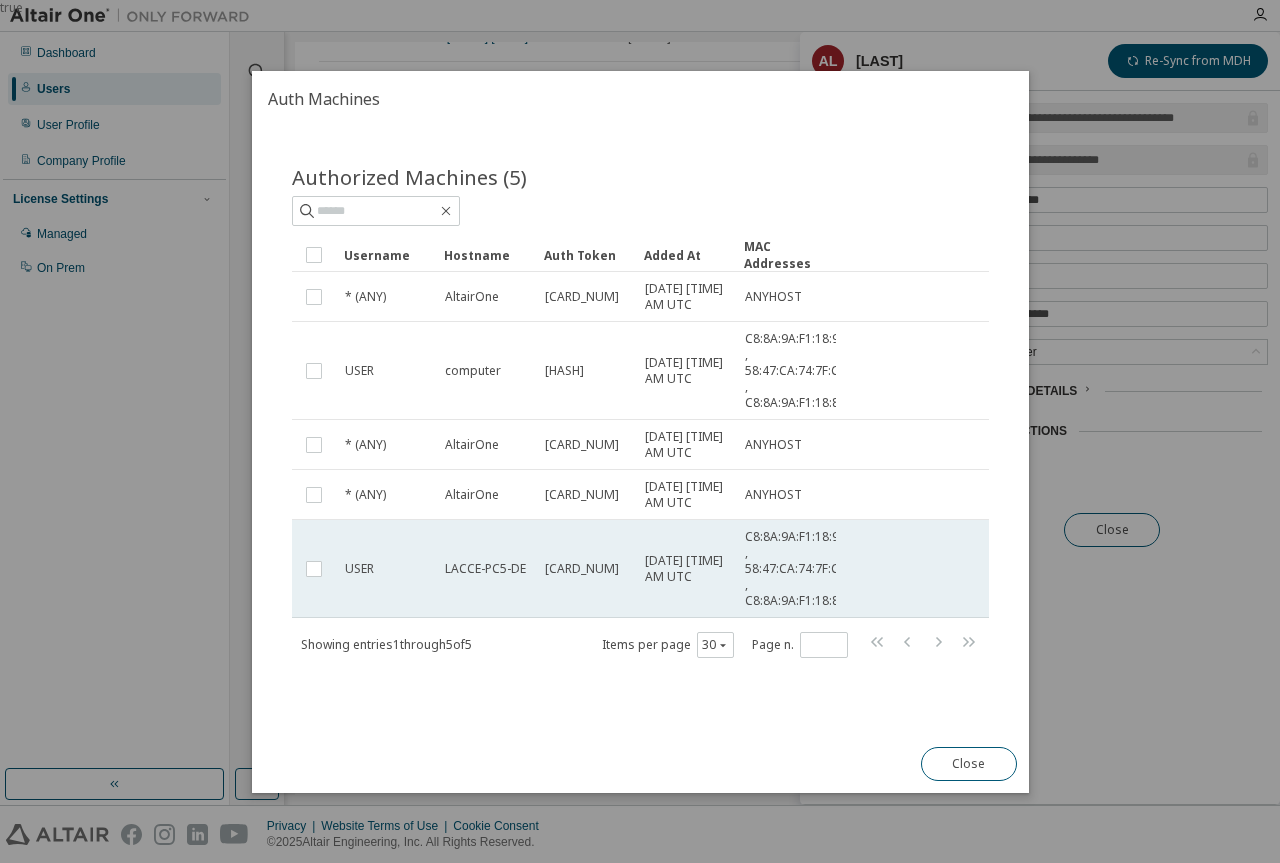 click on "1120...268e" at bounding box center (586, 569) 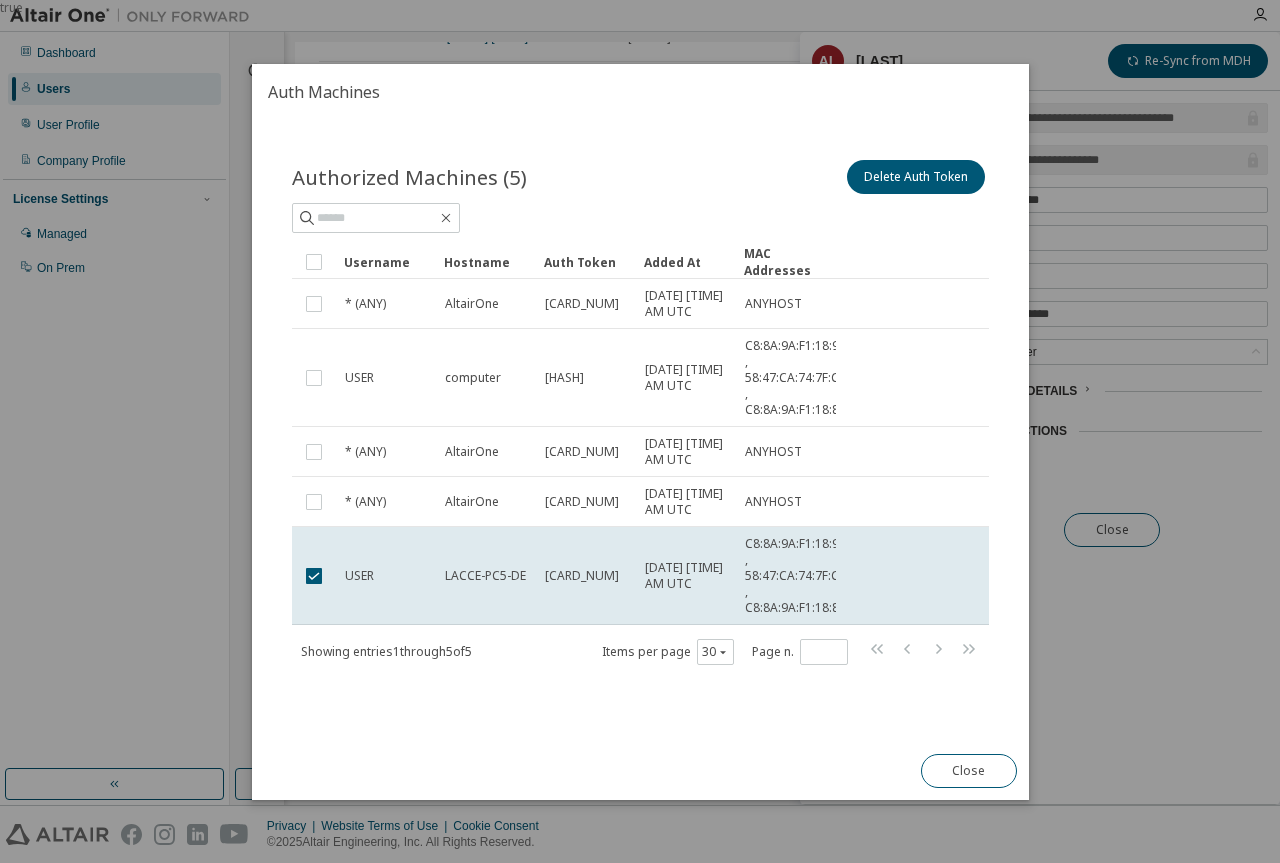 click on "1120...268e" at bounding box center (586, 576) 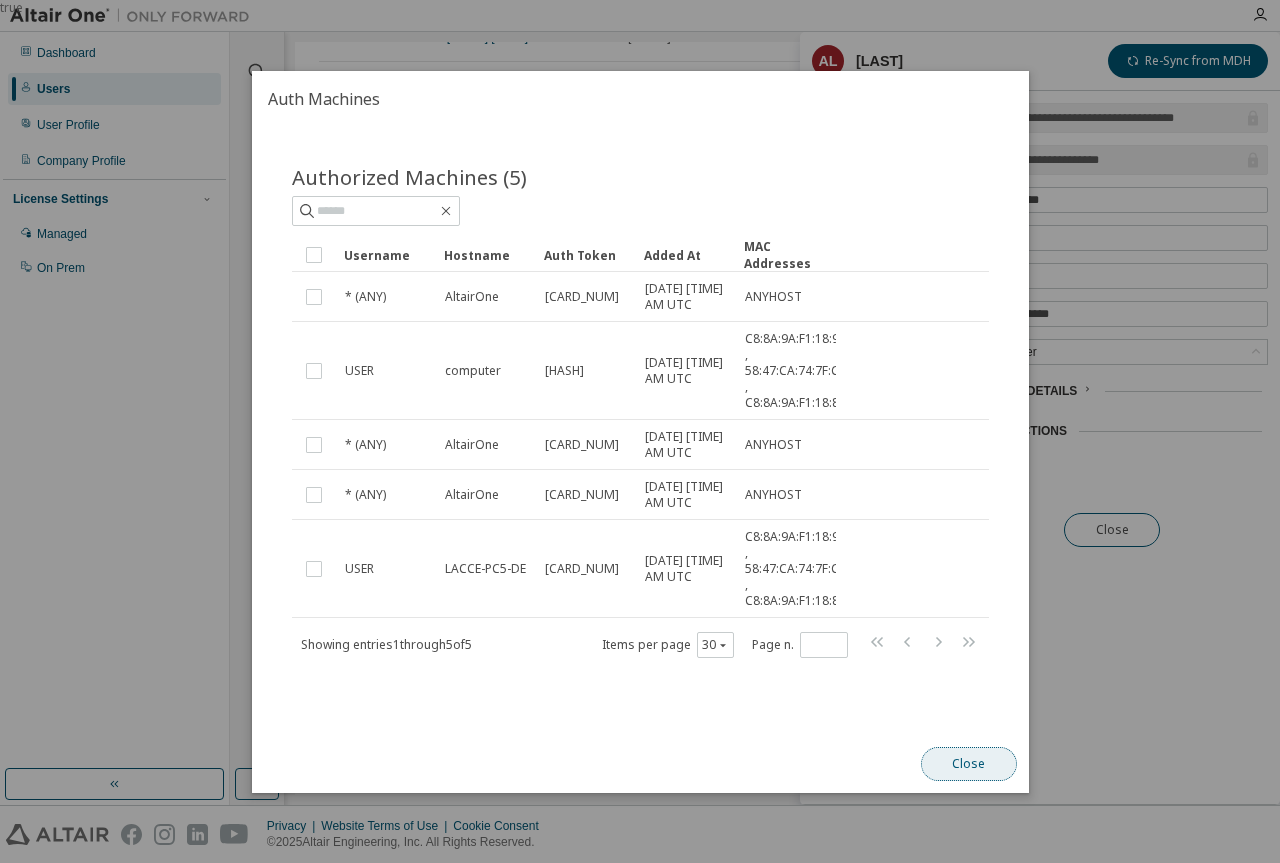 click on "Close" at bounding box center [968, 764] 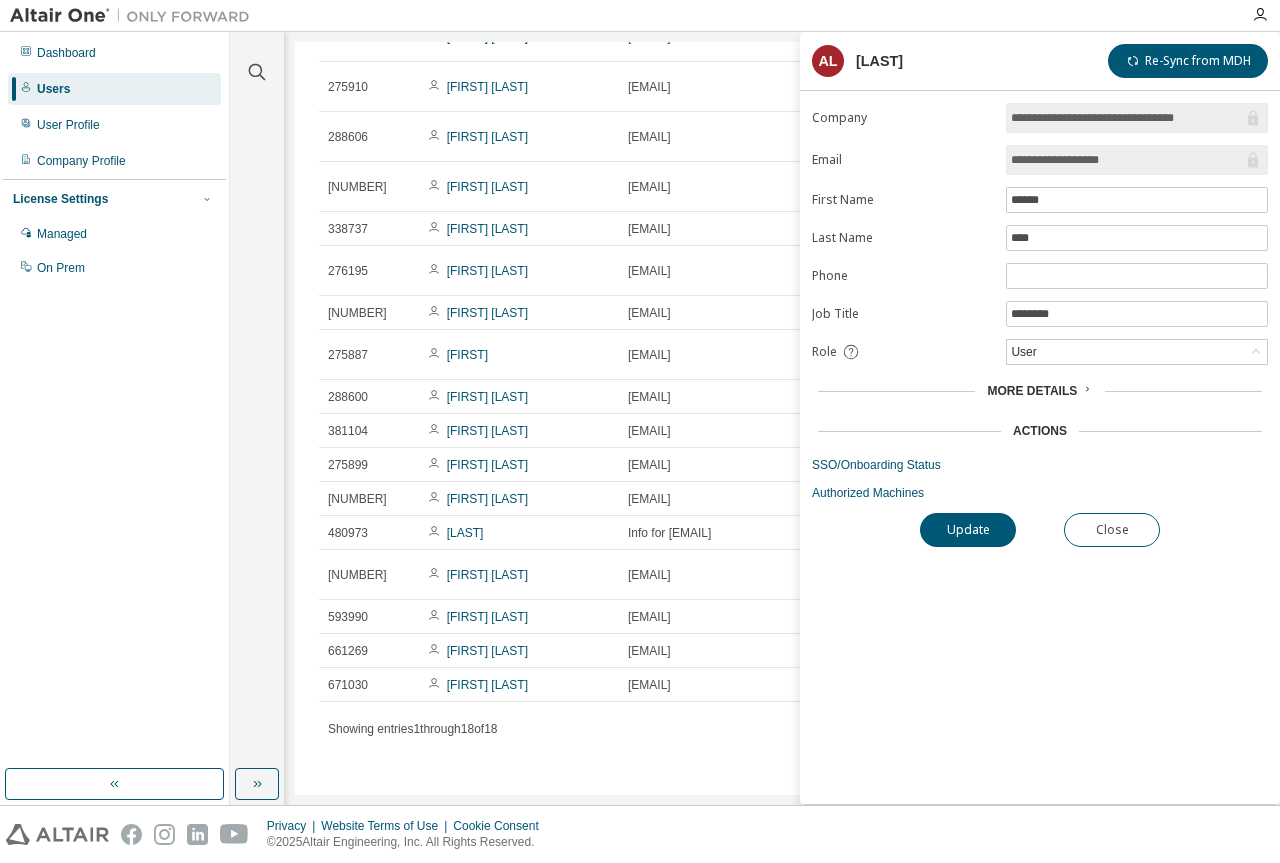 click on "**********" at bounding box center [1040, 453] 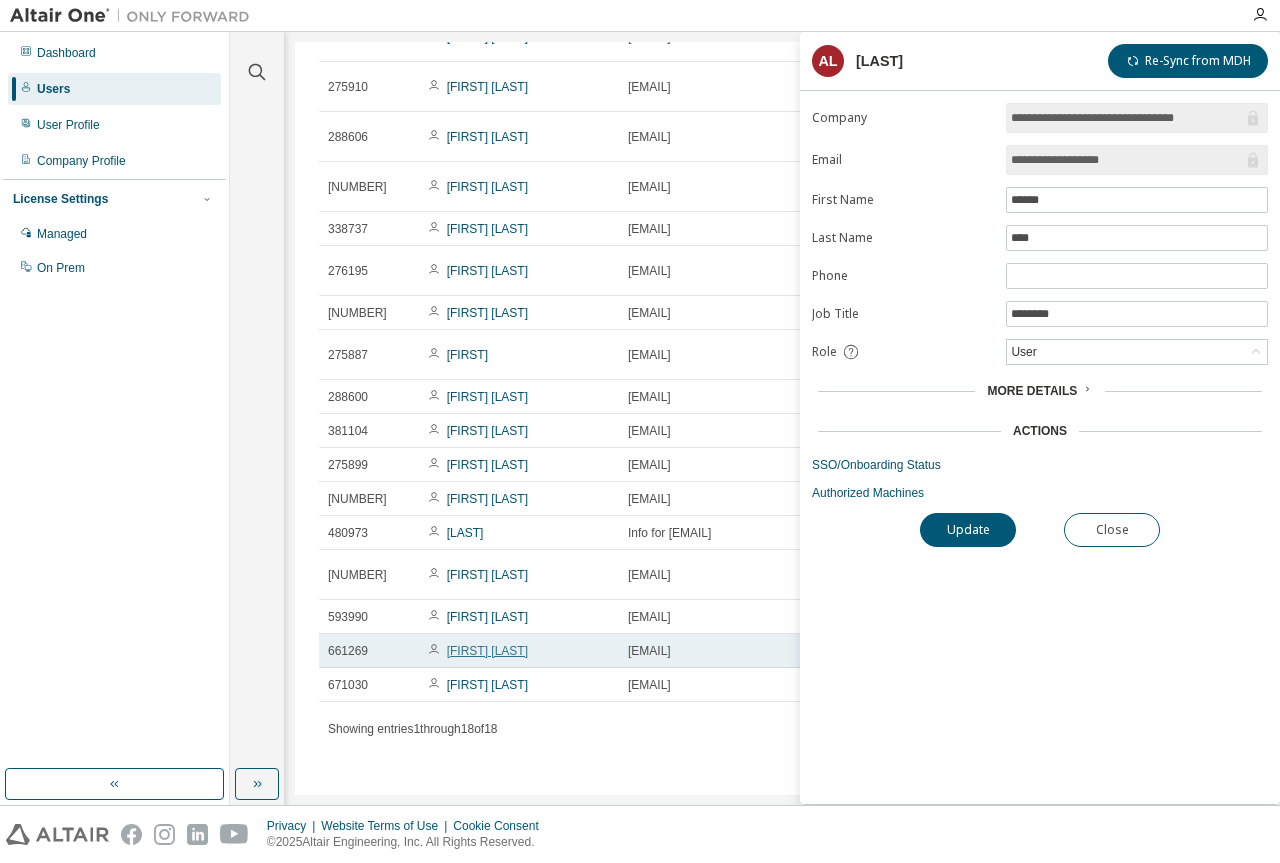scroll, scrollTop: 0, scrollLeft: 0, axis: both 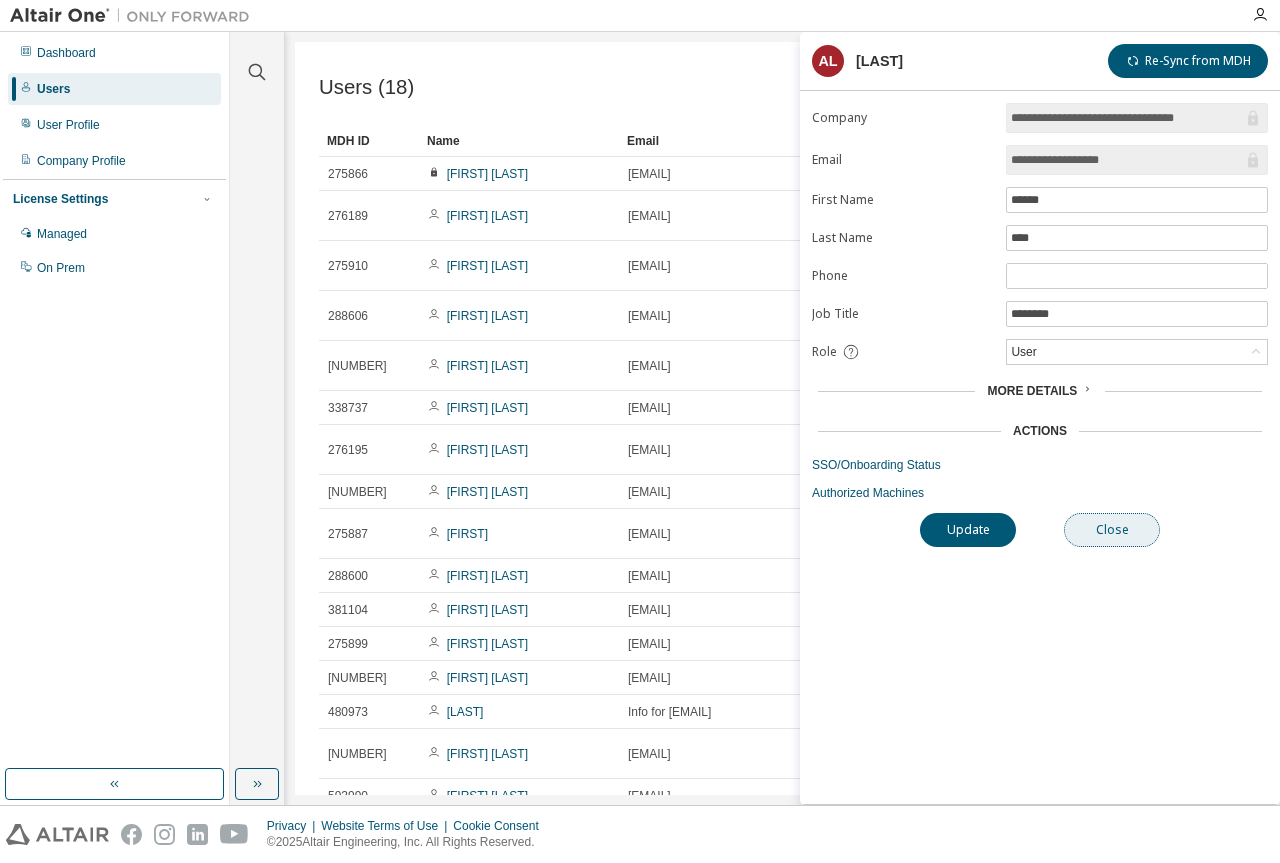 click on "Close" at bounding box center (1112, 530) 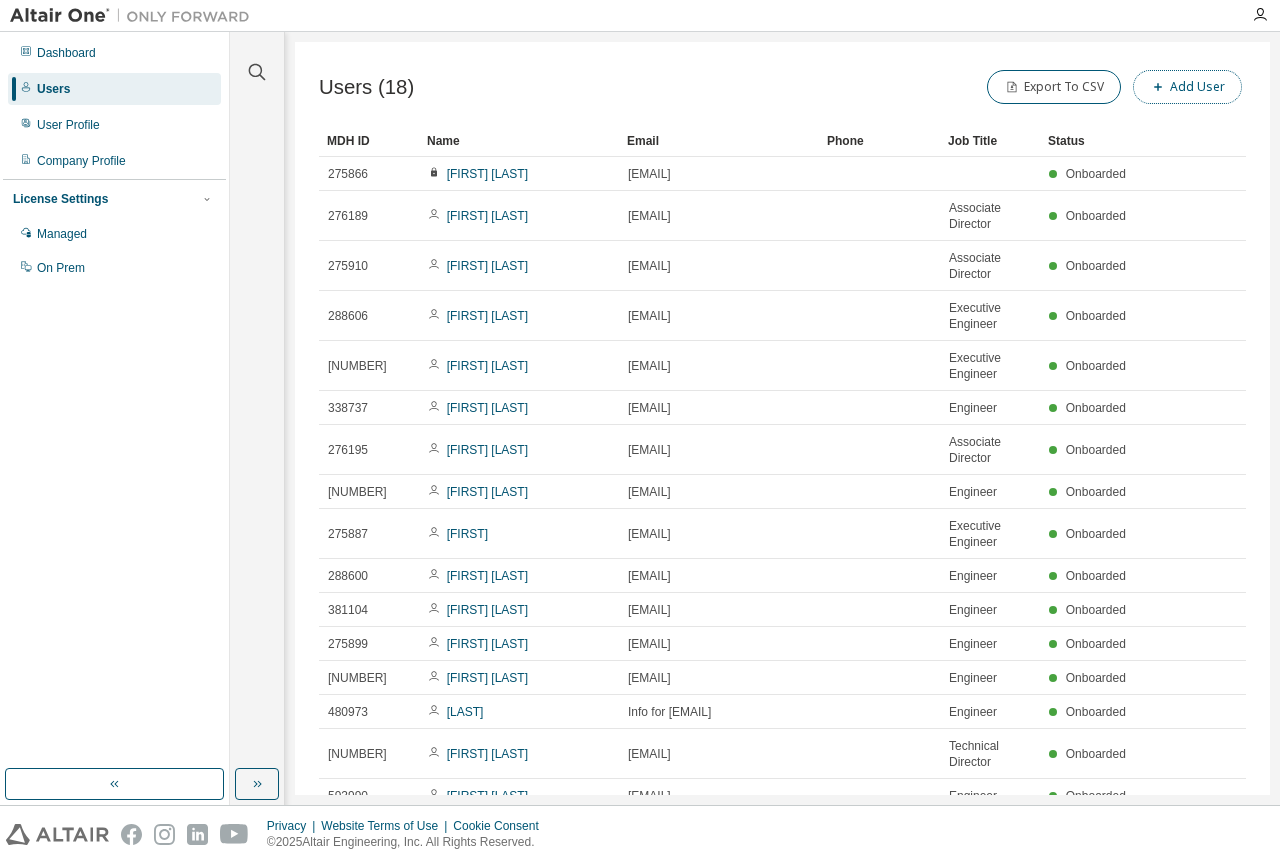 click on "Add User" at bounding box center [1187, 87] 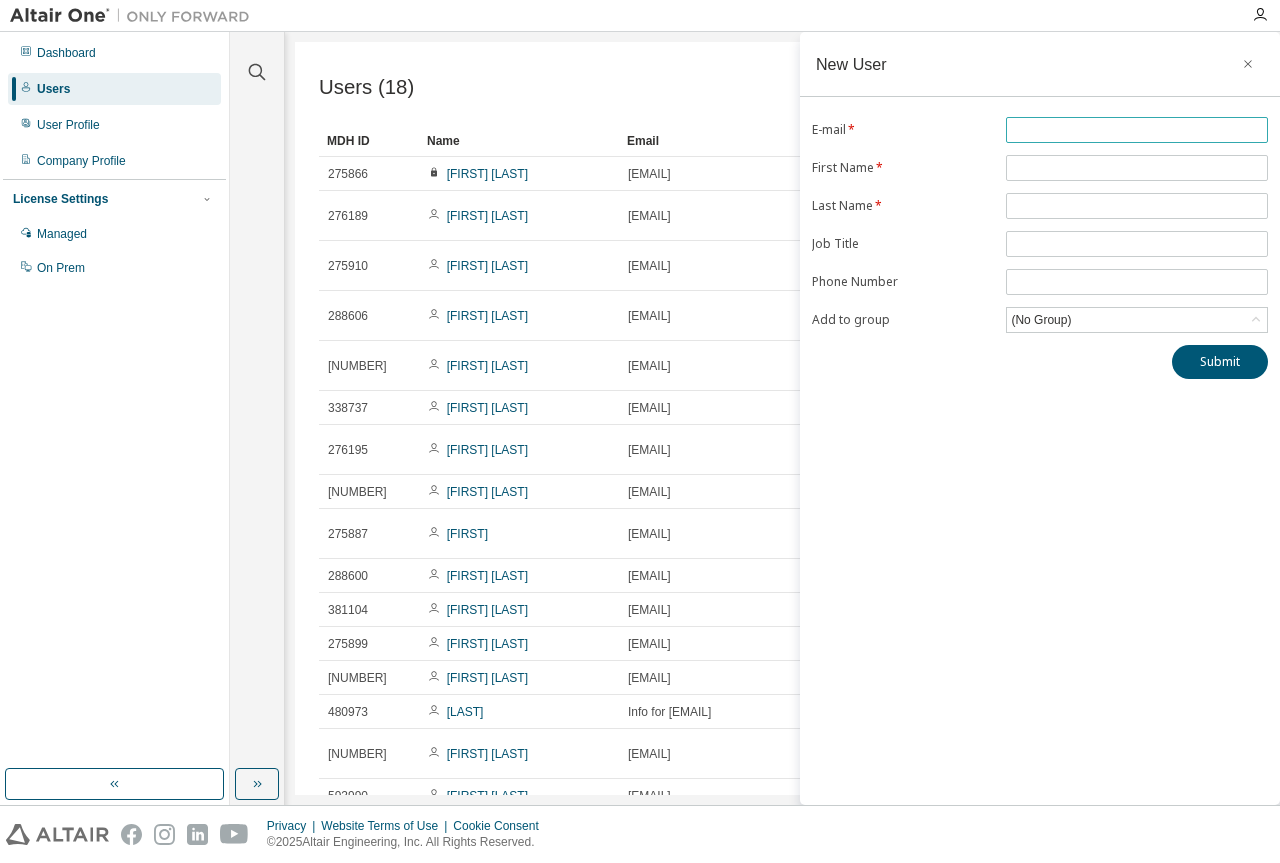 click at bounding box center (1137, 130) 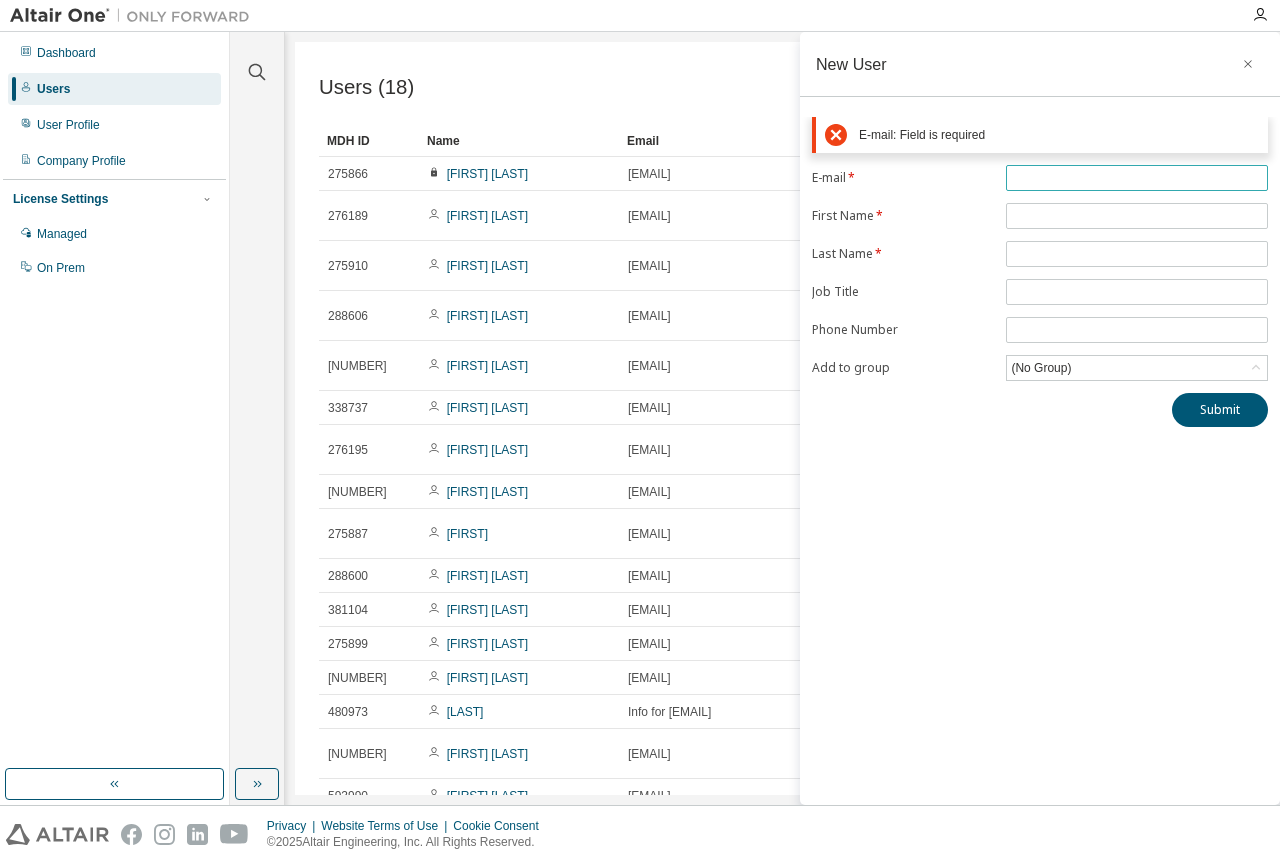 click at bounding box center (1137, 178) 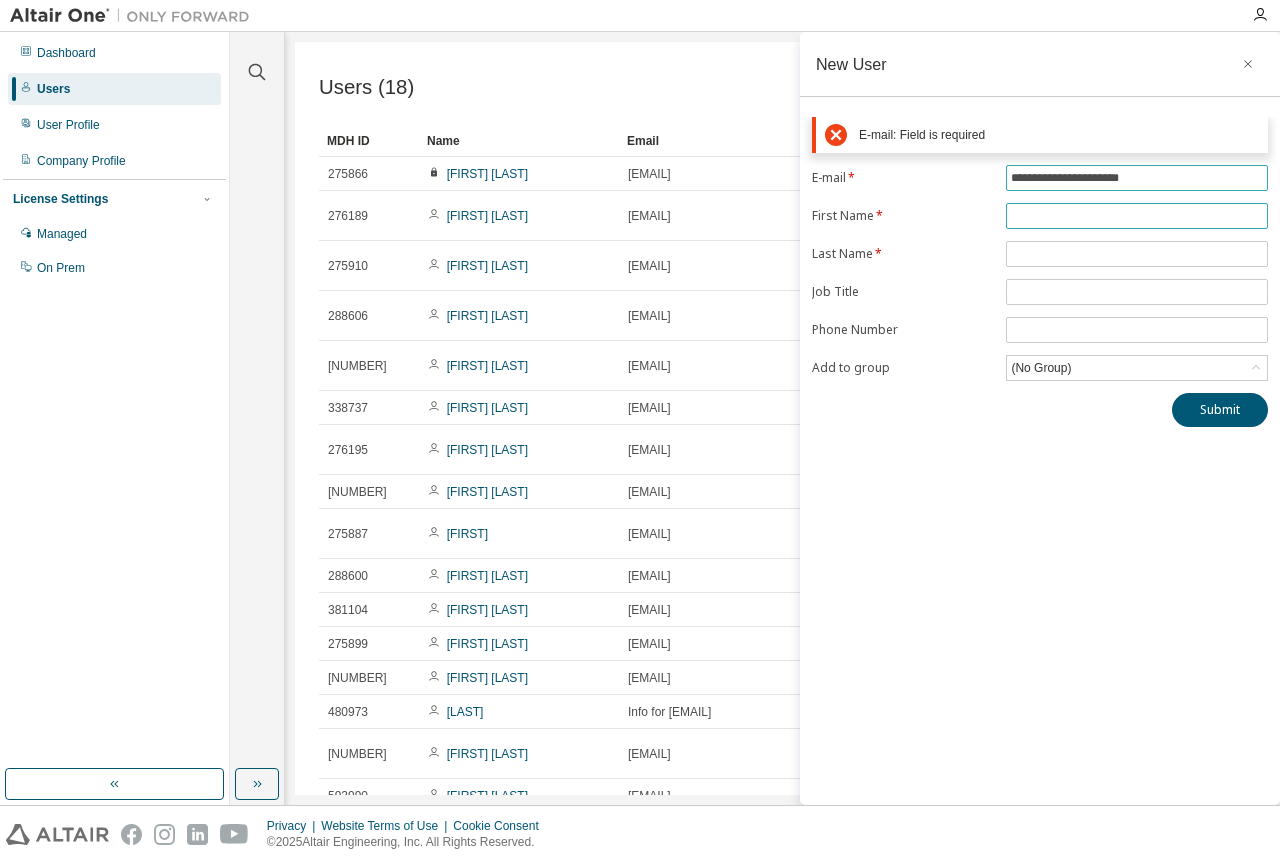 type on "**********" 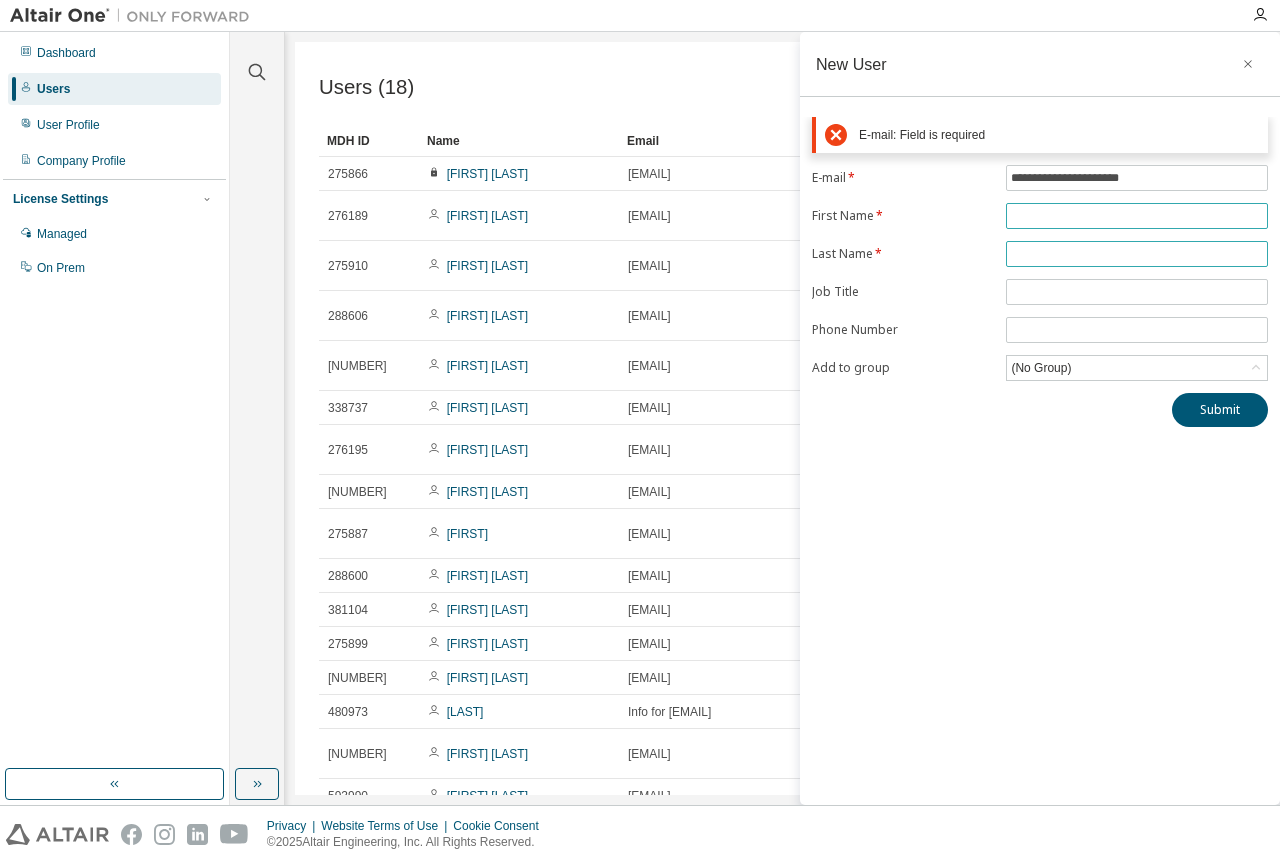 click on "**********" at bounding box center (1040, 273) 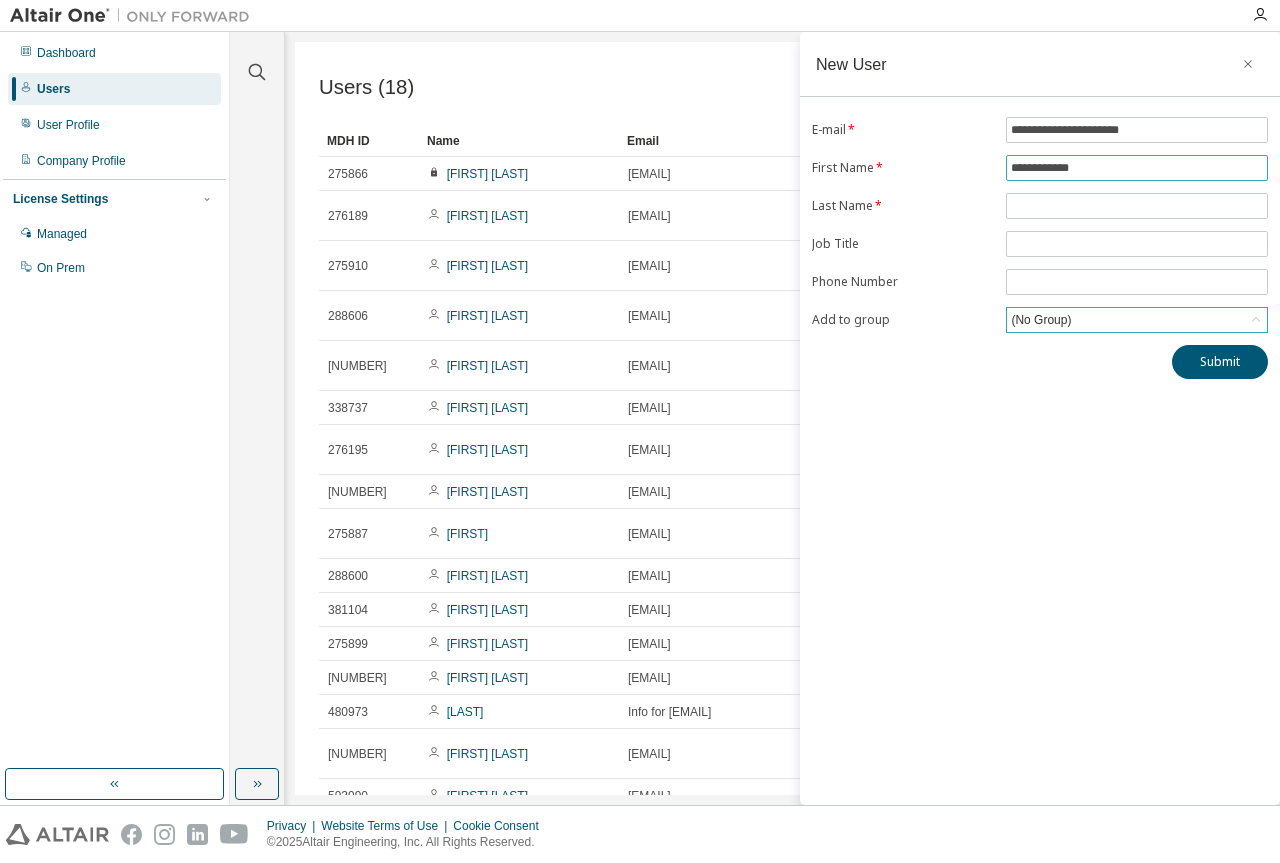 drag, startPoint x: 1035, startPoint y: 168, endPoint x: 1118, endPoint y: 314, distance: 167.94344 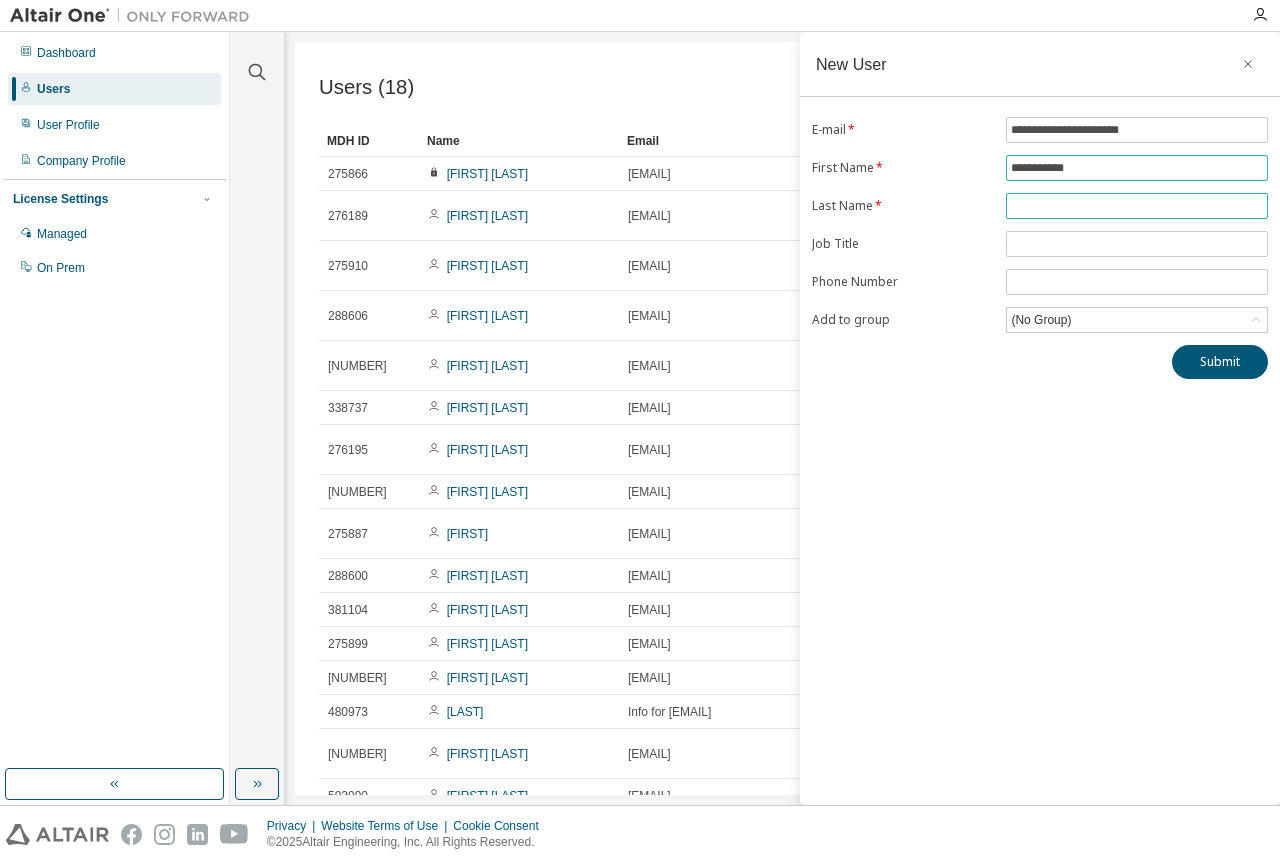 type on "**********" 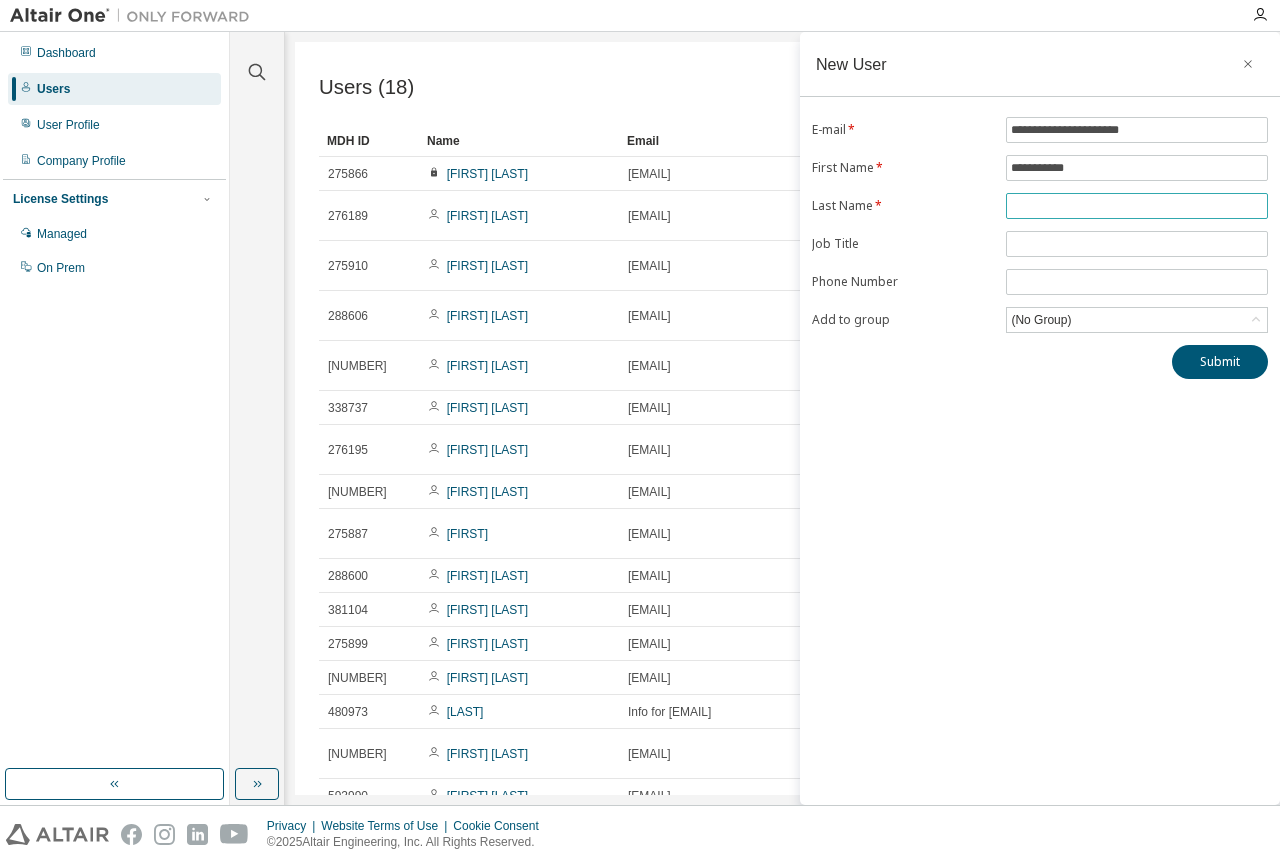 click at bounding box center (1137, 206) 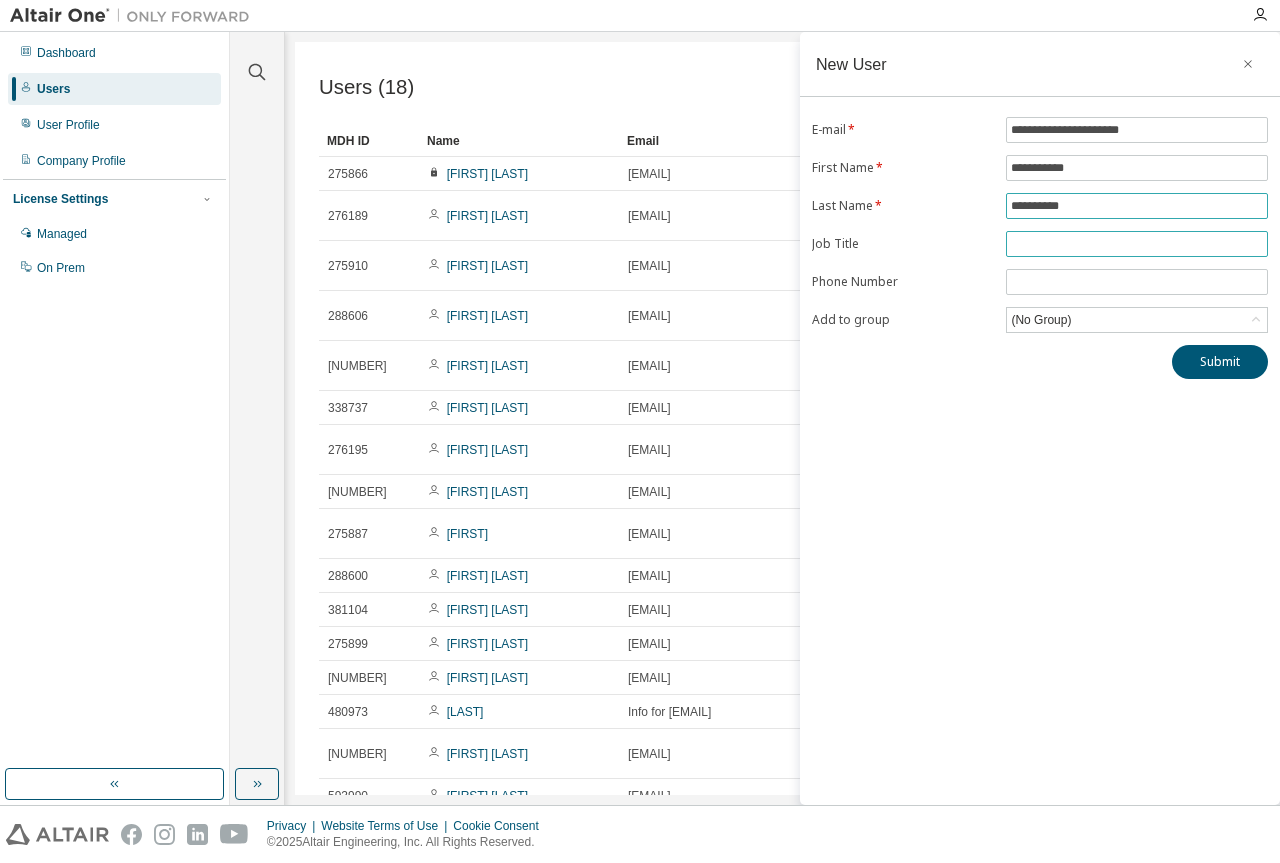 type on "**********" 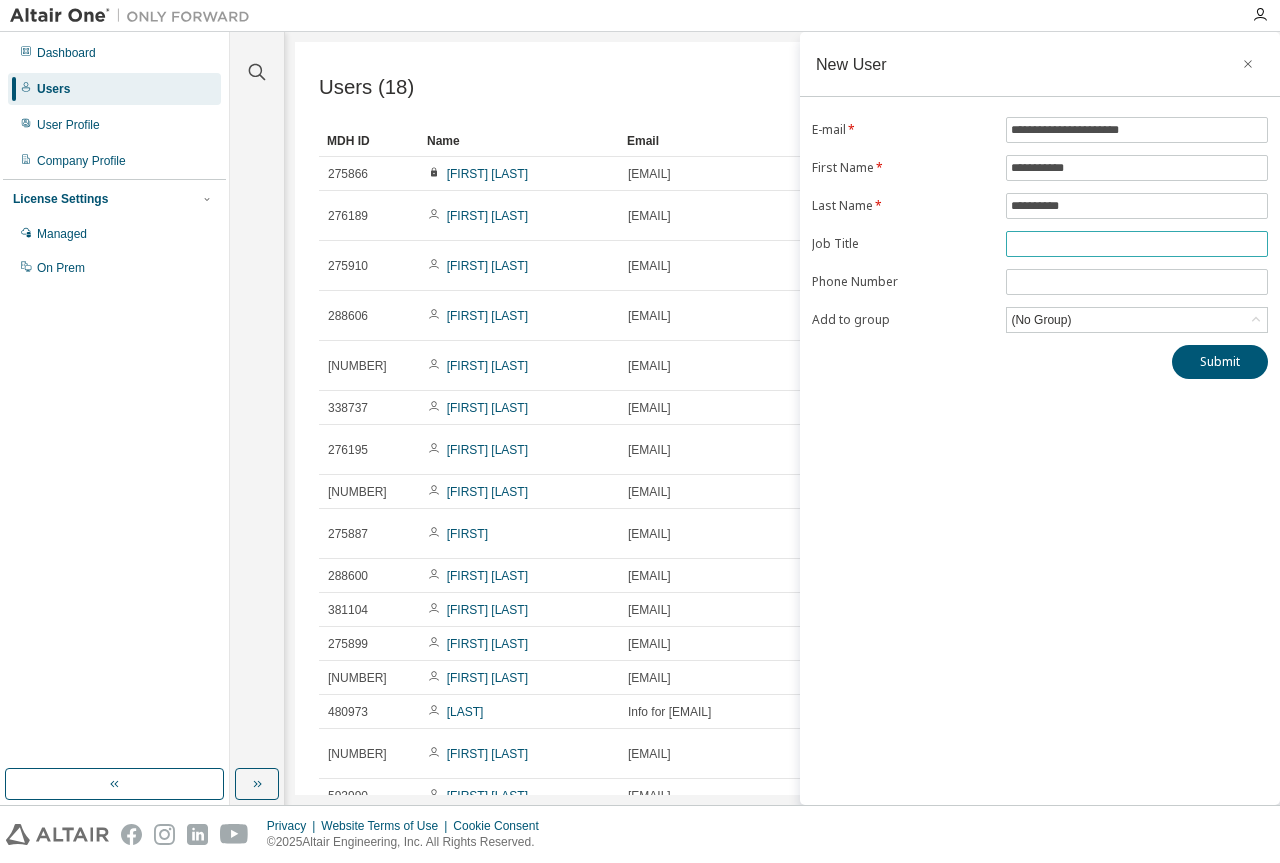 click at bounding box center [1137, 244] 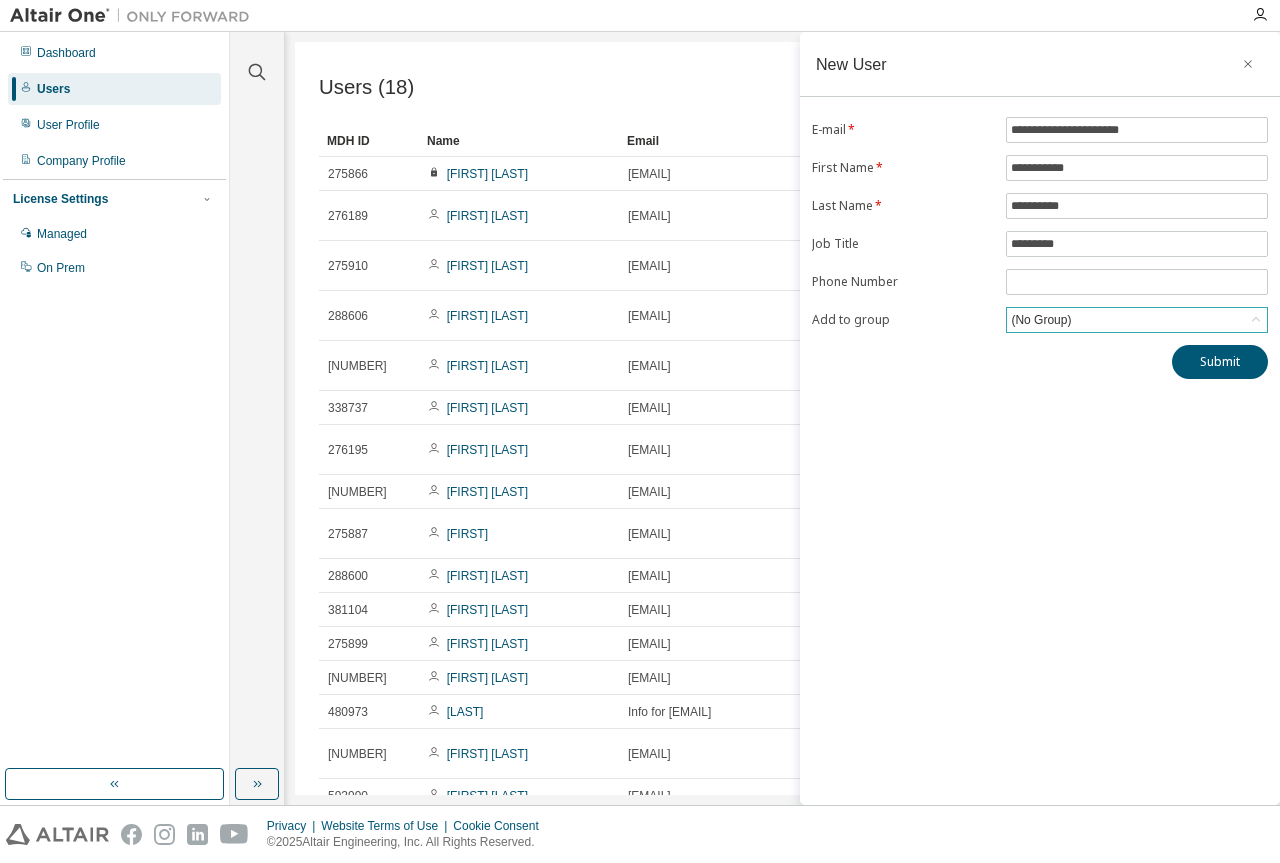 click on "(No Group)" at bounding box center [1041, 320] 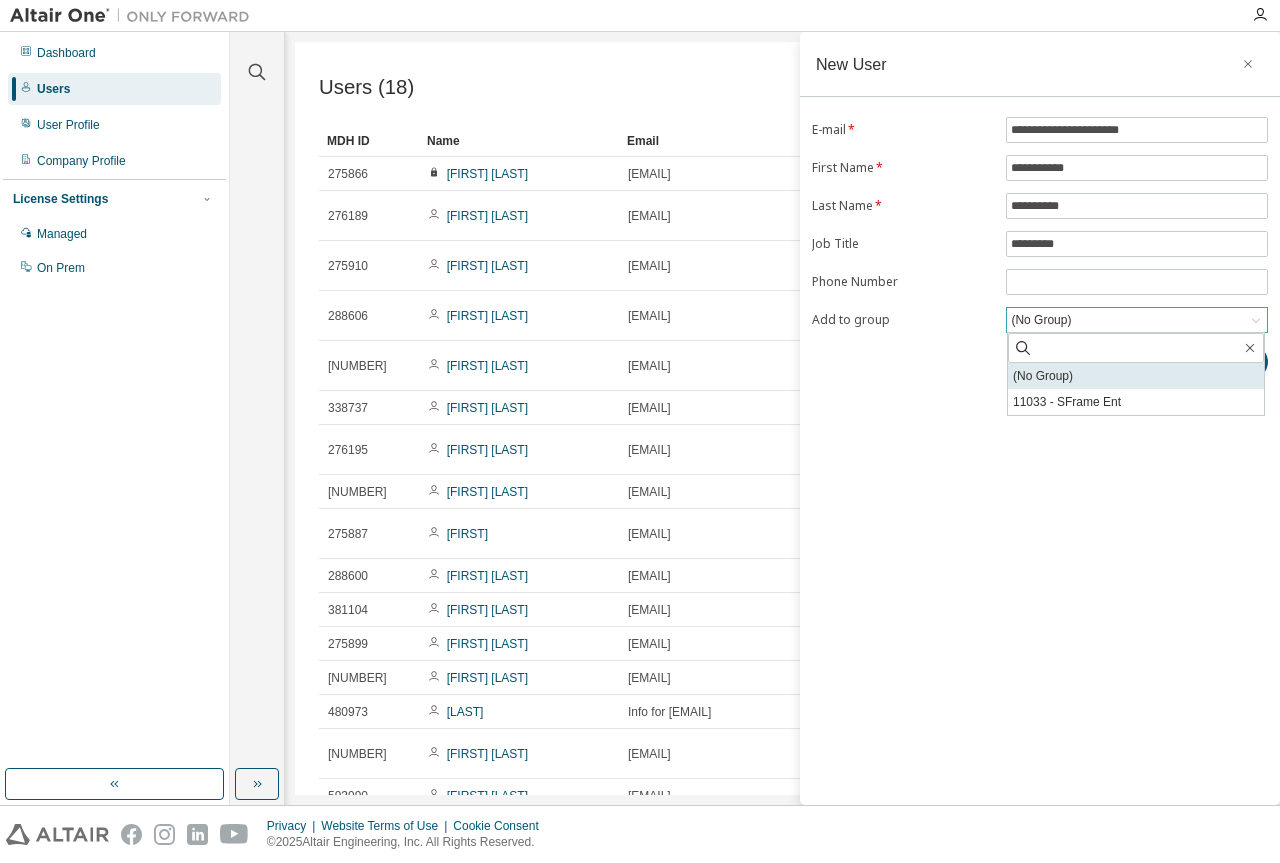 click on "(No Group)" at bounding box center (1136, 376) 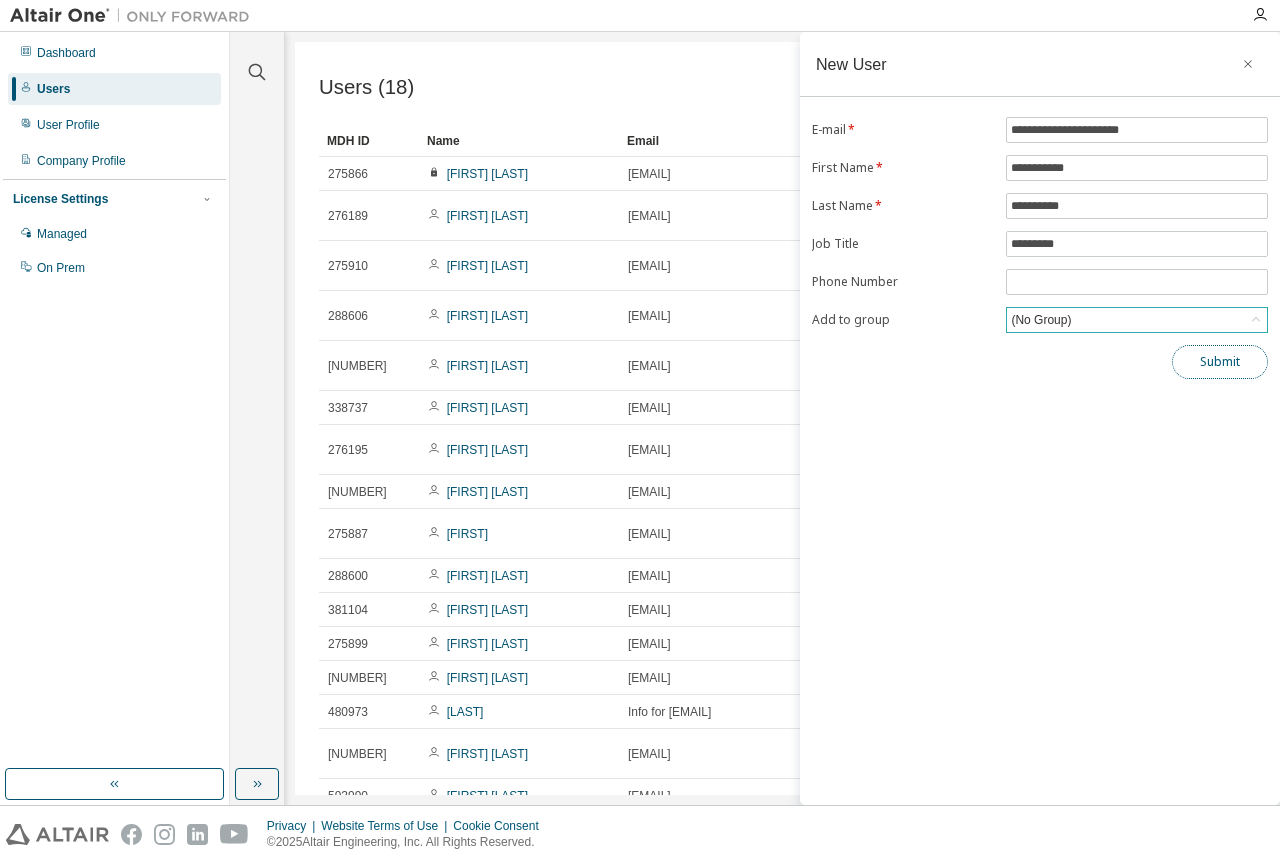 click on "Submit" at bounding box center (1220, 362) 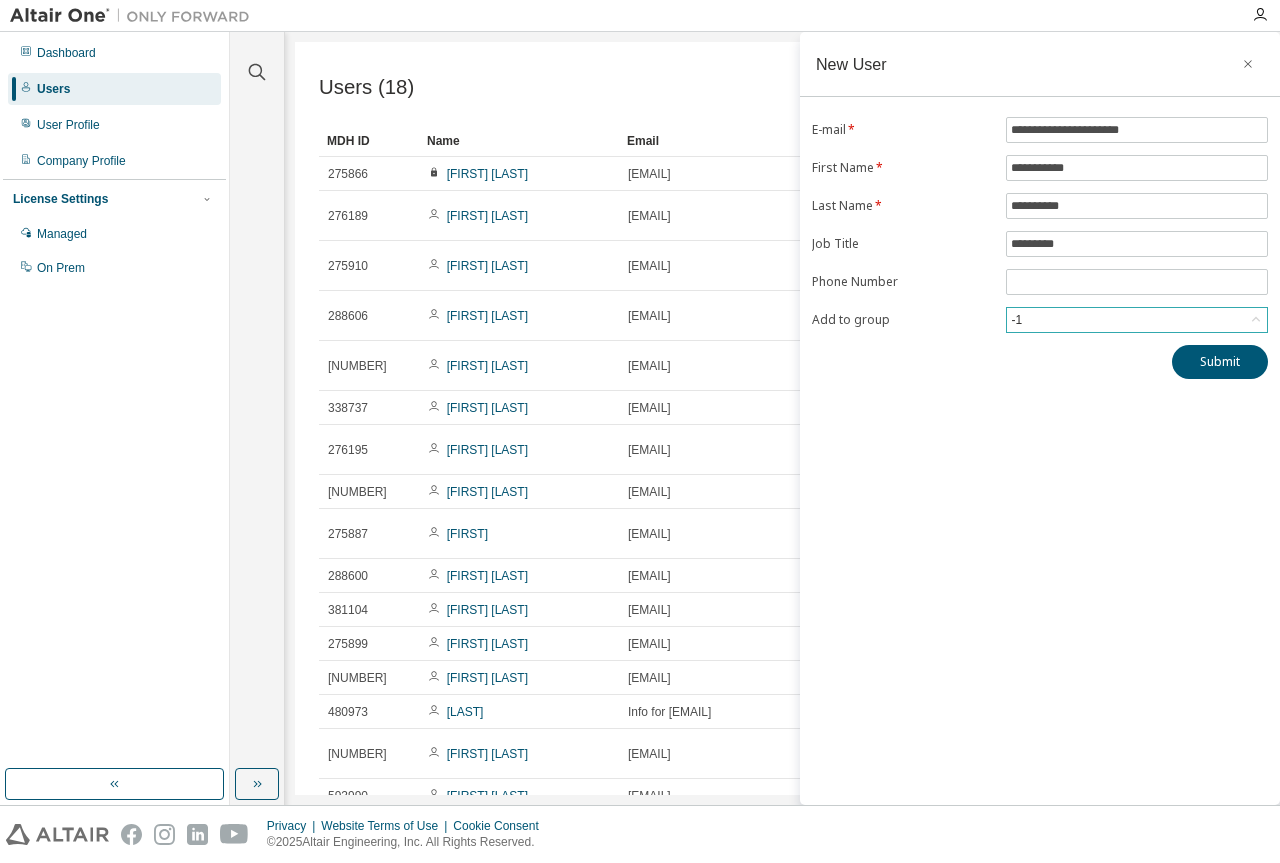 click on "**********" at bounding box center (640, 431) 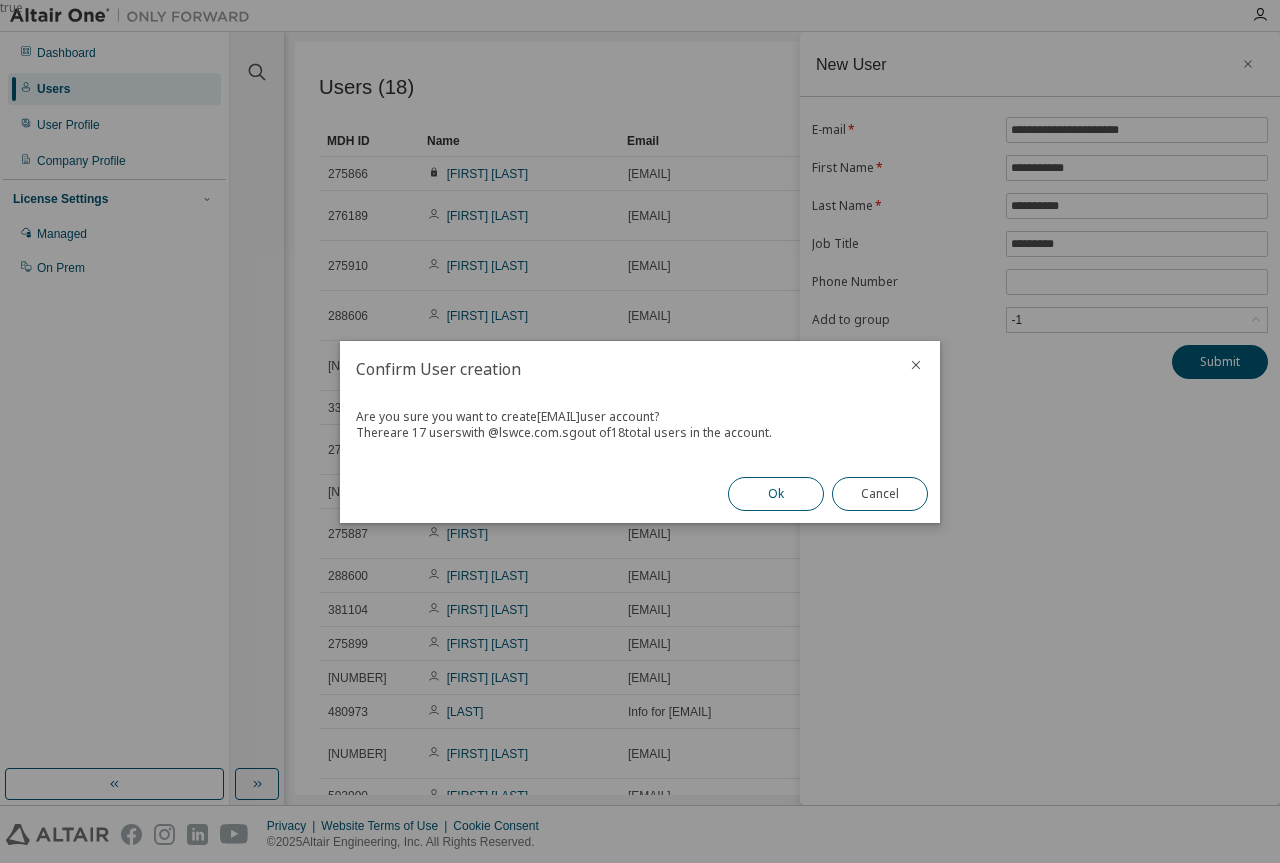 click on "Ok" at bounding box center (776, 494) 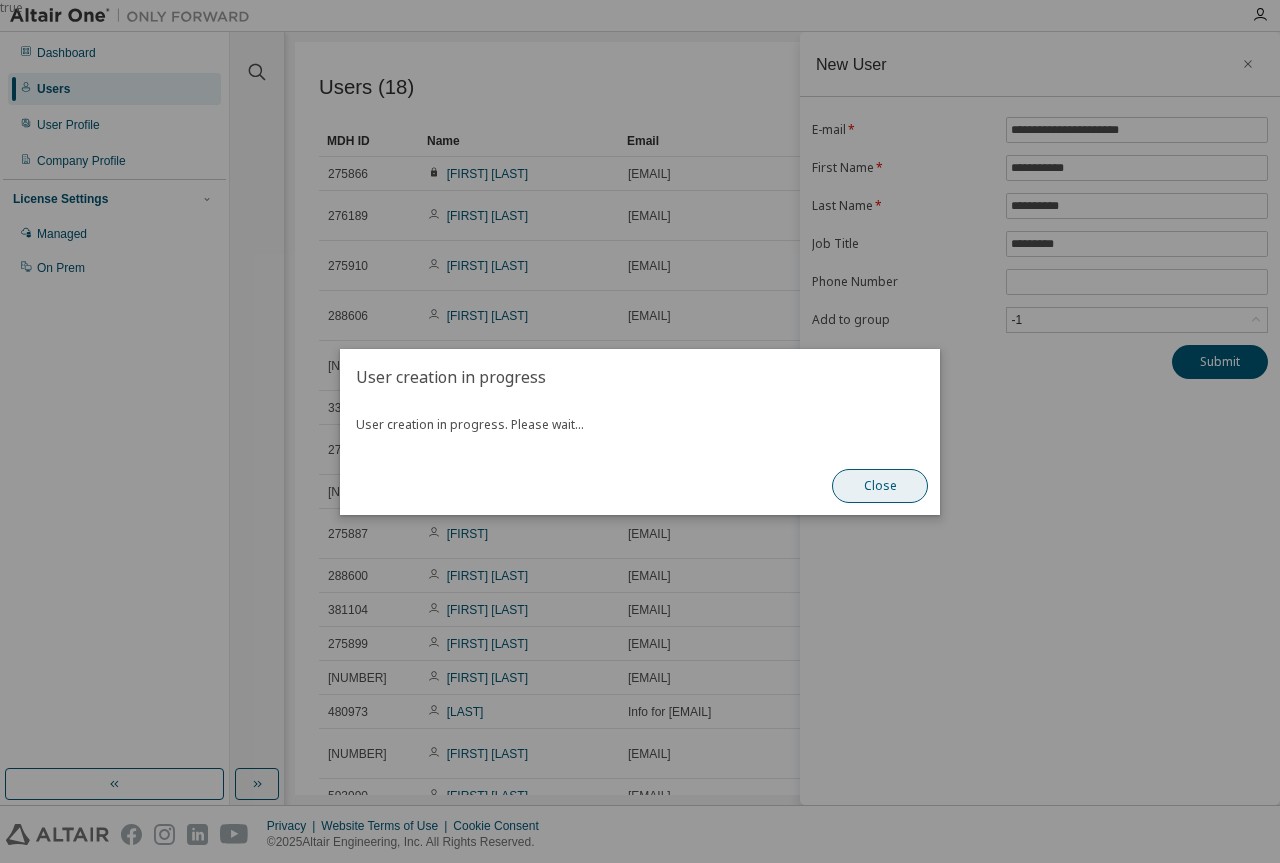 click on "Close" at bounding box center [880, 486] 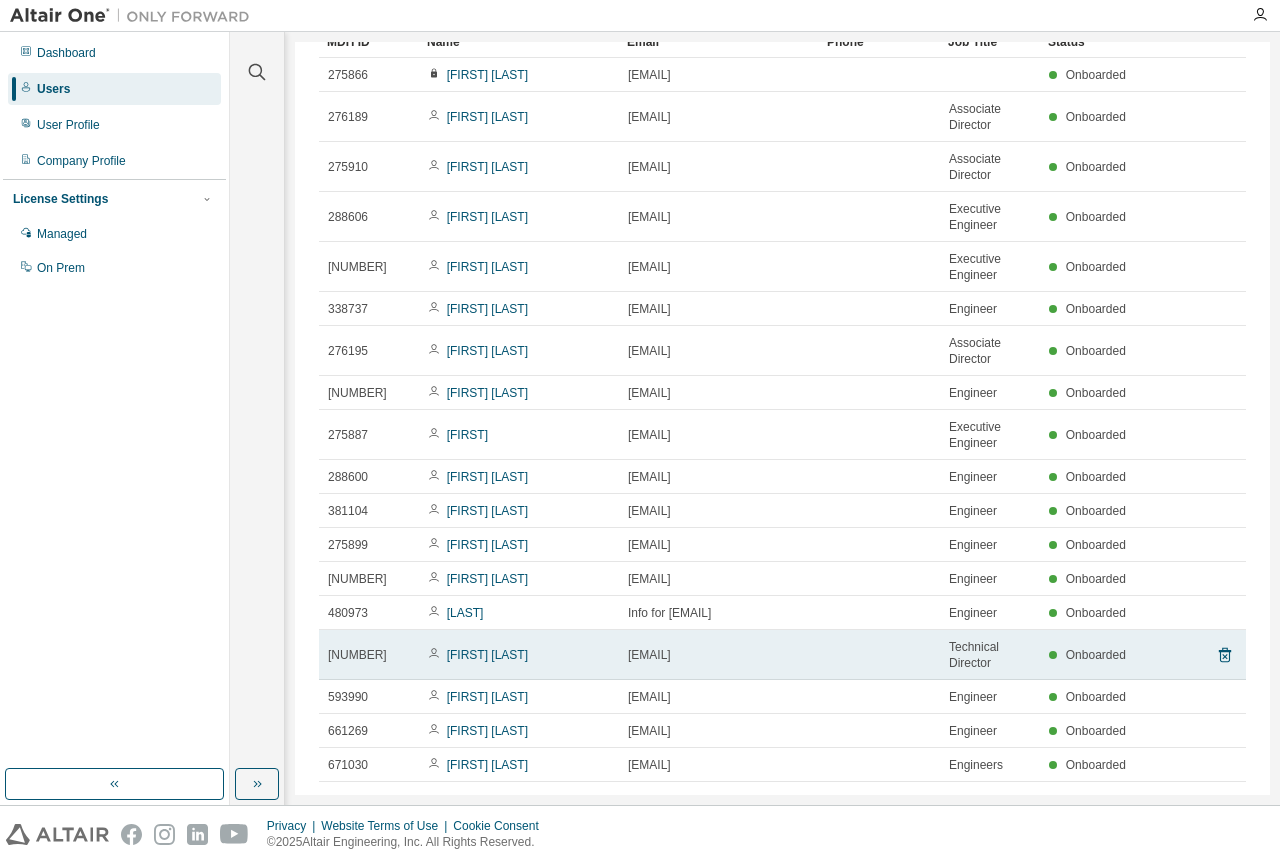 scroll, scrollTop: 100, scrollLeft: 0, axis: vertical 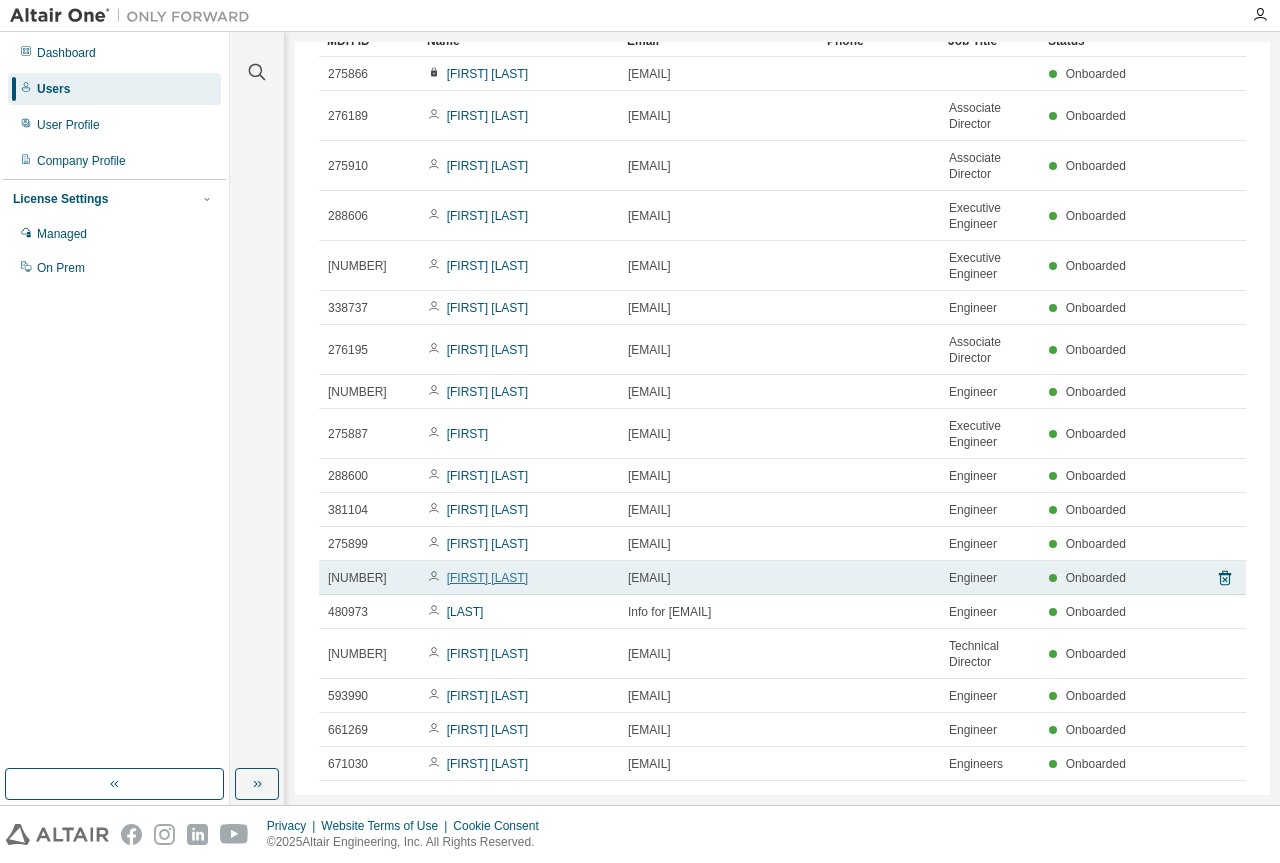 click on "Zhe Hui LOOI" at bounding box center [487, 578] 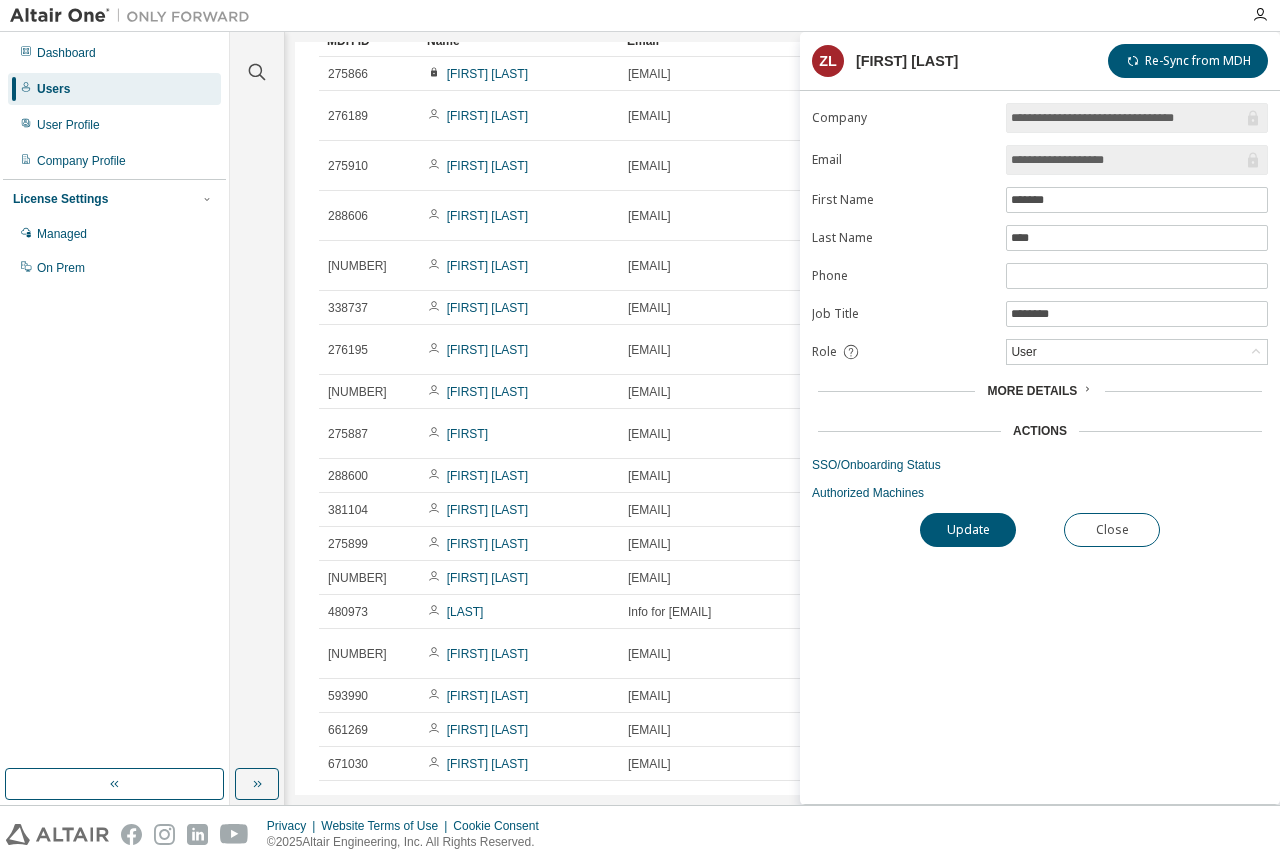click on "More Details" at bounding box center (1040, 391) 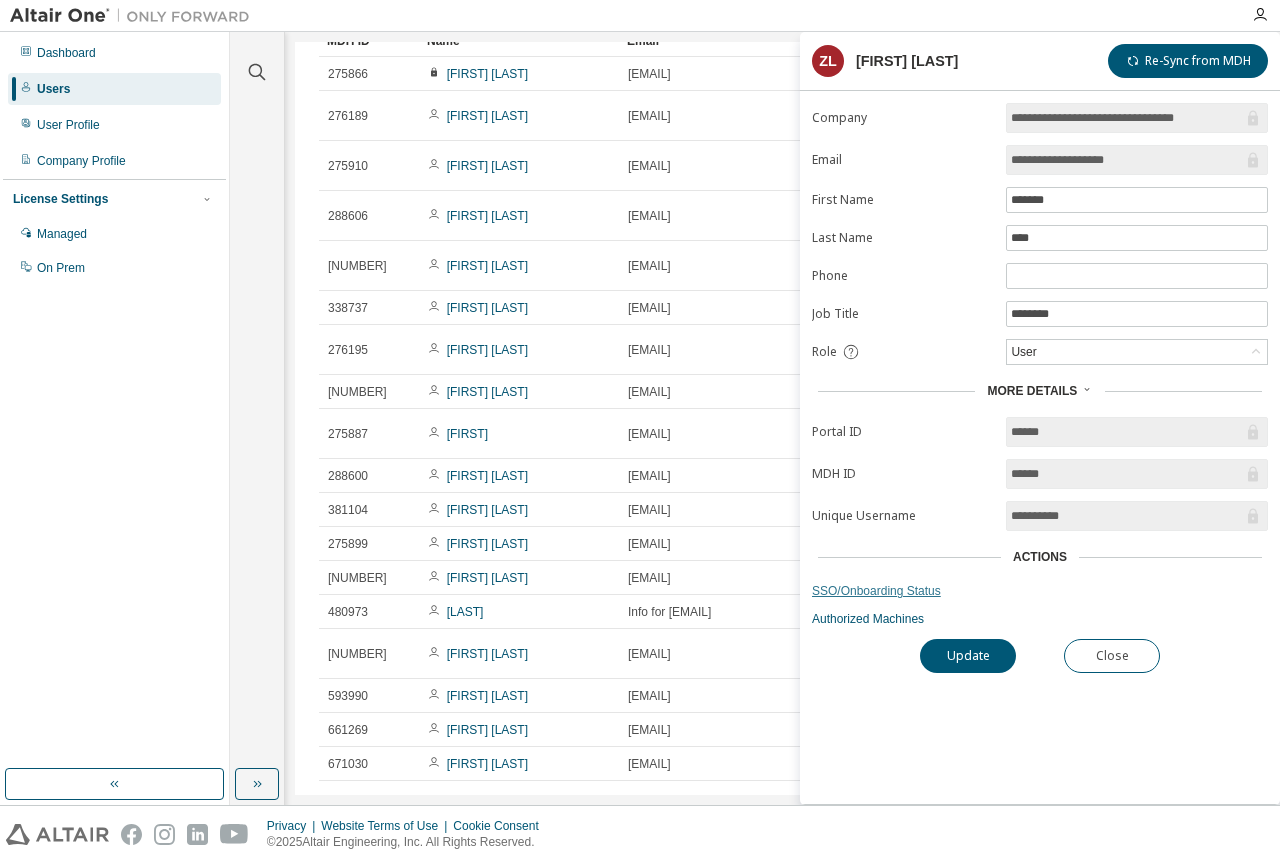 click on "SSO/Onboarding Status" at bounding box center [1040, 591] 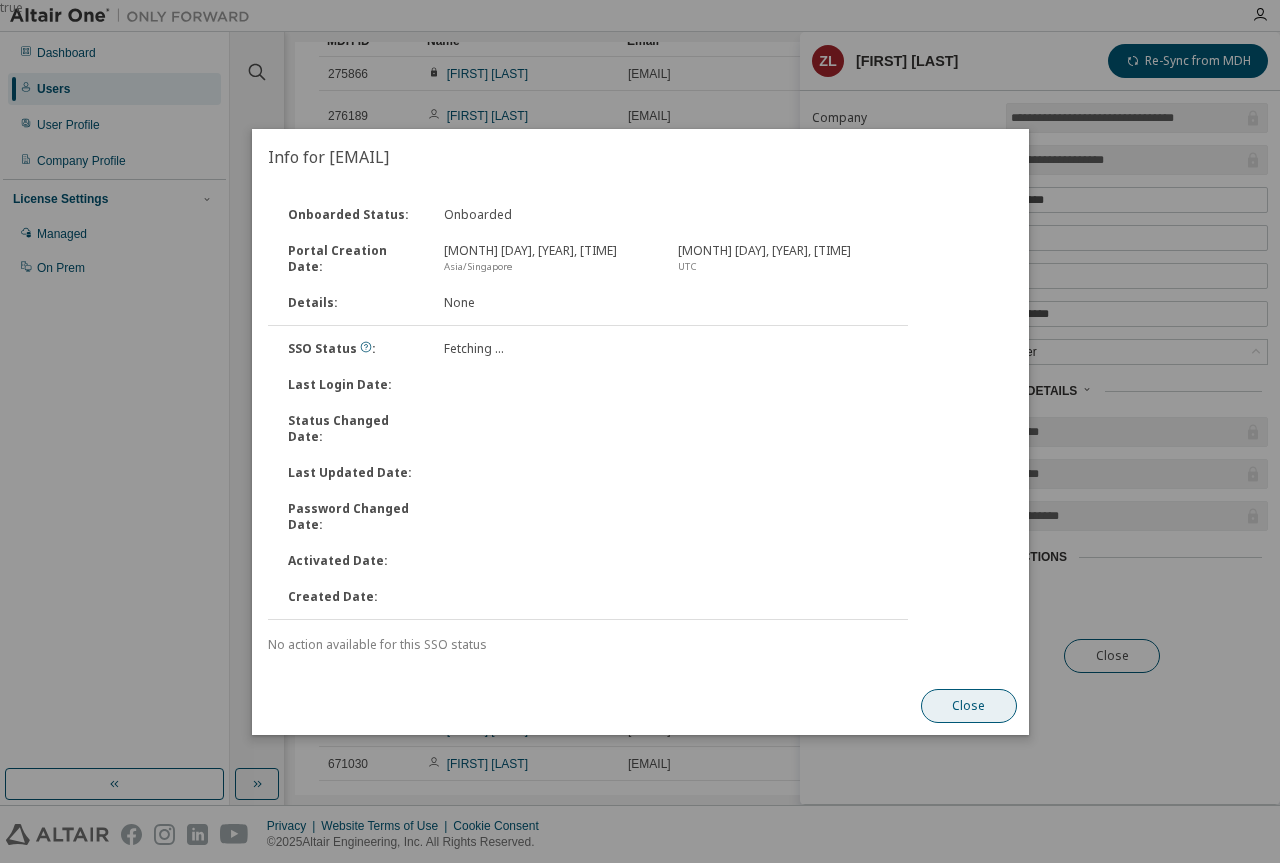 click on "Close" at bounding box center [968, 706] 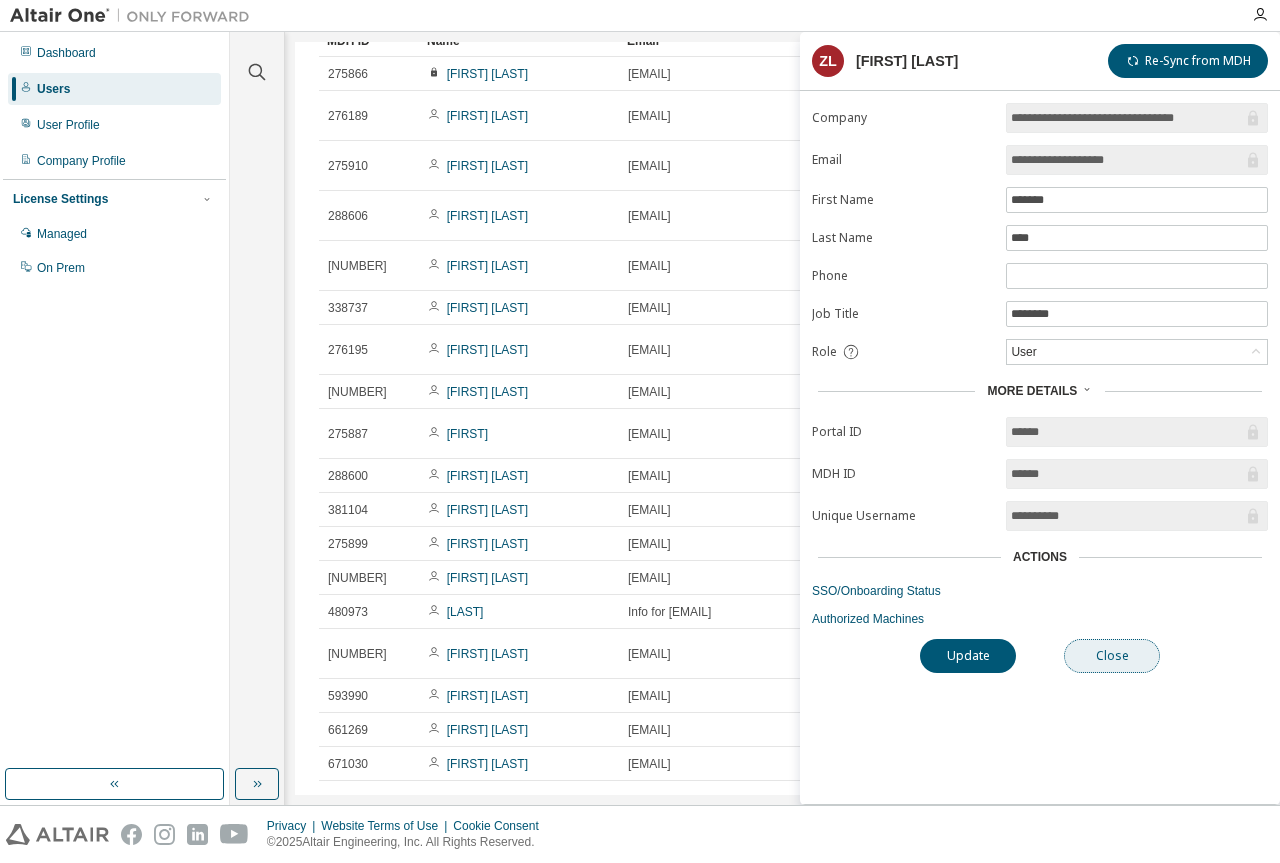 click on "Close" at bounding box center [1112, 656] 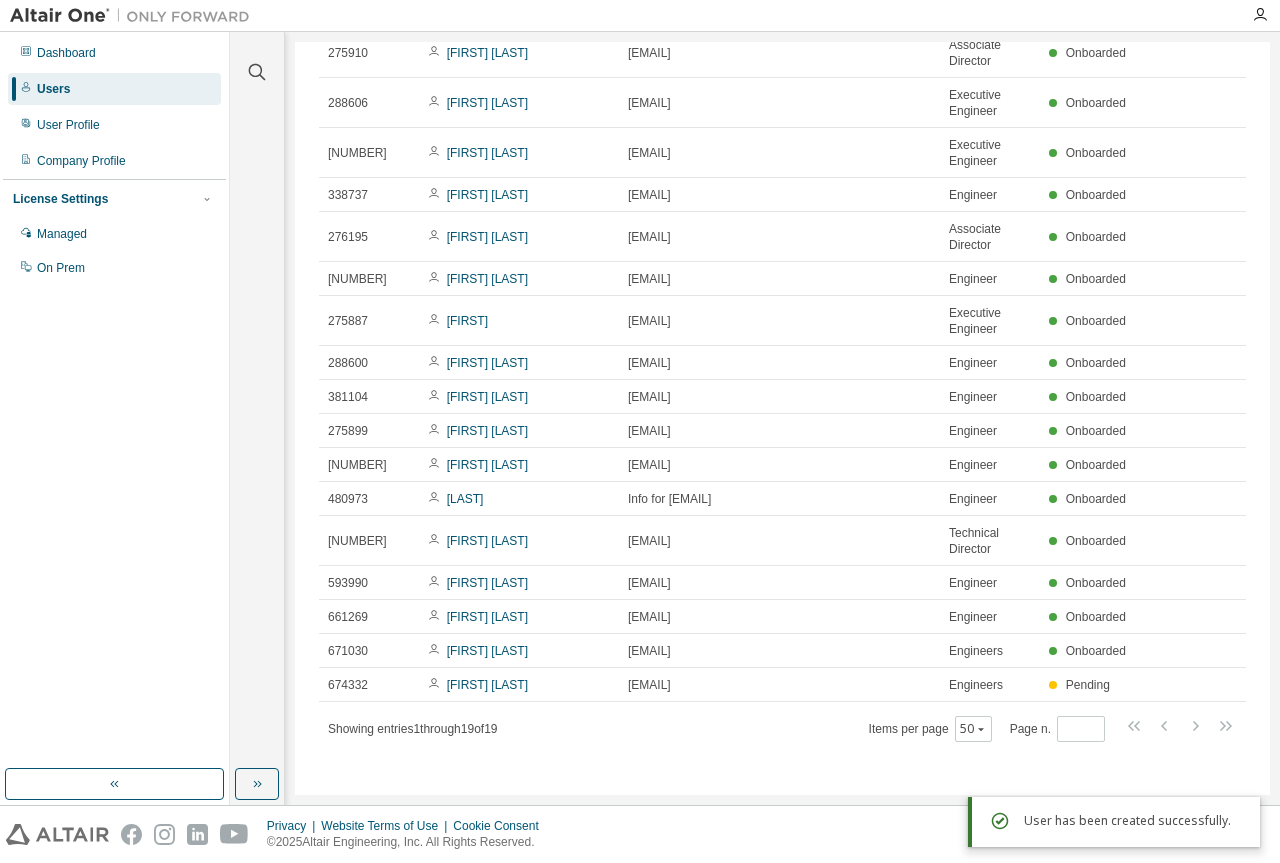 scroll, scrollTop: 213, scrollLeft: 0, axis: vertical 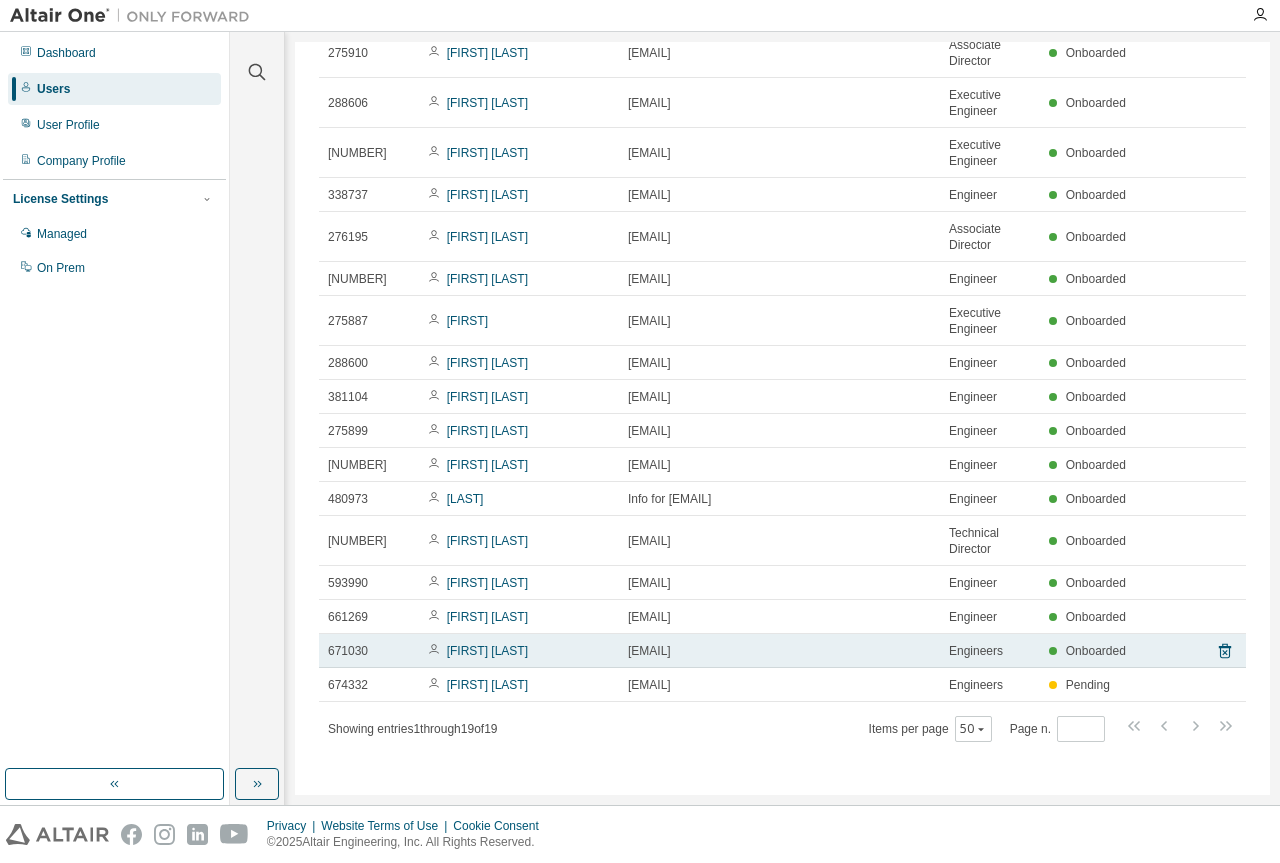 click on "YEOH Zhi Lam" at bounding box center (519, 651) 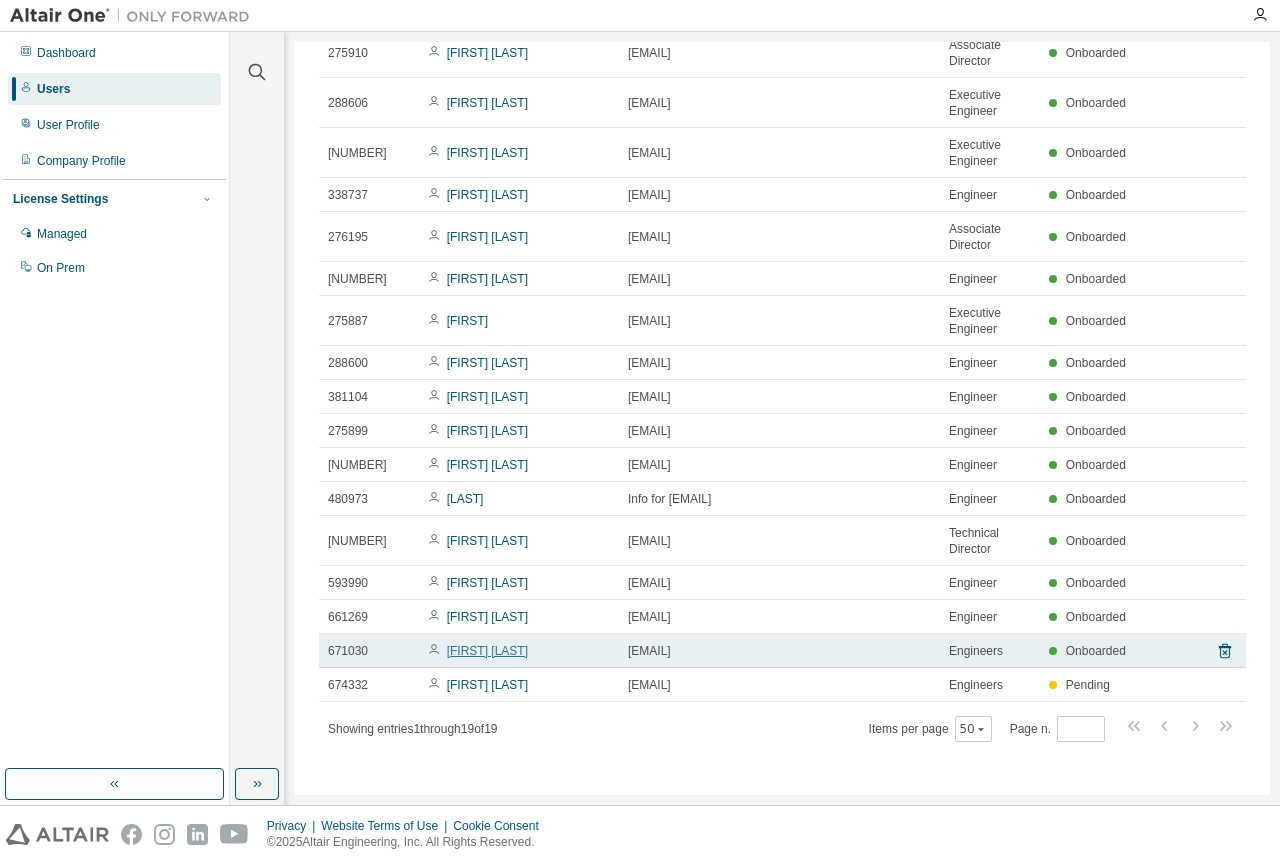 click on "YEOH Zhi Lam" at bounding box center (487, 651) 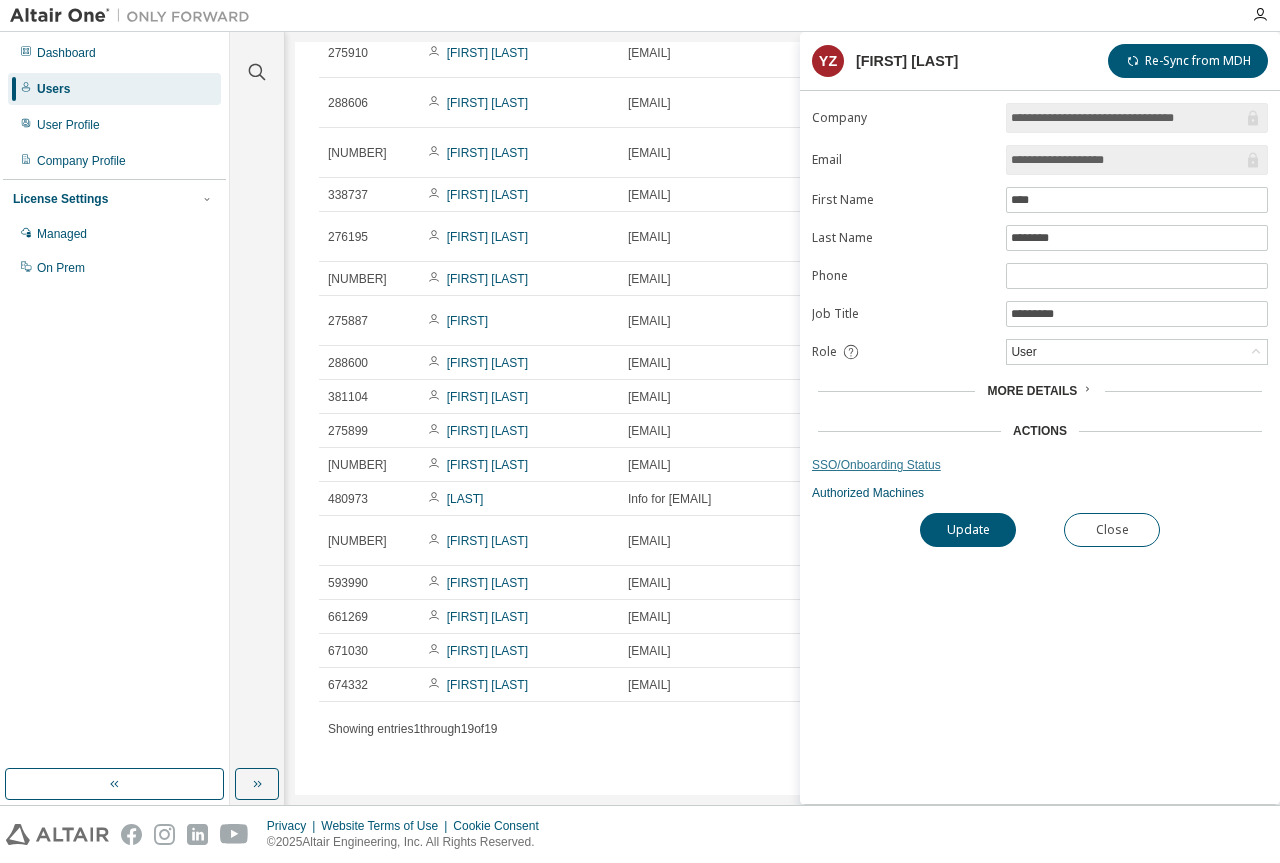 click on "SSO/Onboarding Status" at bounding box center (1040, 465) 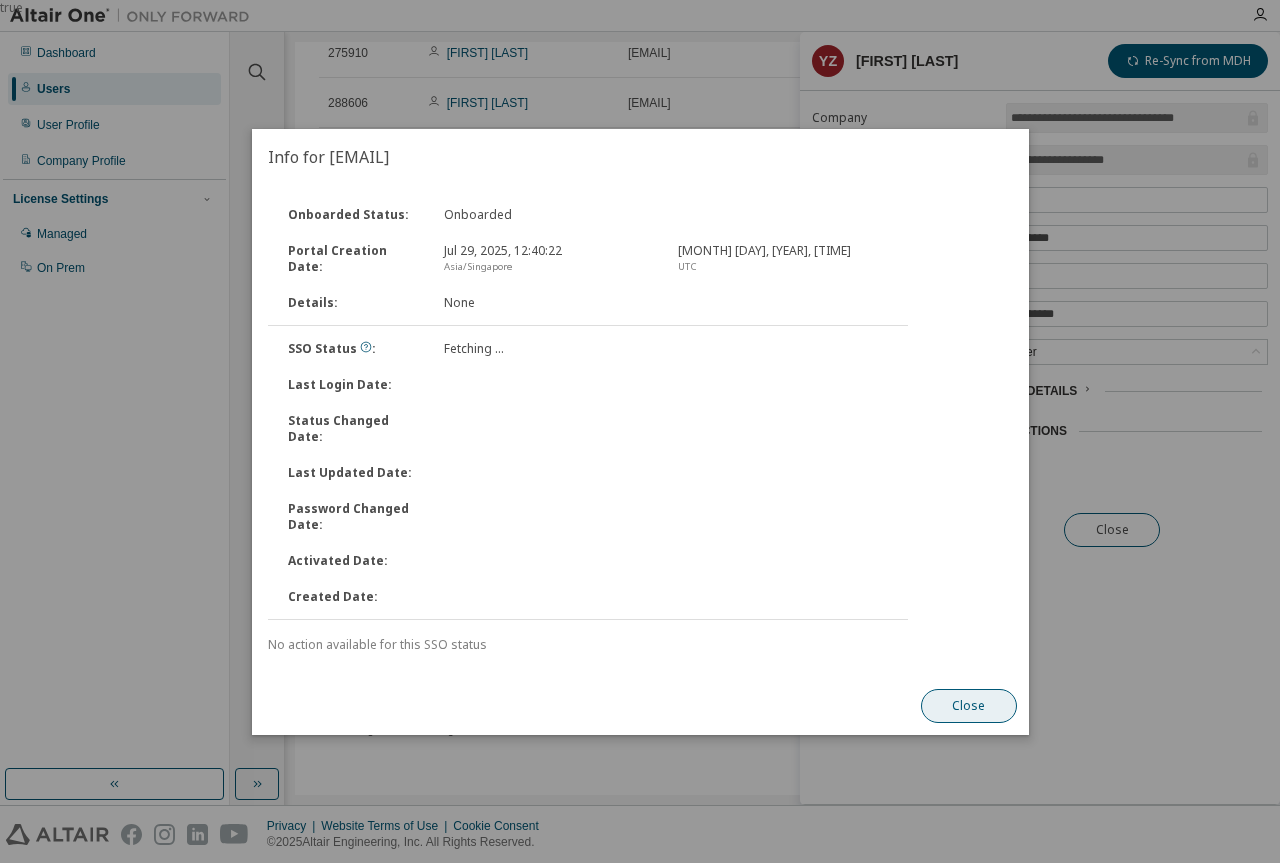 click on "Close" at bounding box center [968, 706] 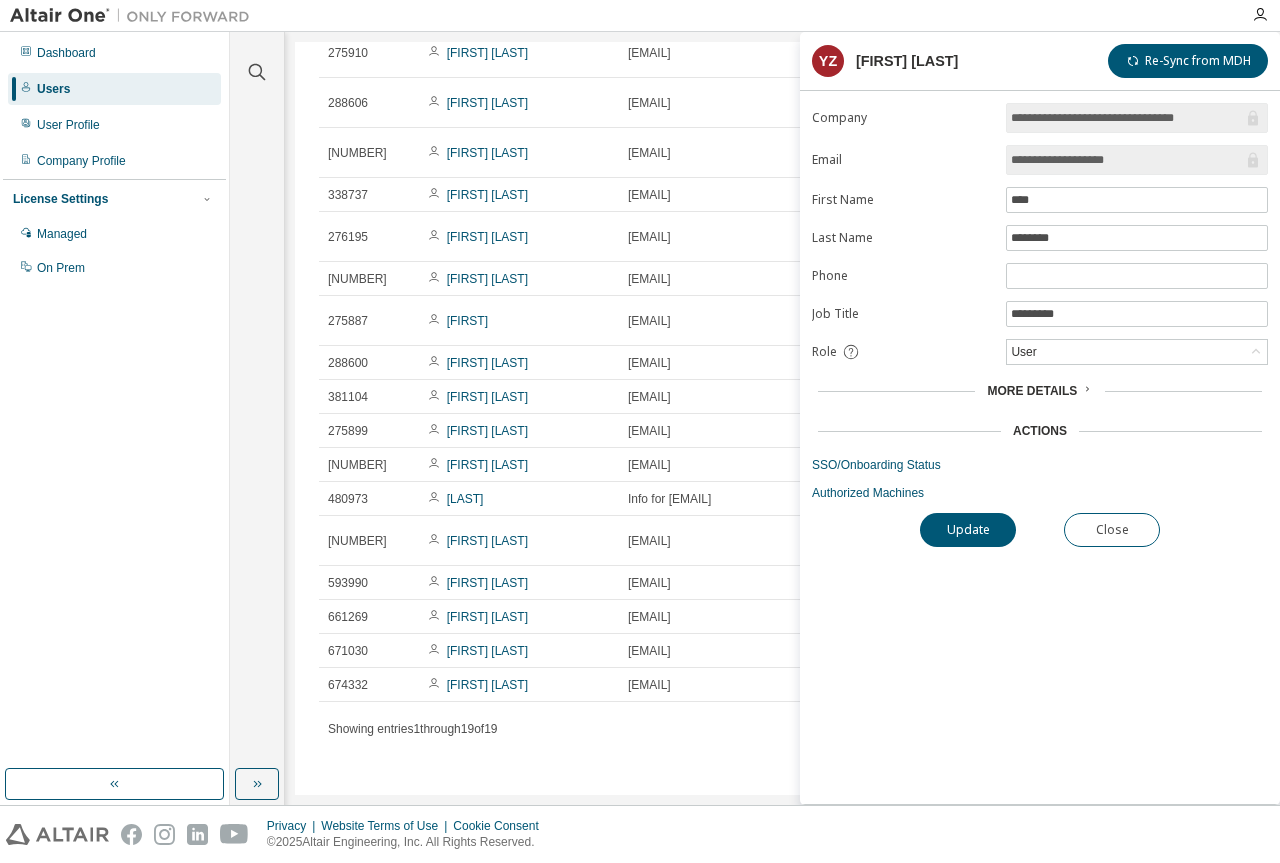 click on "More Details" at bounding box center (1032, 391) 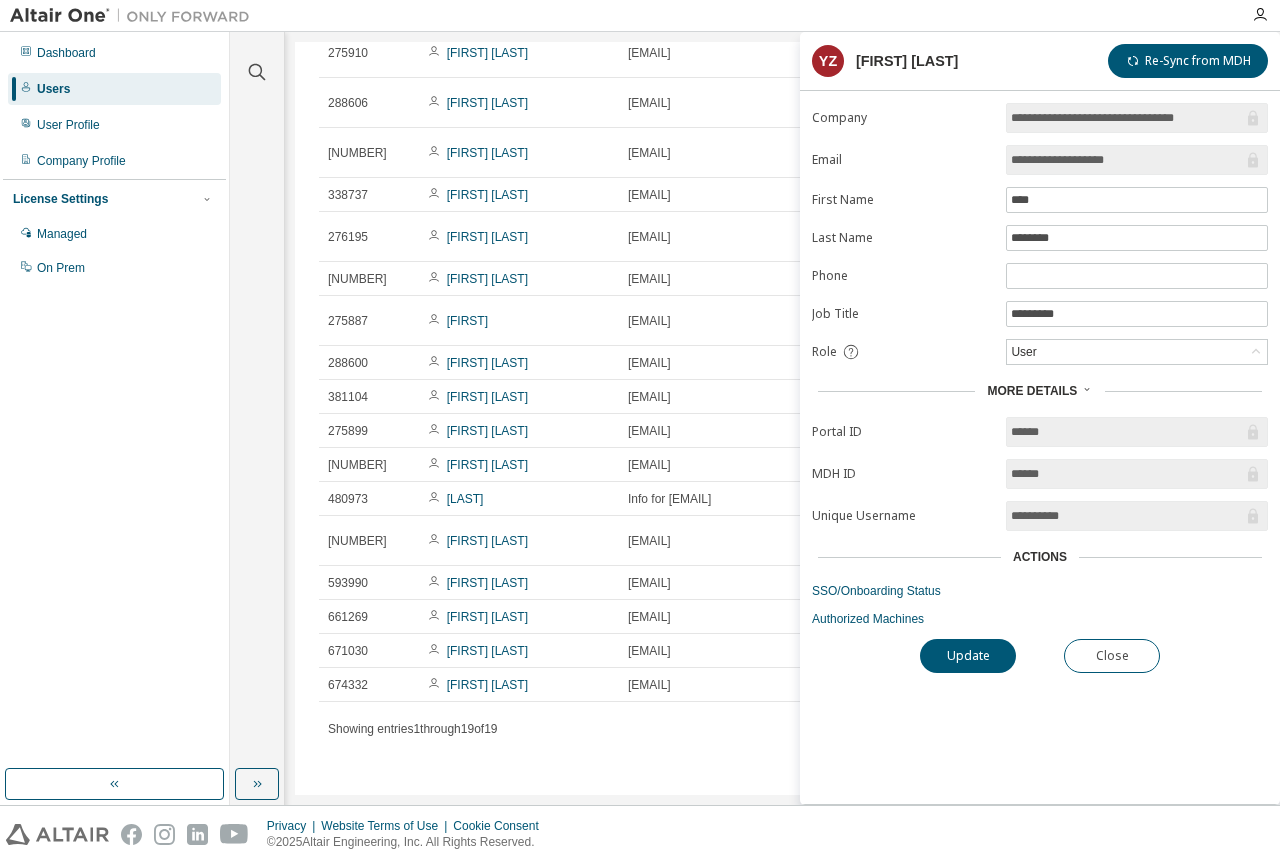 click on "Users (19) Export To CSV Add User Clear Load Save Save As Field Operator Value Select filter Select operand Add criteria Search MDH ID Name Email Phone Job Title Status 275866    Tee Kok Kuang lsw@lswce.com.sg Onboarded 276189    Wei Kwang Eric TAN tanwk@lswce.com.sg Associate Director Onboarded 275910    Yongxiang LIN linyx@lswce.com.sg Associate Director Onboarded 288606    Wee Wair SIAN sianww@lswce.com.sg Executive Engineer Onboarded 275904    Hong Teck SIM htsim@lswce.com.sg Executive Engineer Onboarded 338737    Chao Shen Simon CHEN simonccs@lswce.com.sg Engineer Onboarded 276195    Yeein Chern Raphael CHOONG choongyc@lswce.com.sg Associate Director Onboarded 338741    Wee Keong TAN wktan@lswce.com.sg Engineer Onboarded 275887    Bui Khoa bxkhoa@lswce.com.sg Executive Engineer Onboarded 288600    Sok Rou CHENG chengsr@lswce.com.sg Engineer Onboarded 381104    TEK Chee Ying Jason jasontek@lswce.com.sg Engineer Onboarded 275899    Widi Fermadhana Asrah widiasrah@lswce.com.sg 396613" at bounding box center (782, 418) 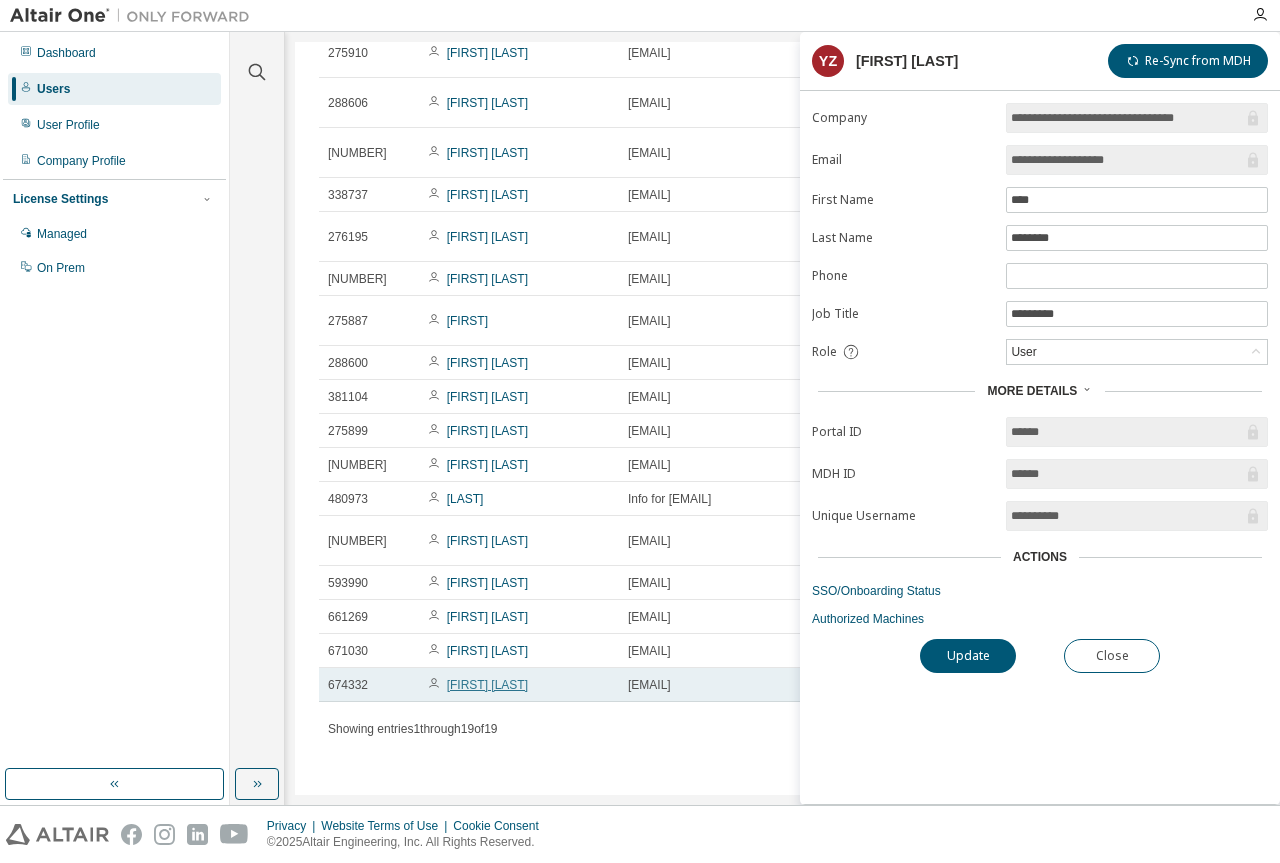 click on "Xiao Shiuan Lois CHONG" at bounding box center [487, 685] 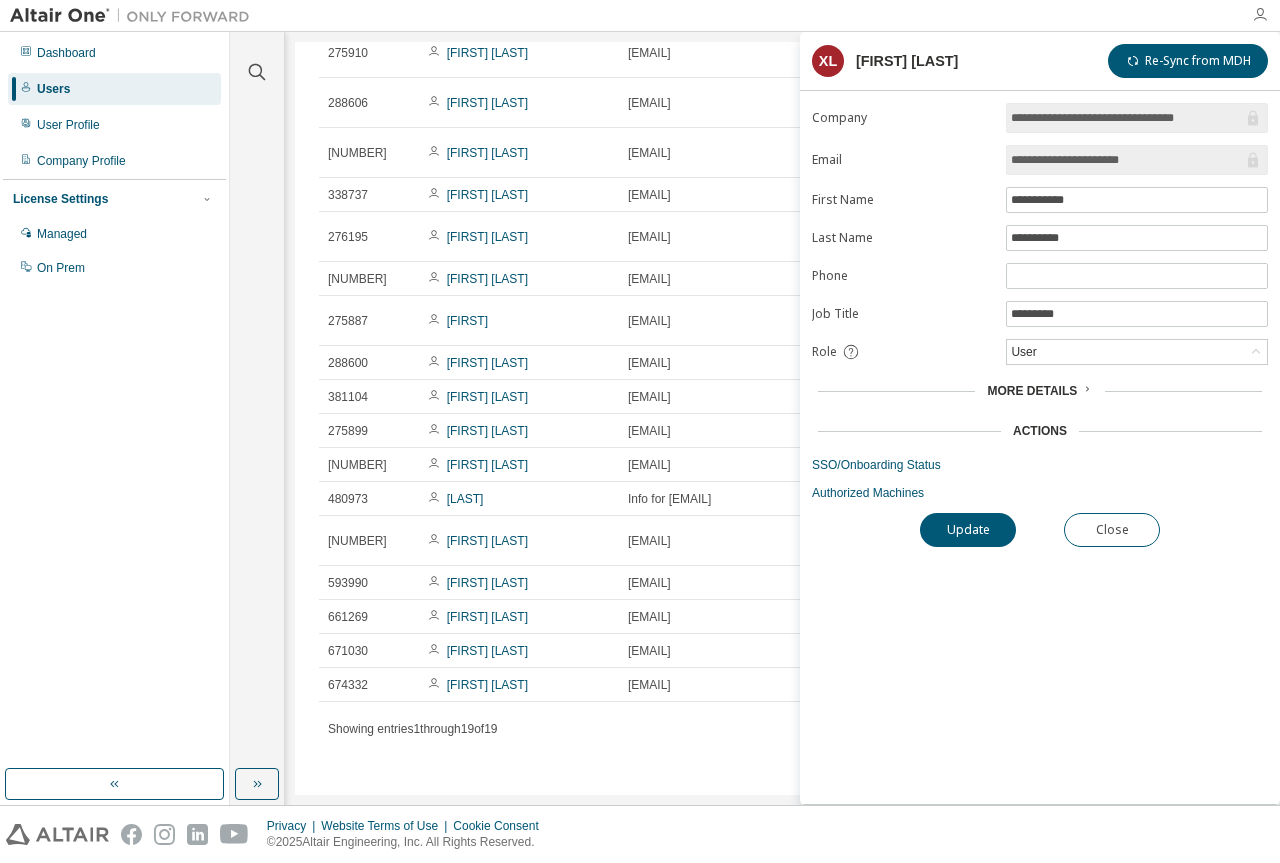 click at bounding box center [1260, 15] 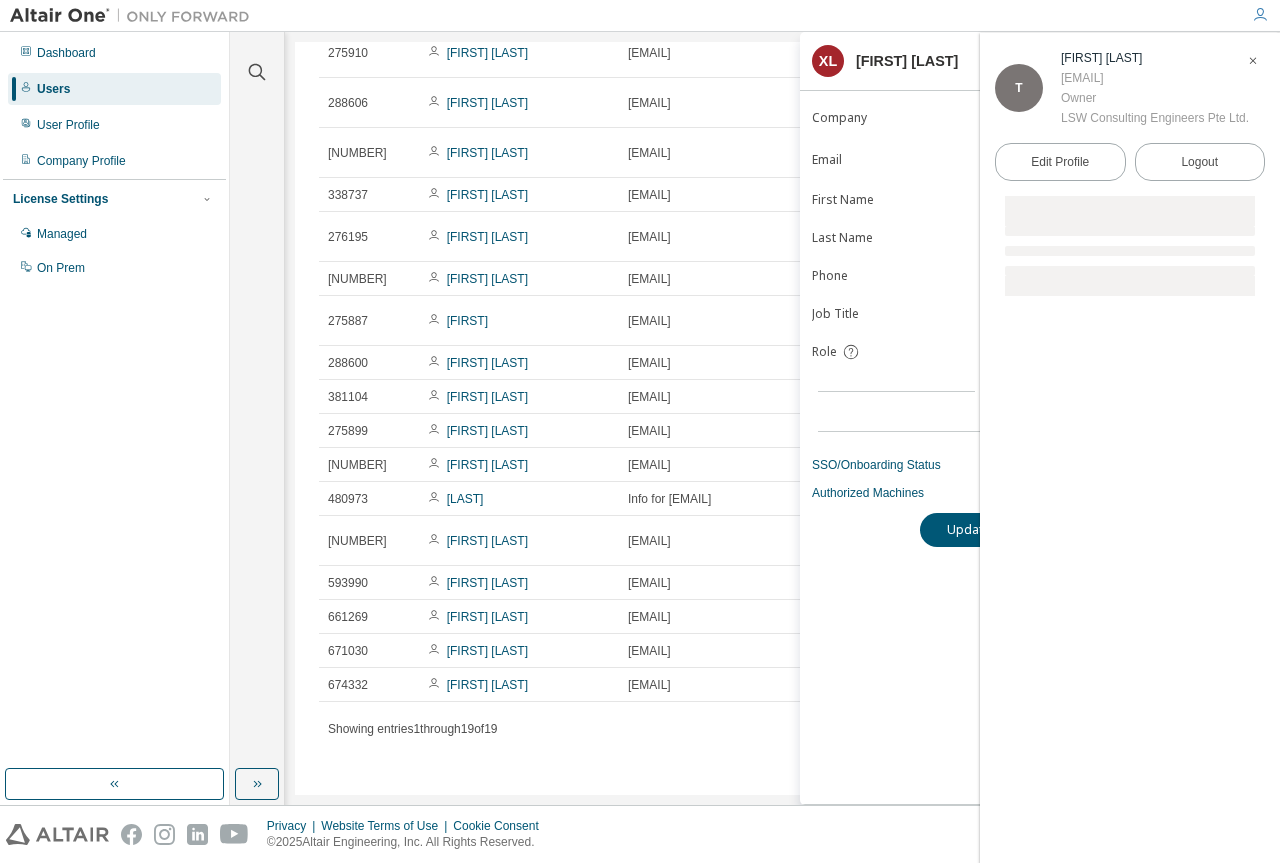click at bounding box center (1253, 61) 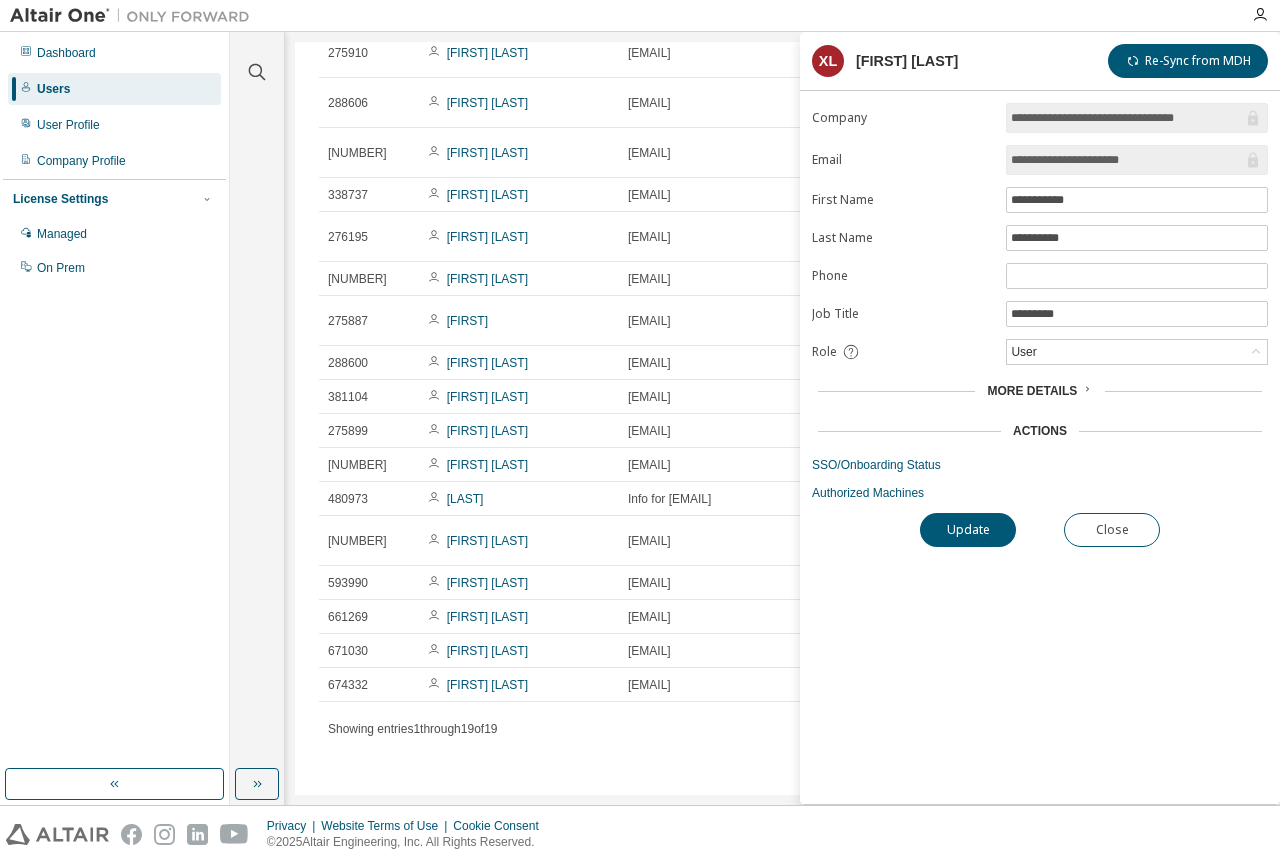 click on "Actions" at bounding box center (1040, 431) 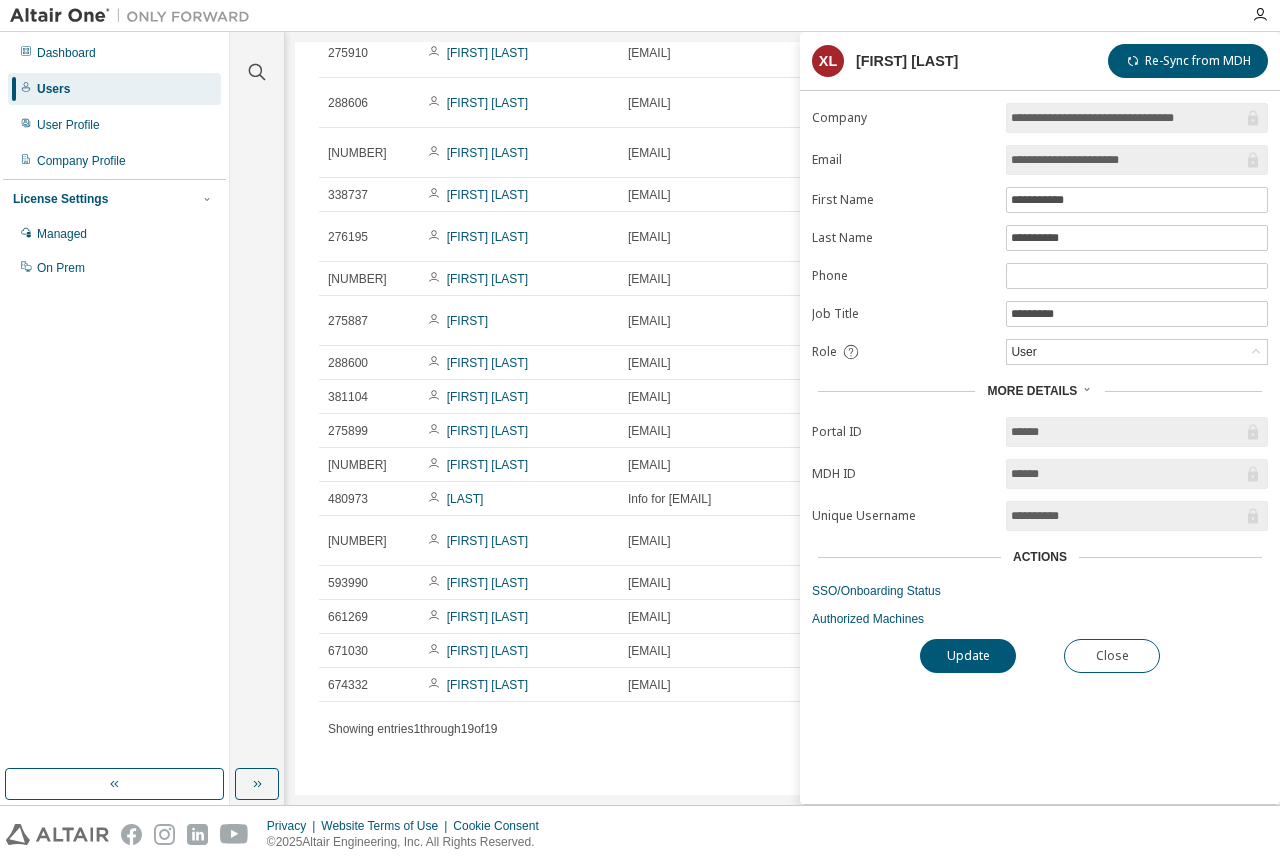 click on "Users (19) Export To CSV Add User Clear Load Save Save As Field Operator Value Select filter Select operand Add criteria Search MDH ID Name Email Phone Job Title Status 275866    Tee Kok Kuang lsw@lswce.com.sg Onboarded 276189    Wei Kwang Eric TAN tanwk@lswce.com.sg Associate Director Onboarded 275910    Yongxiang LIN linyx@lswce.com.sg Associate Director Onboarded 288606    Wee Wair SIAN sianww@lswce.com.sg Executive Engineer Onboarded 275904    Hong Teck SIM htsim@lswce.com.sg Executive Engineer Onboarded 338737    Chao Shen Simon CHEN simonccs@lswce.com.sg Engineer Onboarded 276195    Yeein Chern Raphael CHOONG choongyc@lswce.com.sg Associate Director Onboarded 338741    Wee Keong TAN wktan@lswce.com.sg Engineer Onboarded 275887    Bui Khoa bxkhoa@lswce.com.sg Executive Engineer Onboarded 288600    Sok Rou CHENG chengsr@lswce.com.sg Engineer Onboarded 381104    TEK Chee Ying Jason jasontek@lswce.com.sg Engineer Onboarded 275899    Widi Fermadhana Asrah widiasrah@lswce.com.sg 396613" at bounding box center [782, 418] 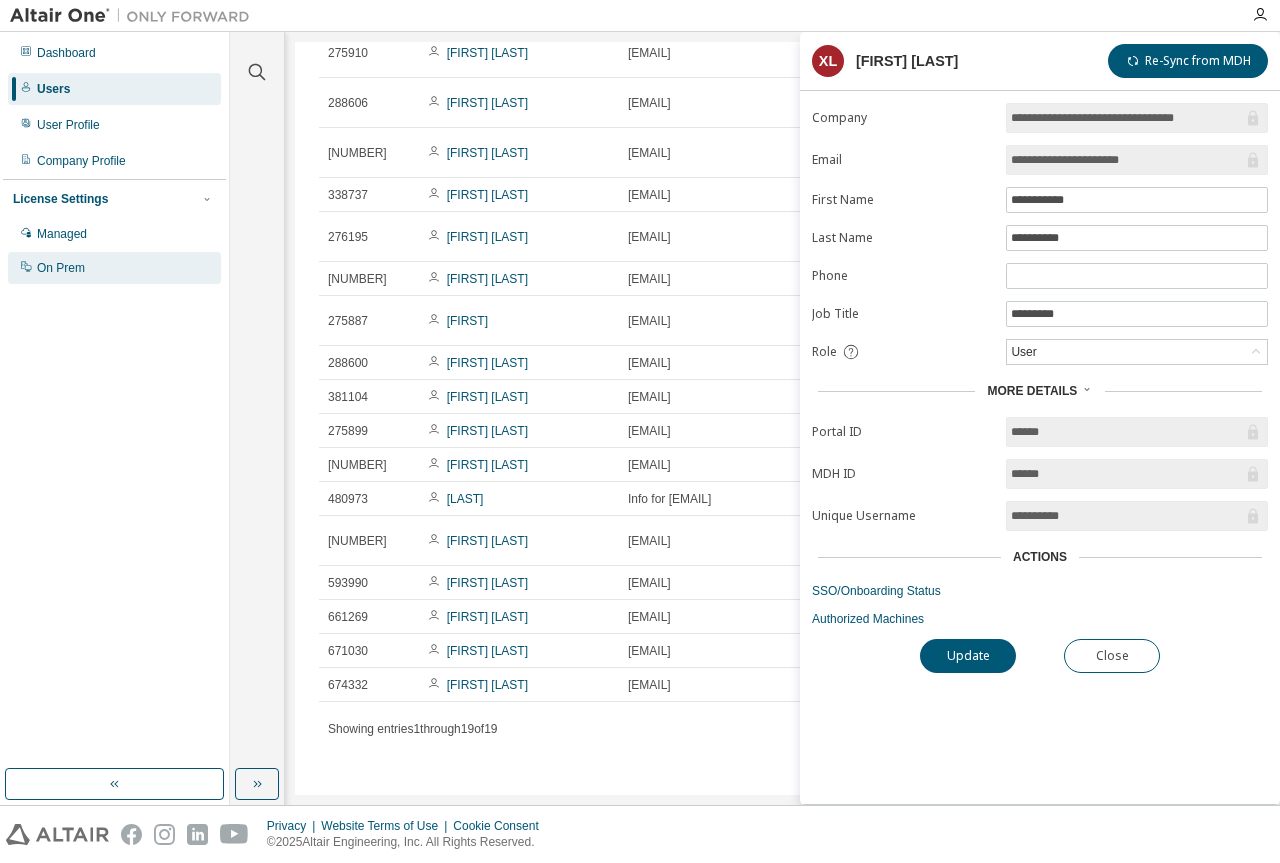 click on "On Prem" at bounding box center [114, 268] 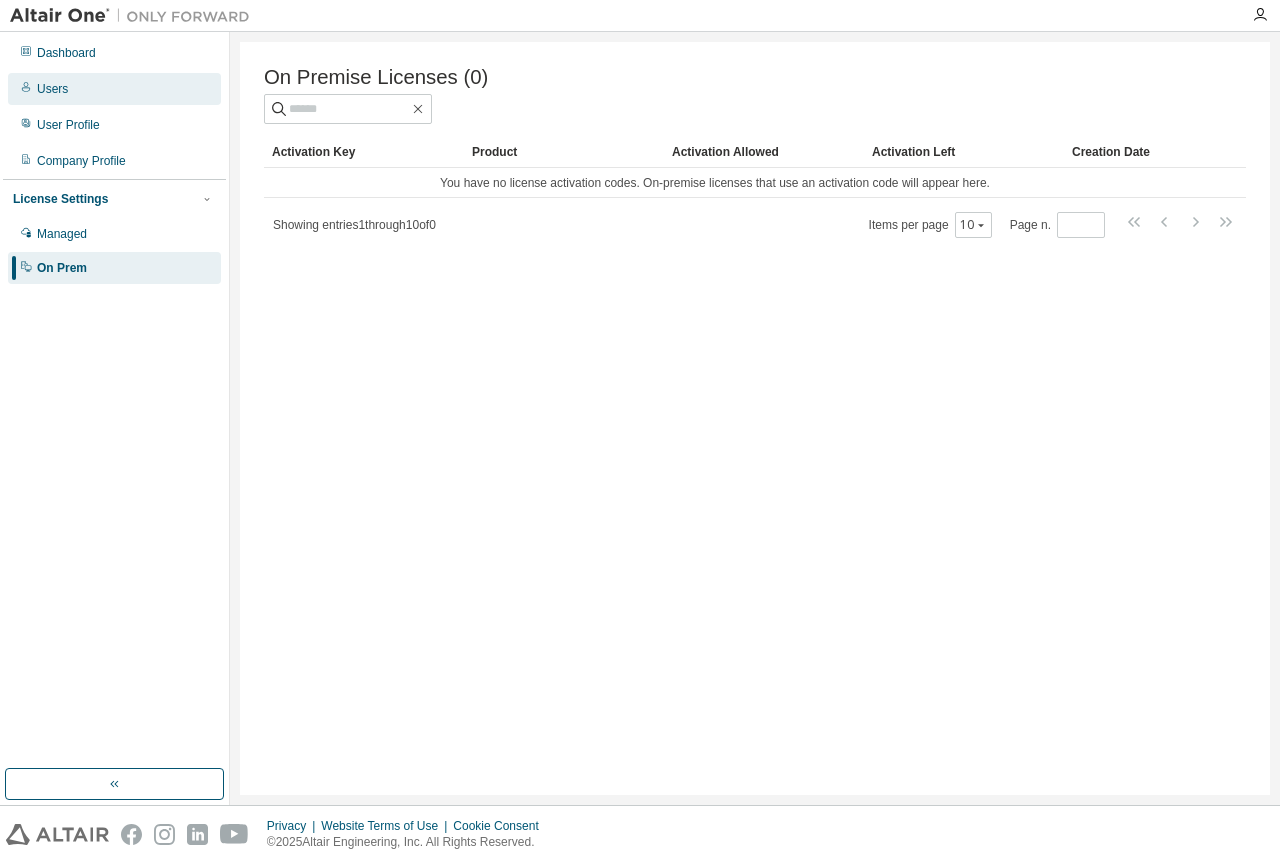 click on "Users" at bounding box center (114, 89) 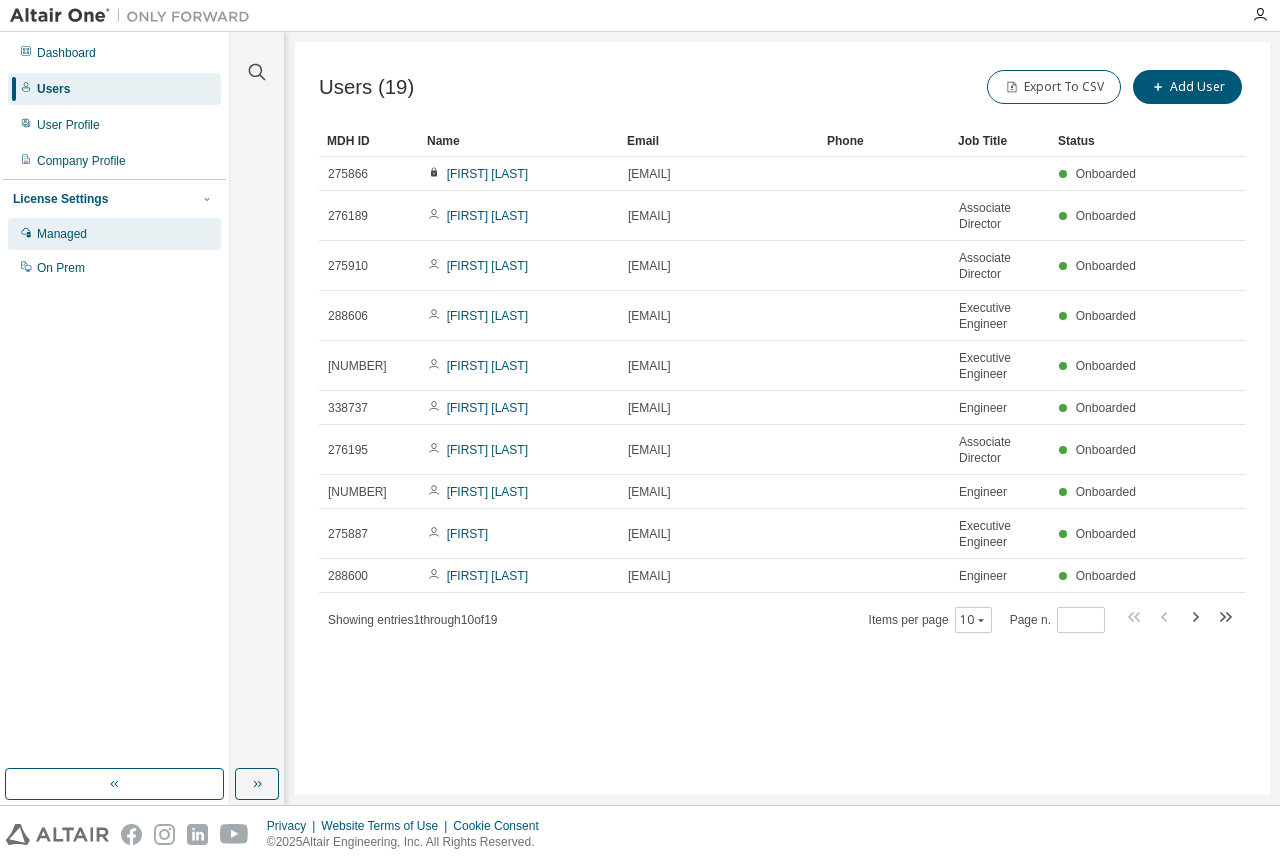 click on "Managed" at bounding box center [114, 234] 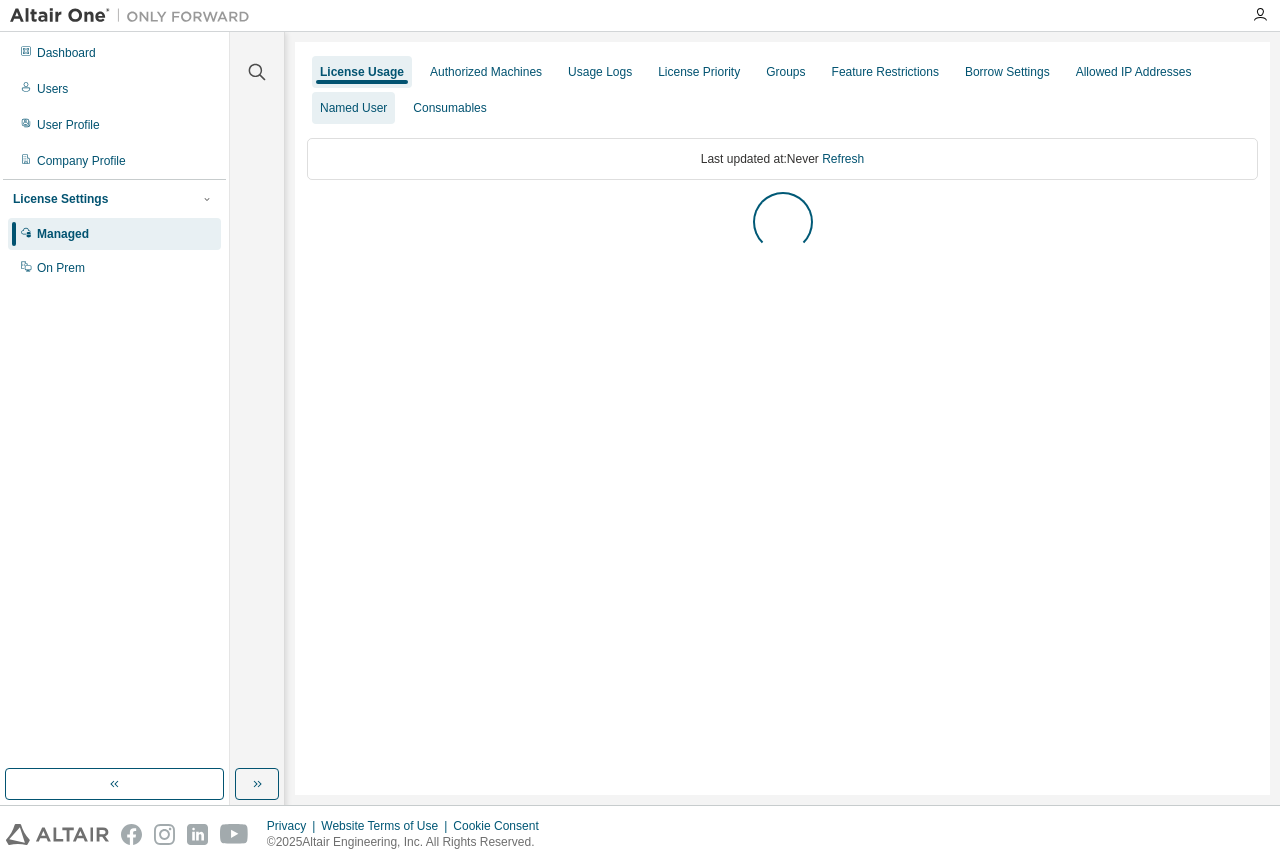 click on "Named User" at bounding box center (353, 108) 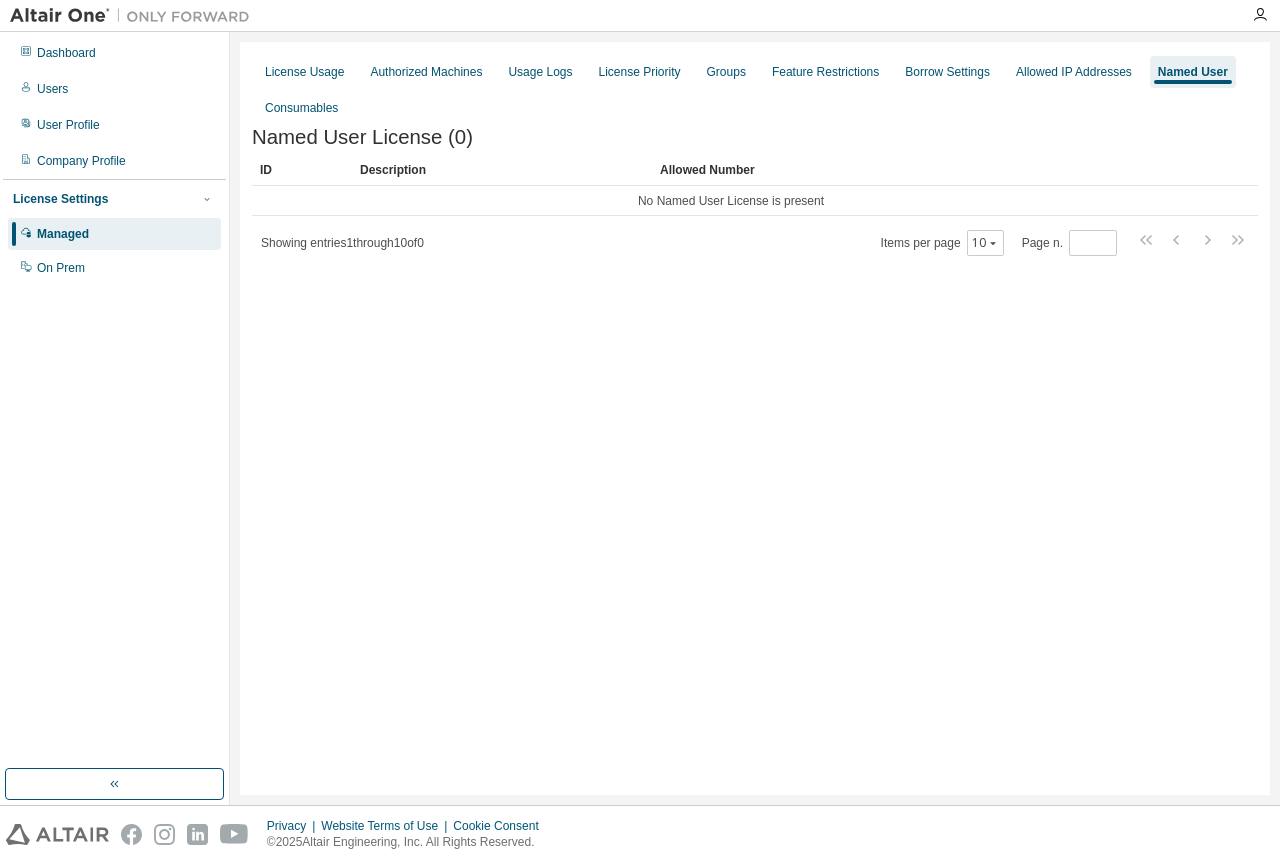 click on "Named User" at bounding box center (1193, 72) 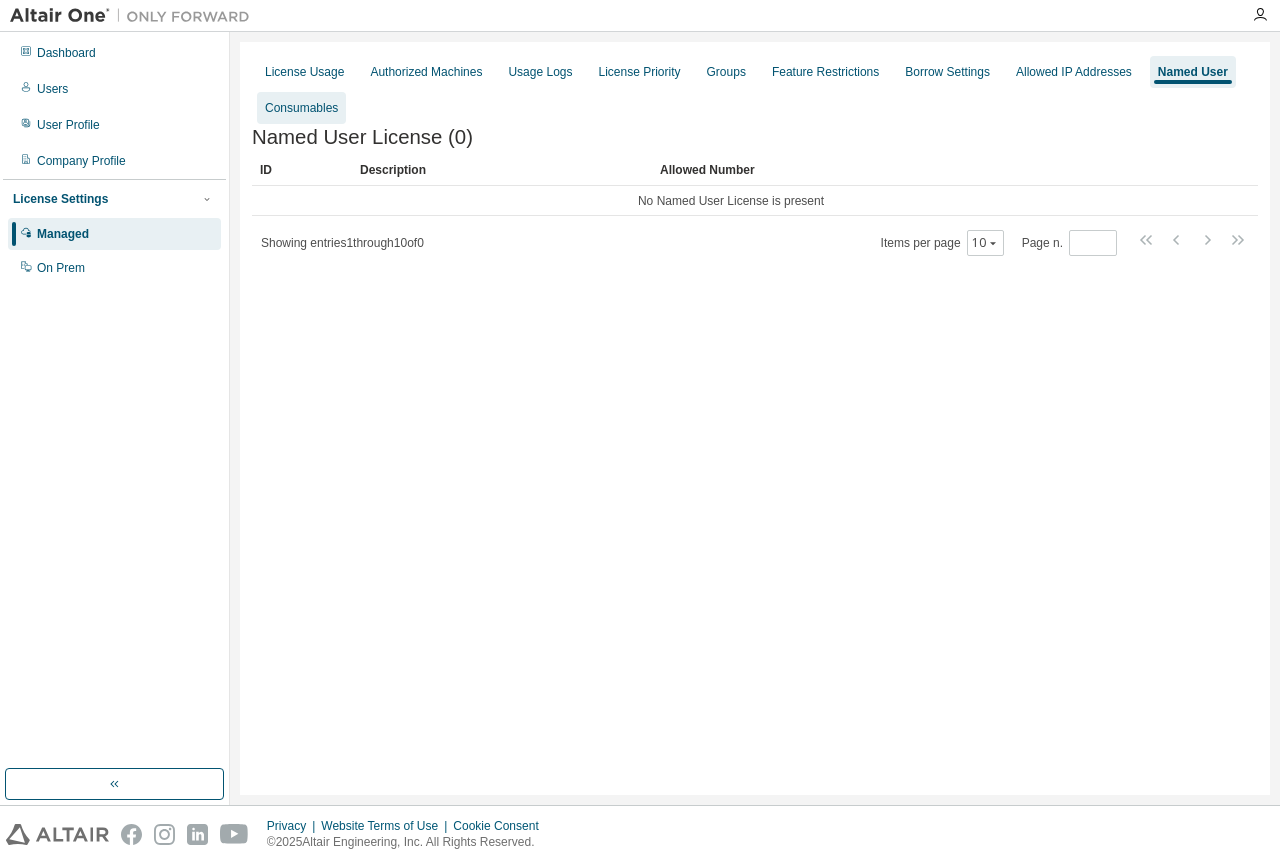 click on "Consumables" at bounding box center [301, 108] 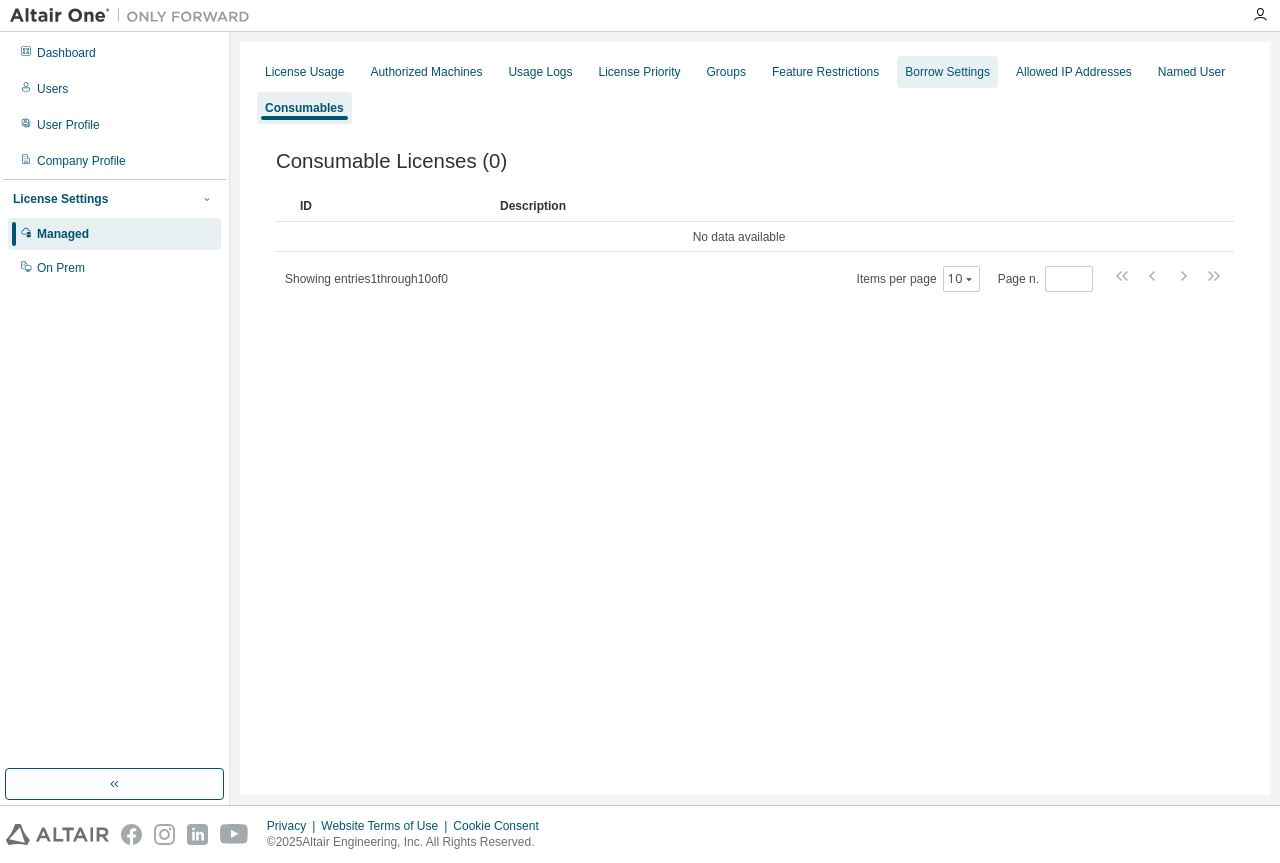 click on "Borrow Settings" at bounding box center [947, 72] 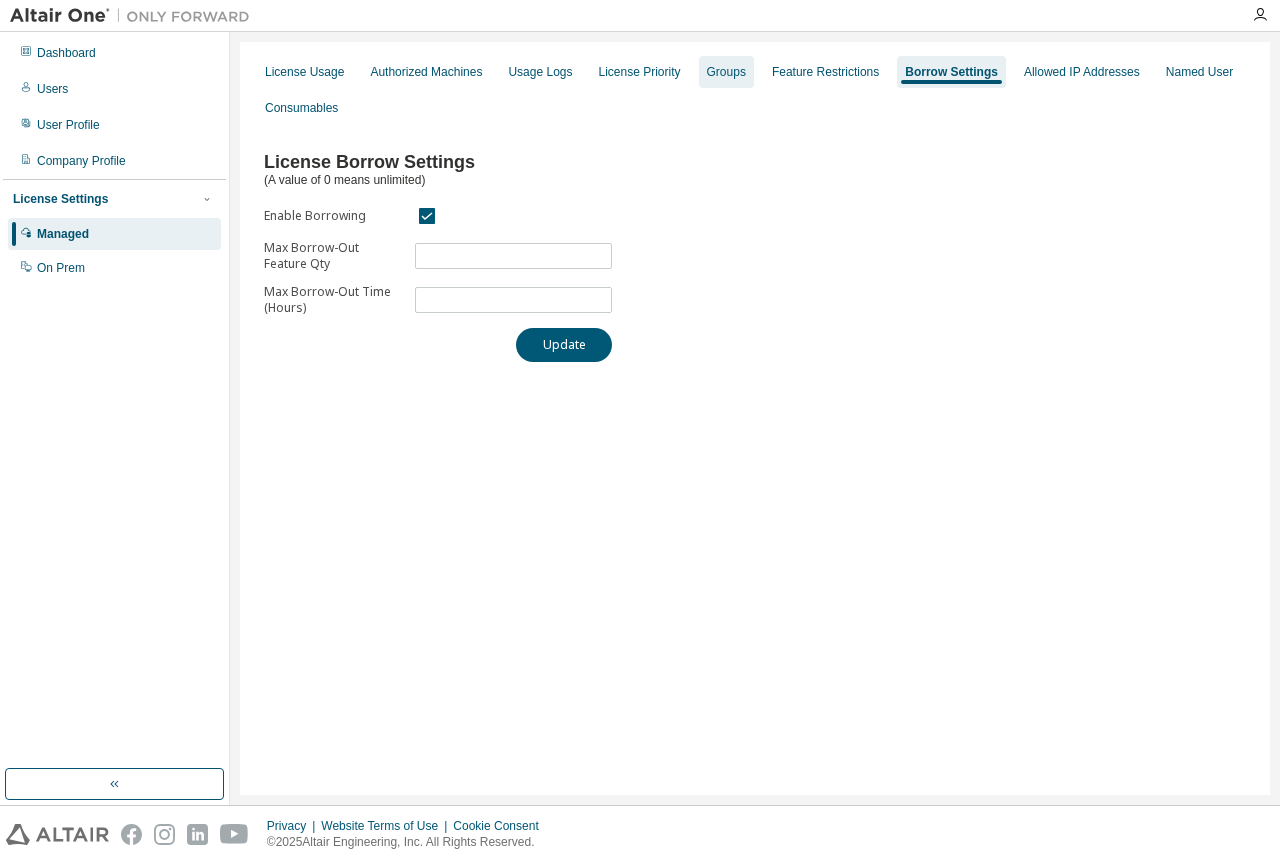 click on "Groups" at bounding box center (726, 72) 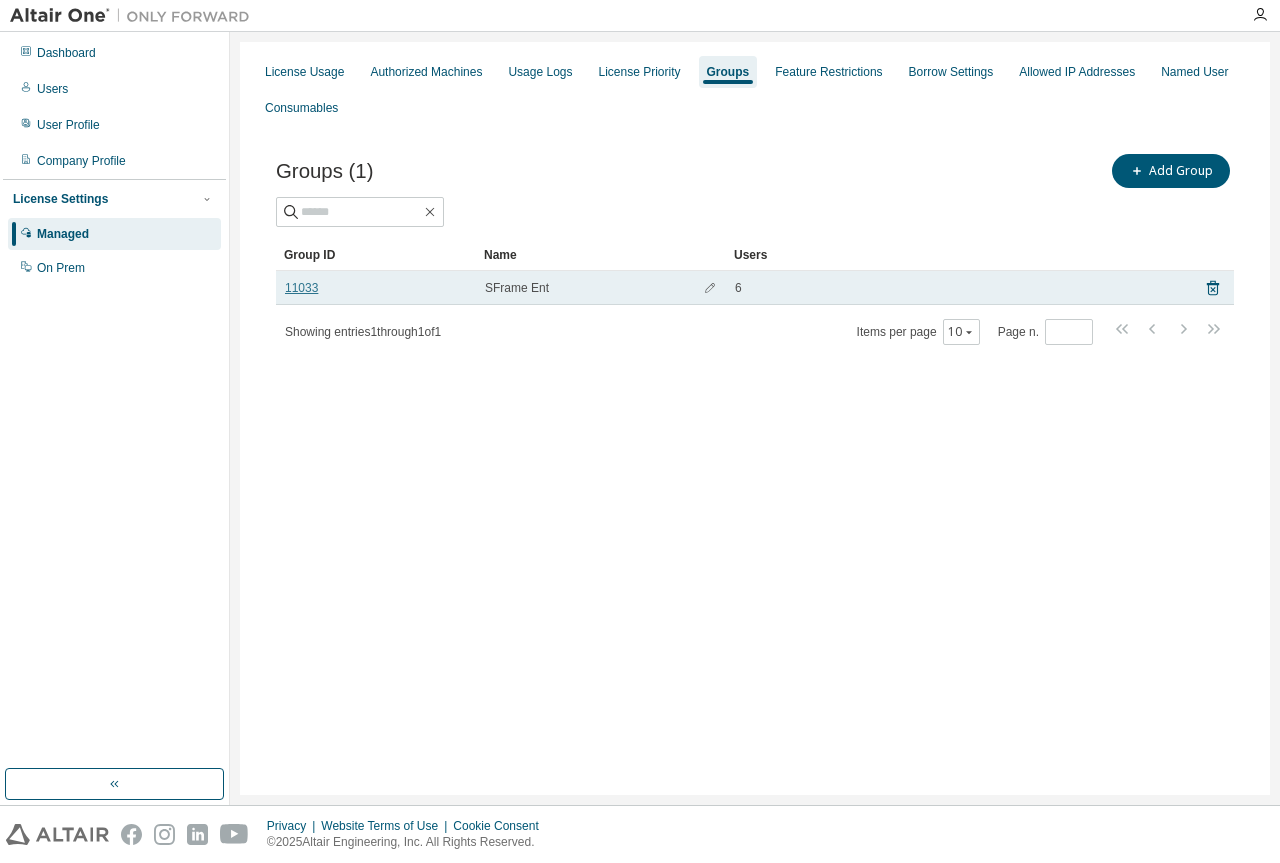 click on "11033" at bounding box center (301, 288) 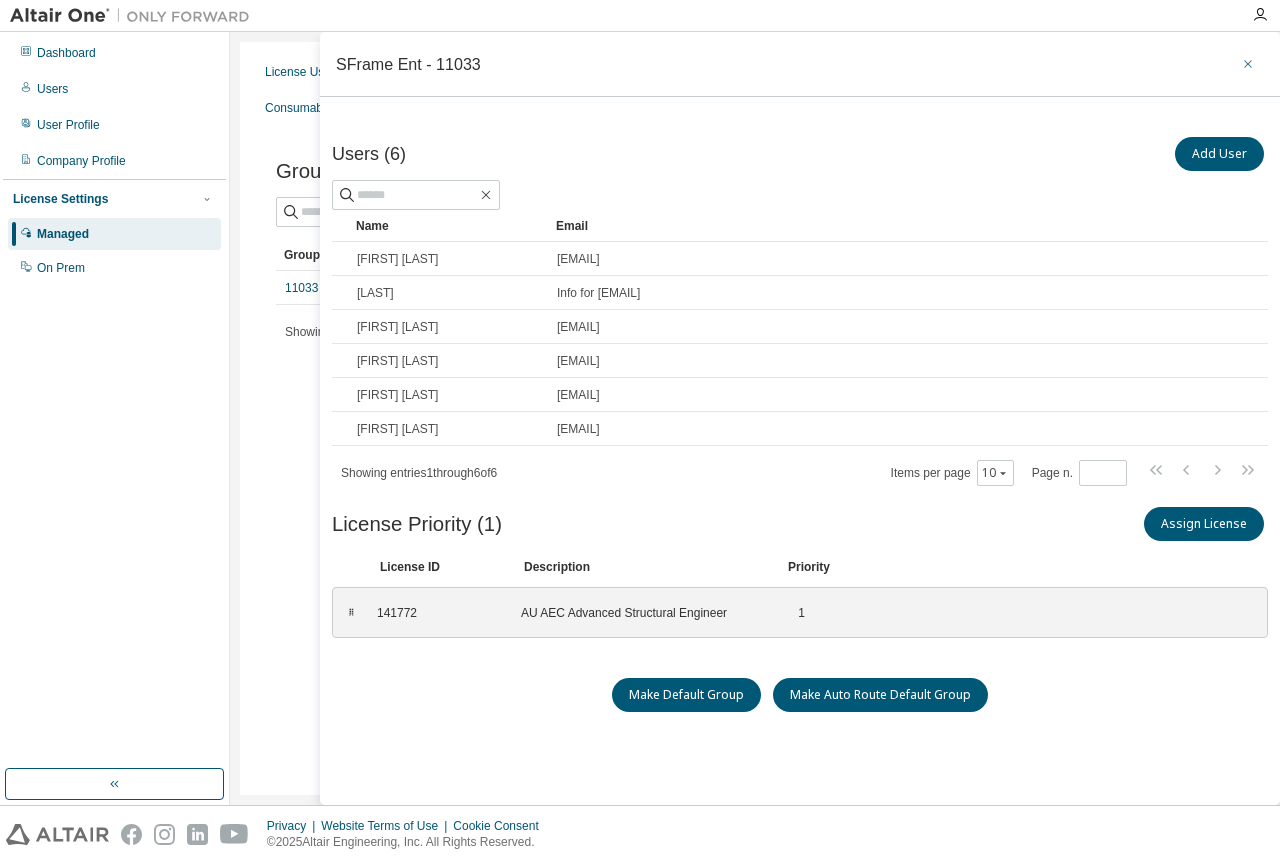 click 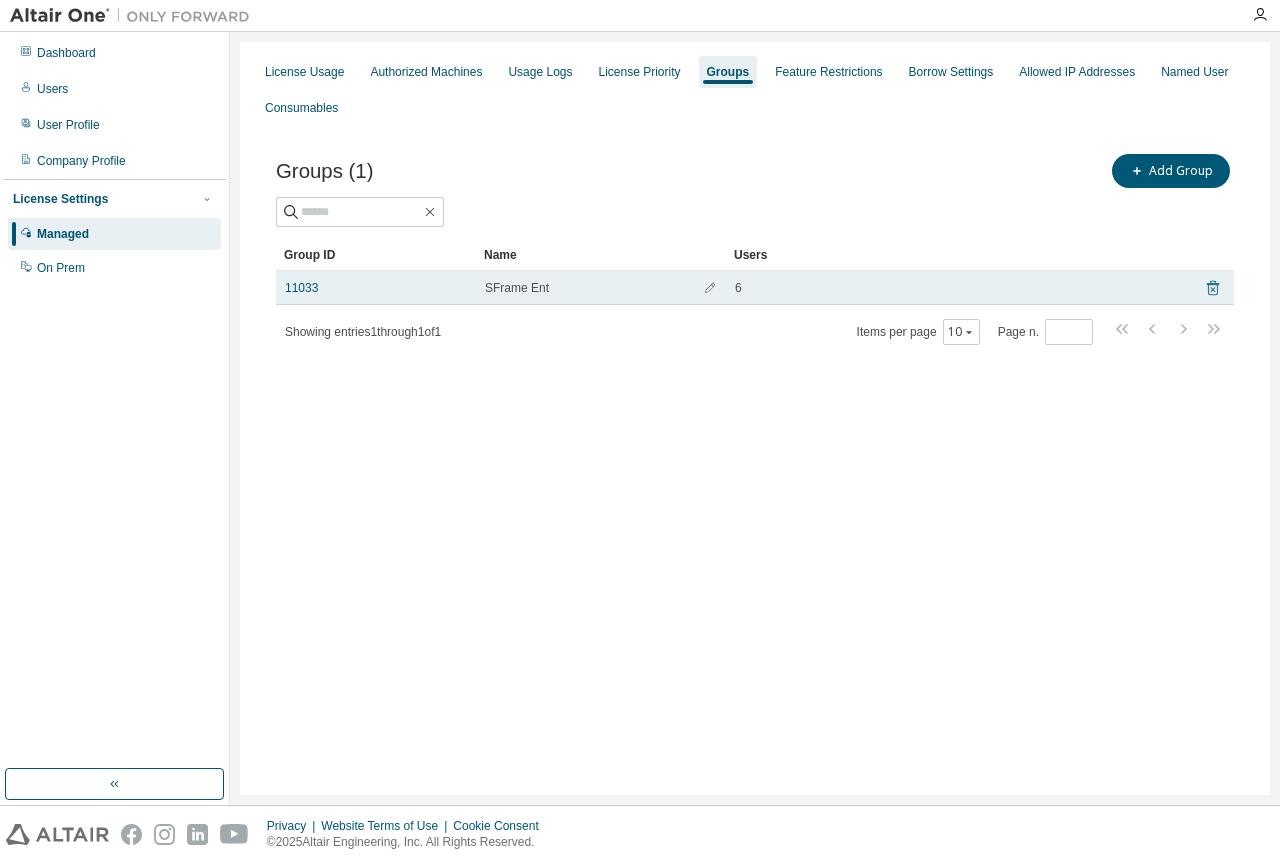 click 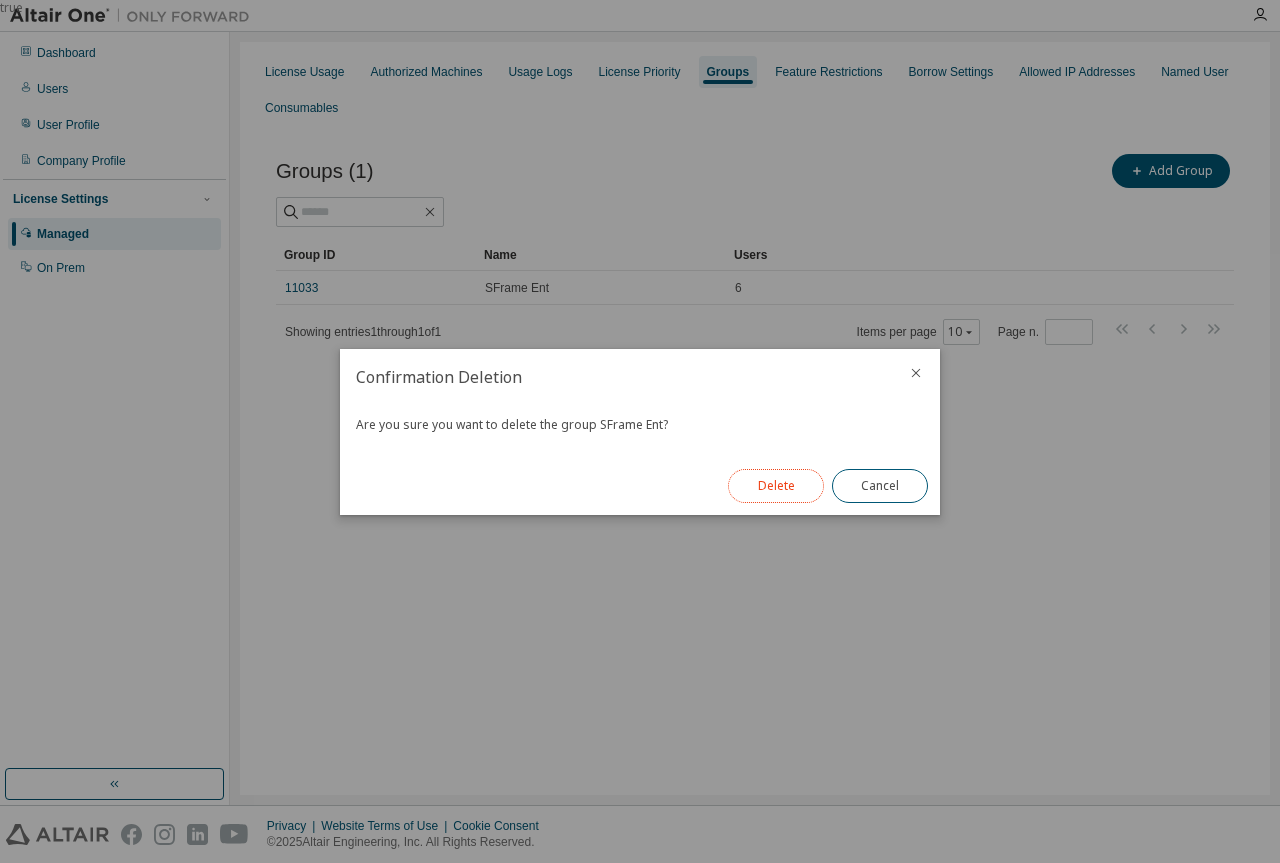 click on "Delete" at bounding box center [776, 486] 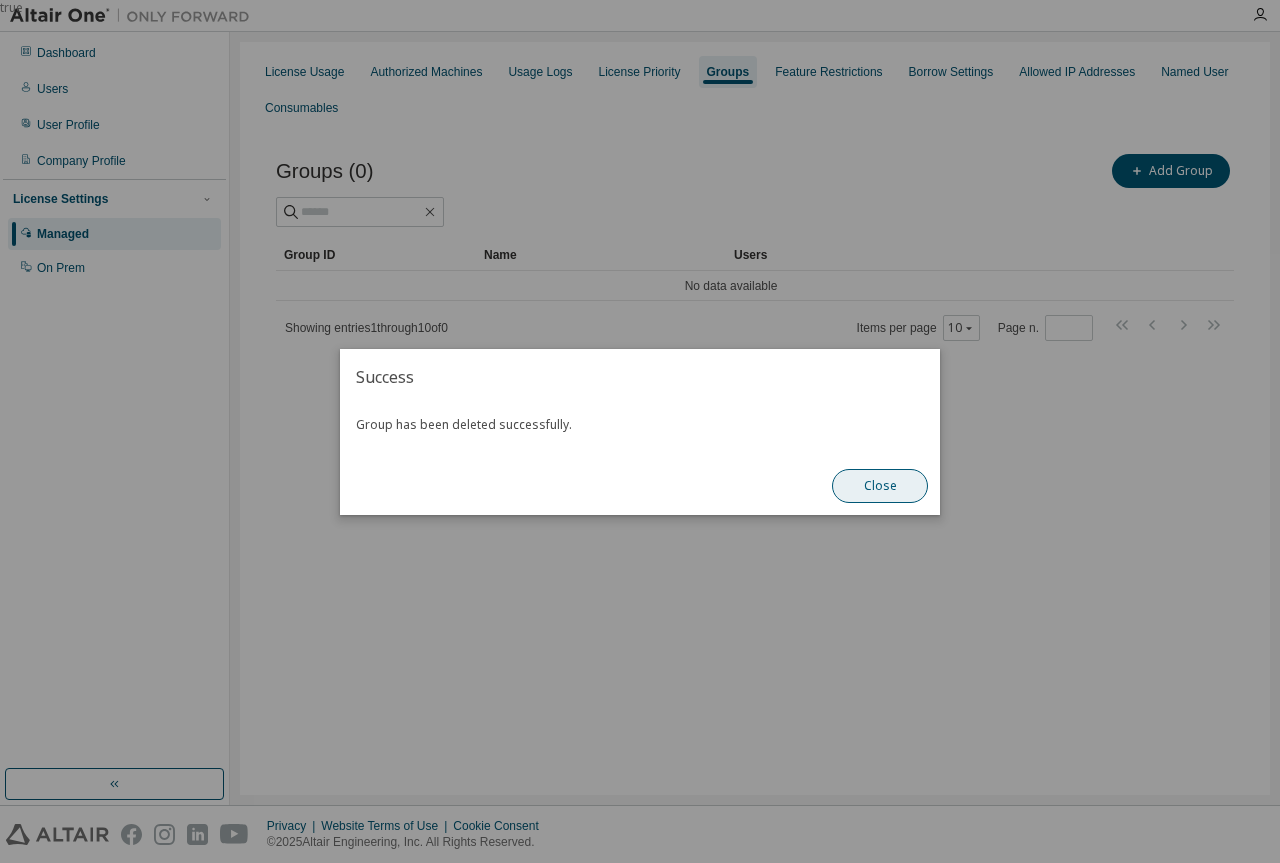 click on "Close" at bounding box center (880, 486) 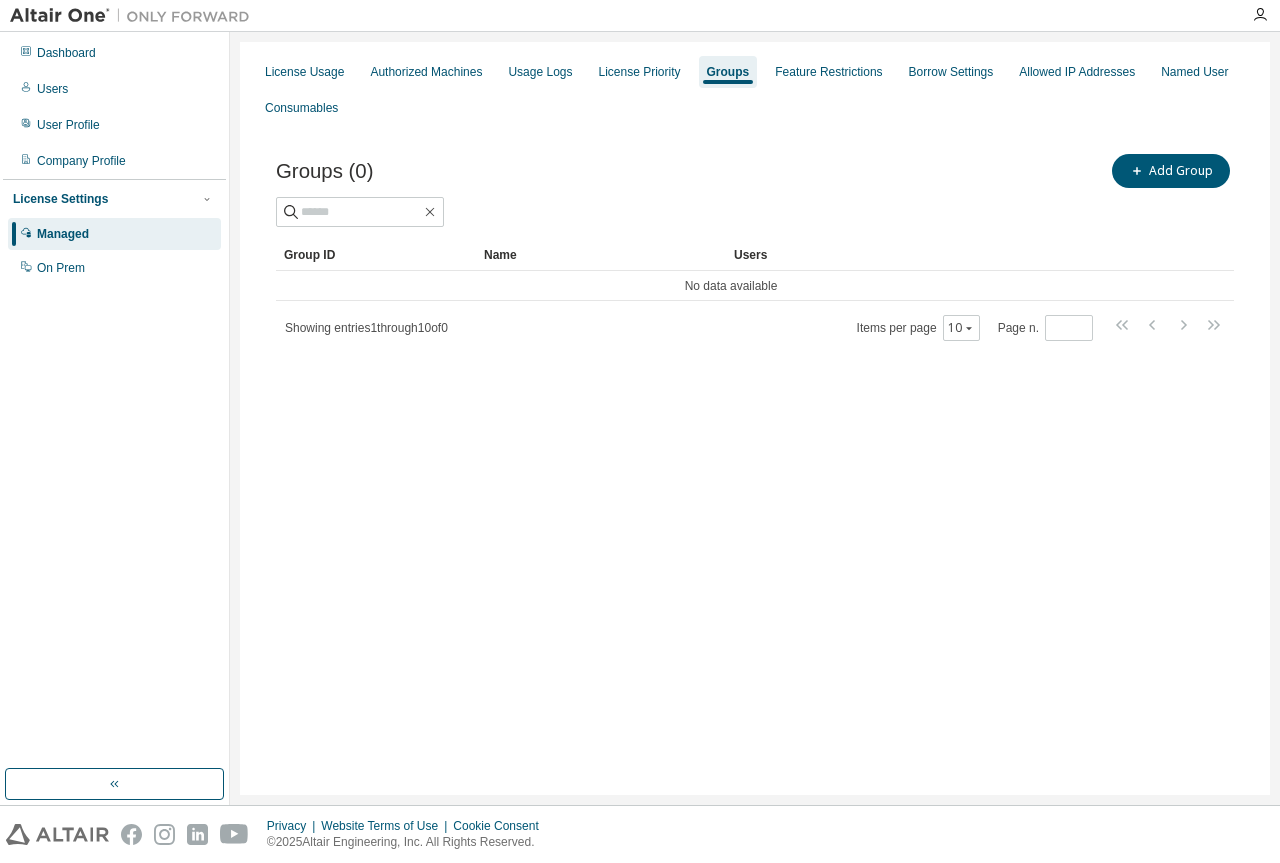 click on "License Usage Authorized Machines Usage Logs License Priority Groups Feature Restrictions Borrow Settings Allowed IP Addresses Named User Consumables Groups (0) Add Group Clear Load Save Save As Field Operator Value Select filter Select operand Add criteria Search Group ID Name Users No data available Showing entries  1  through  10  of  0 Items per page 10 Page n. *" at bounding box center [755, 418] 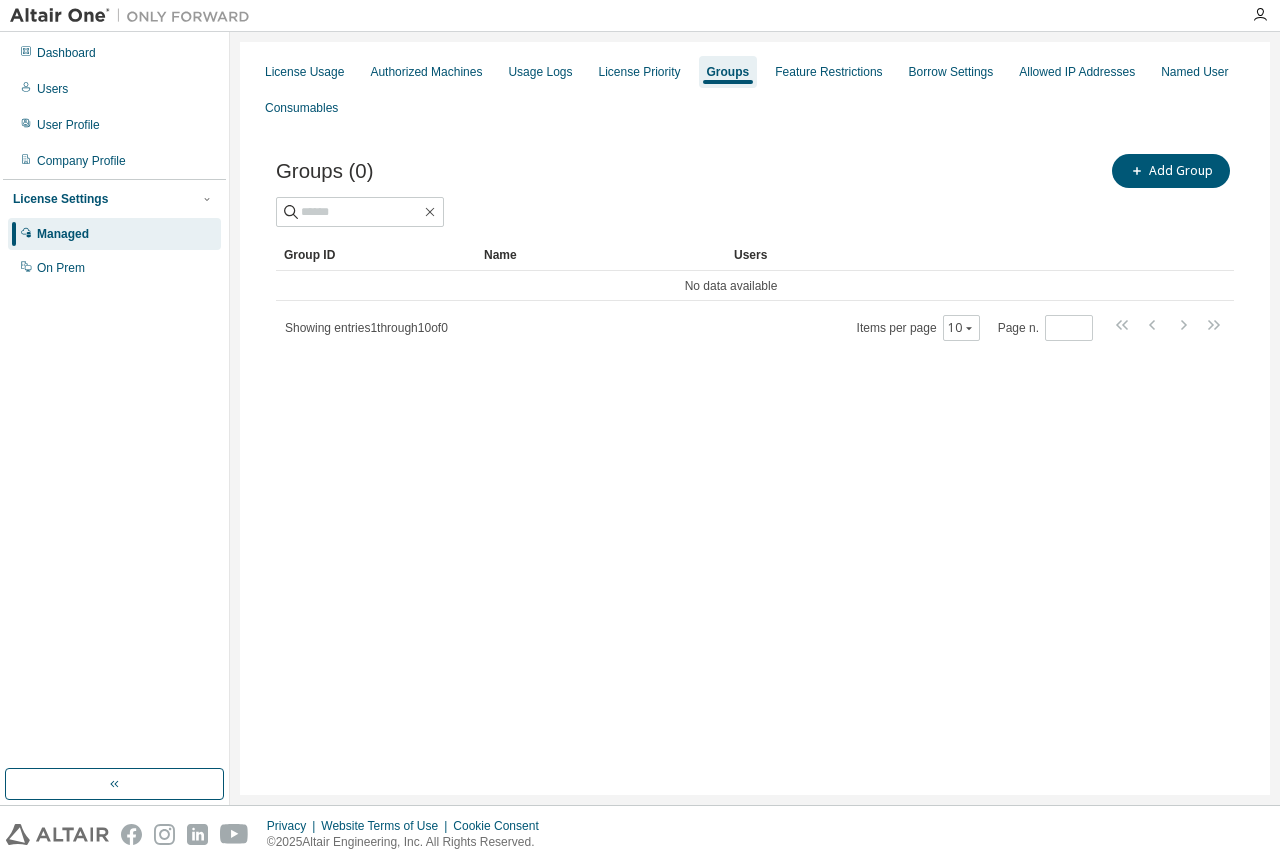 click on "Groups" at bounding box center [728, 72] 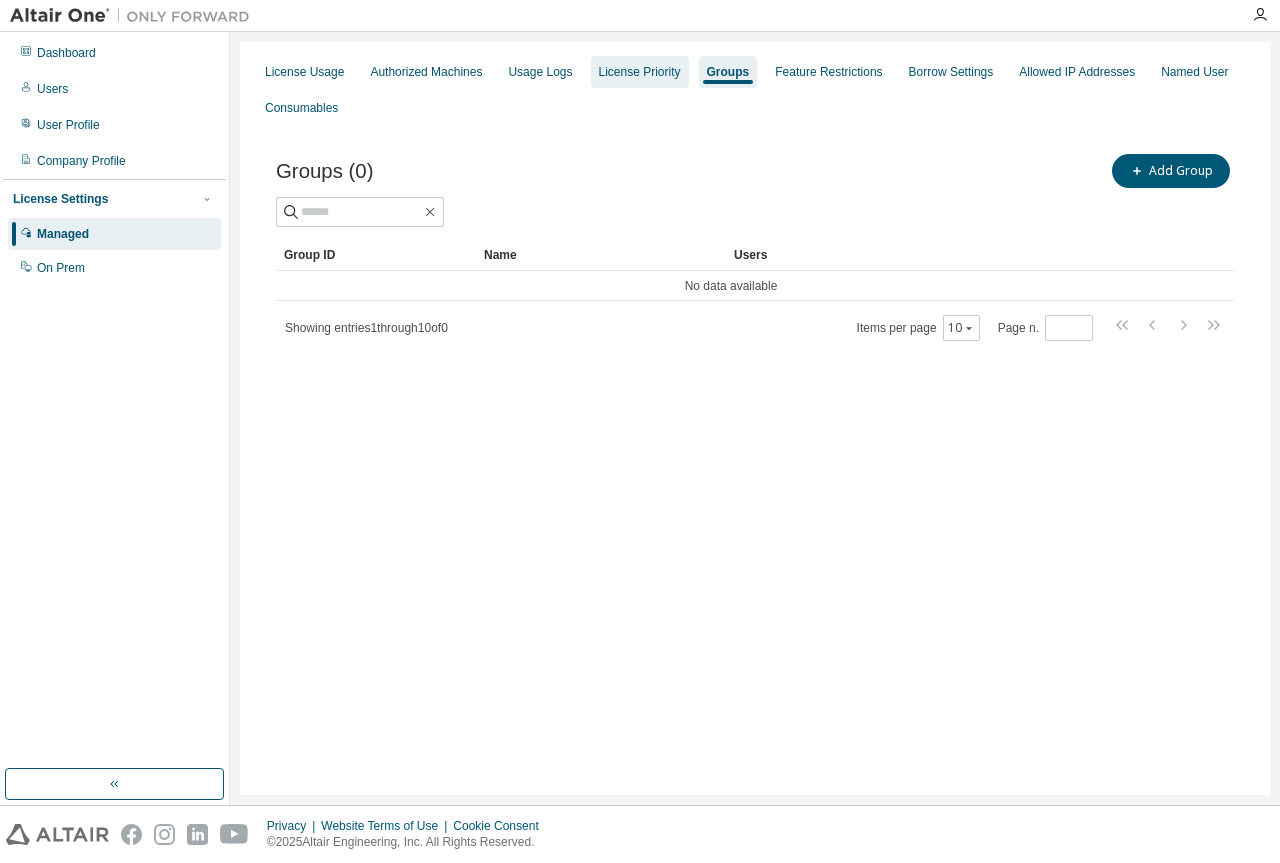 click on "License Priority" at bounding box center [640, 72] 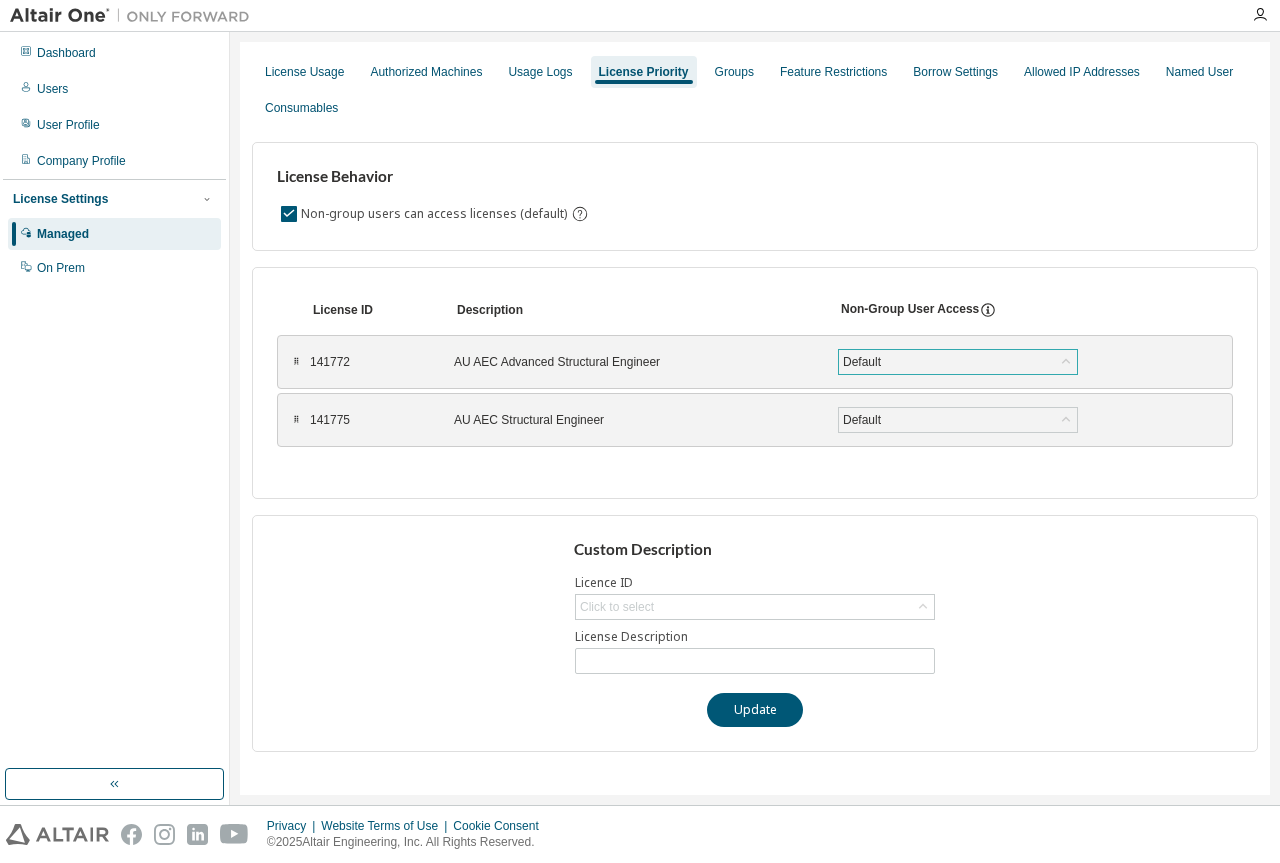 click on "Default" at bounding box center (958, 362) 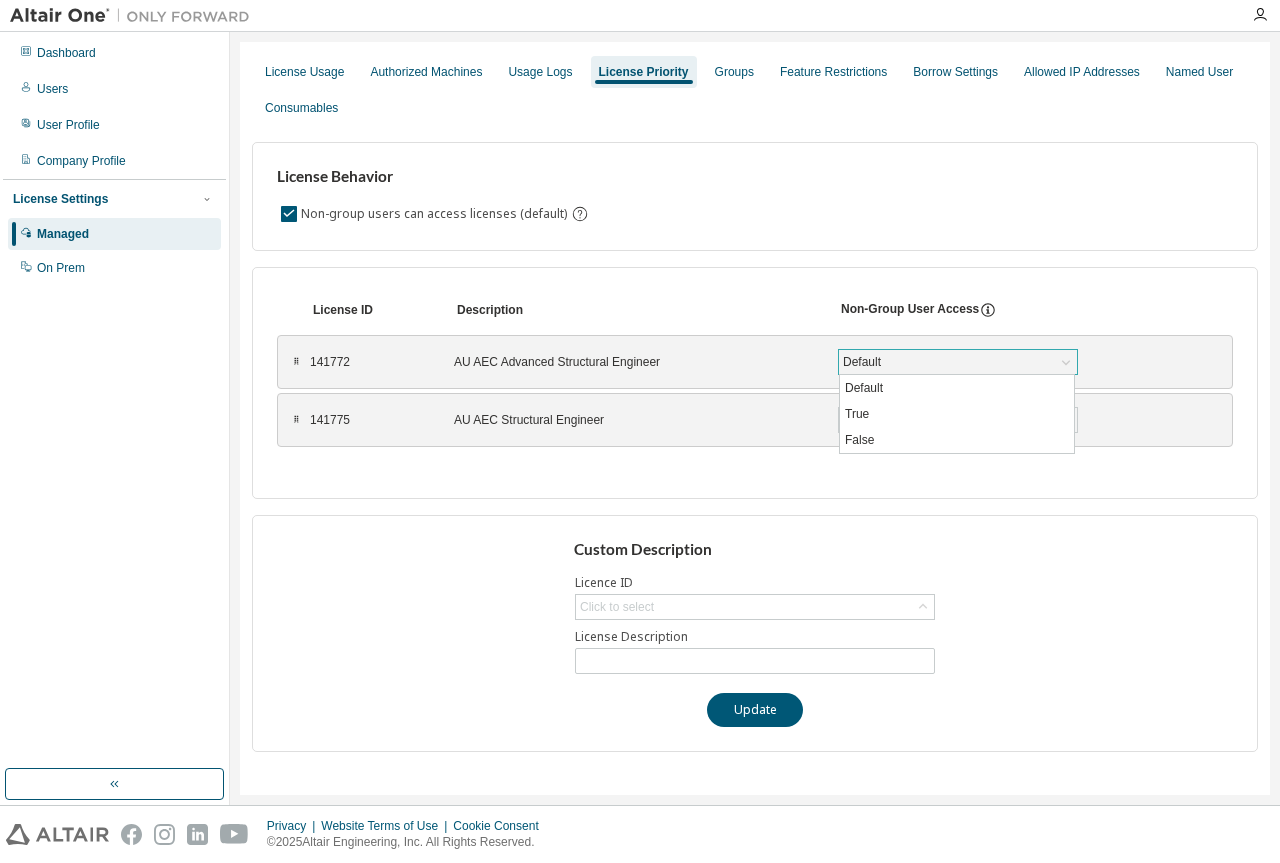 click on "Default" at bounding box center (958, 362) 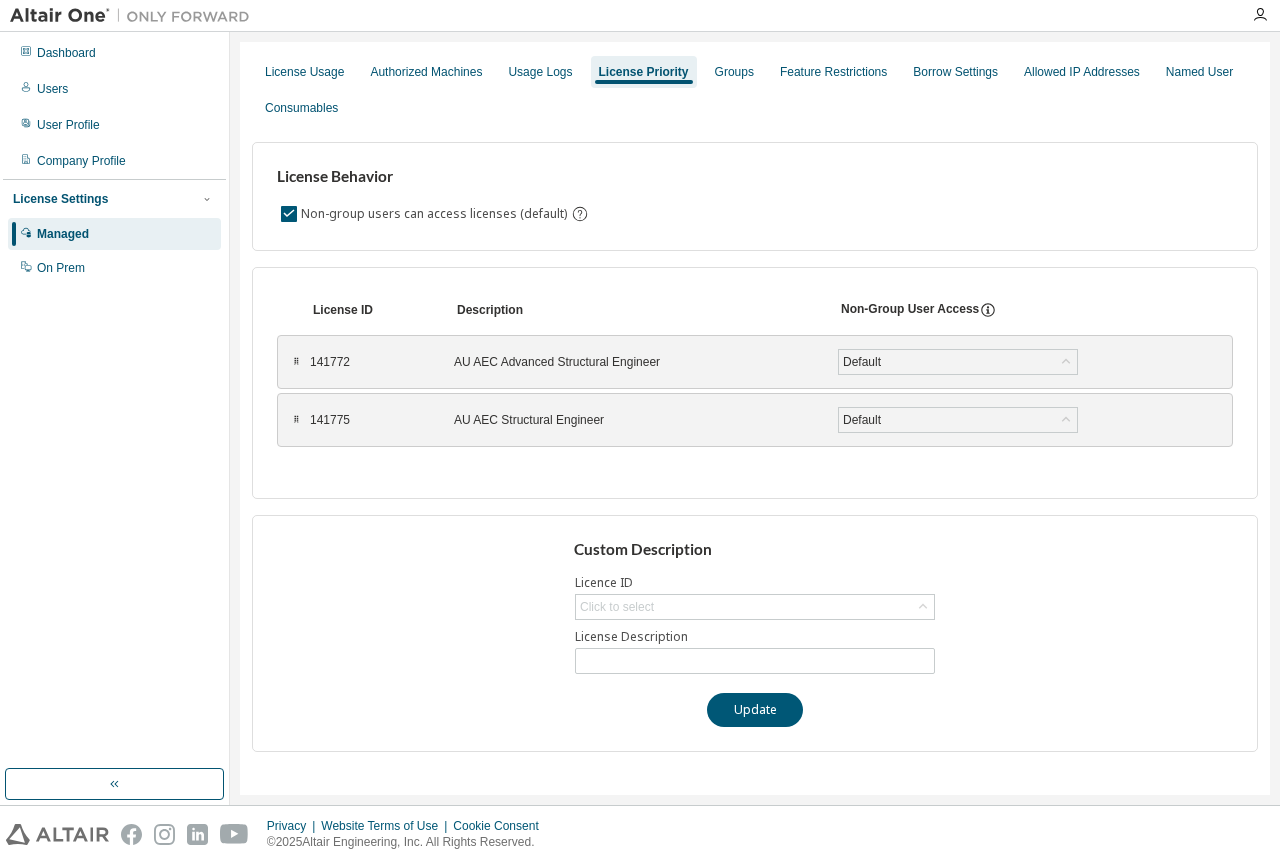 click on "Custom Description Licence ID Click to select License Description Update" at bounding box center [755, 633] 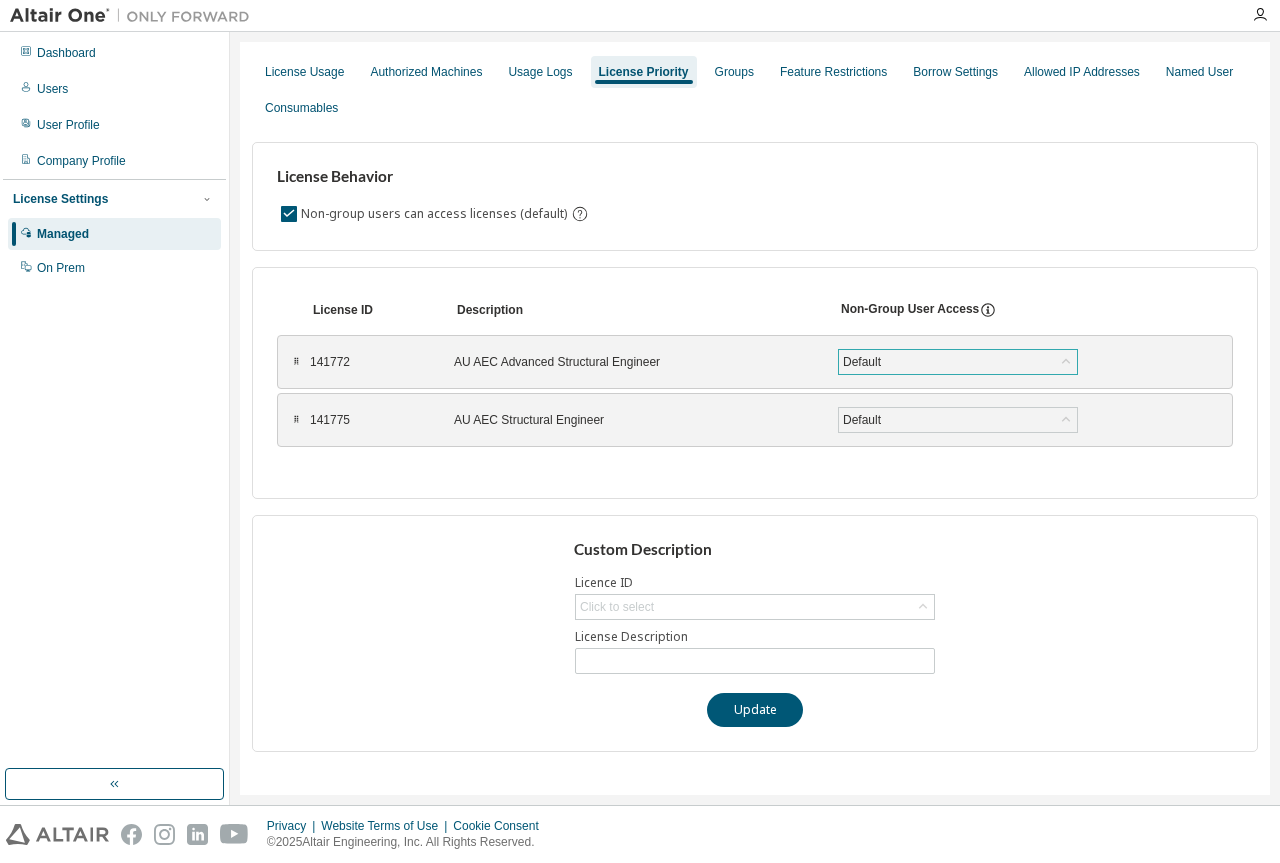 click on "Default" at bounding box center (958, 362) 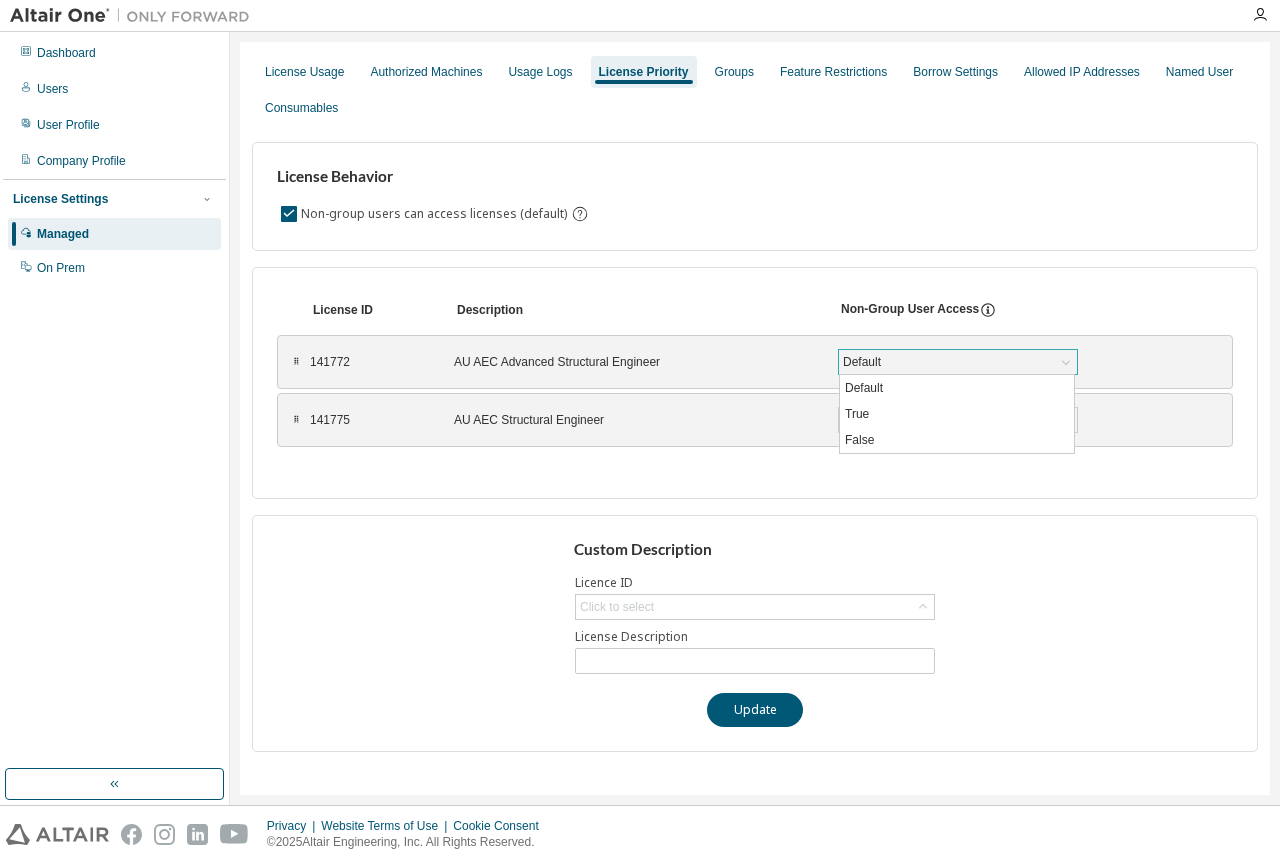 click on "Default" at bounding box center [958, 362] 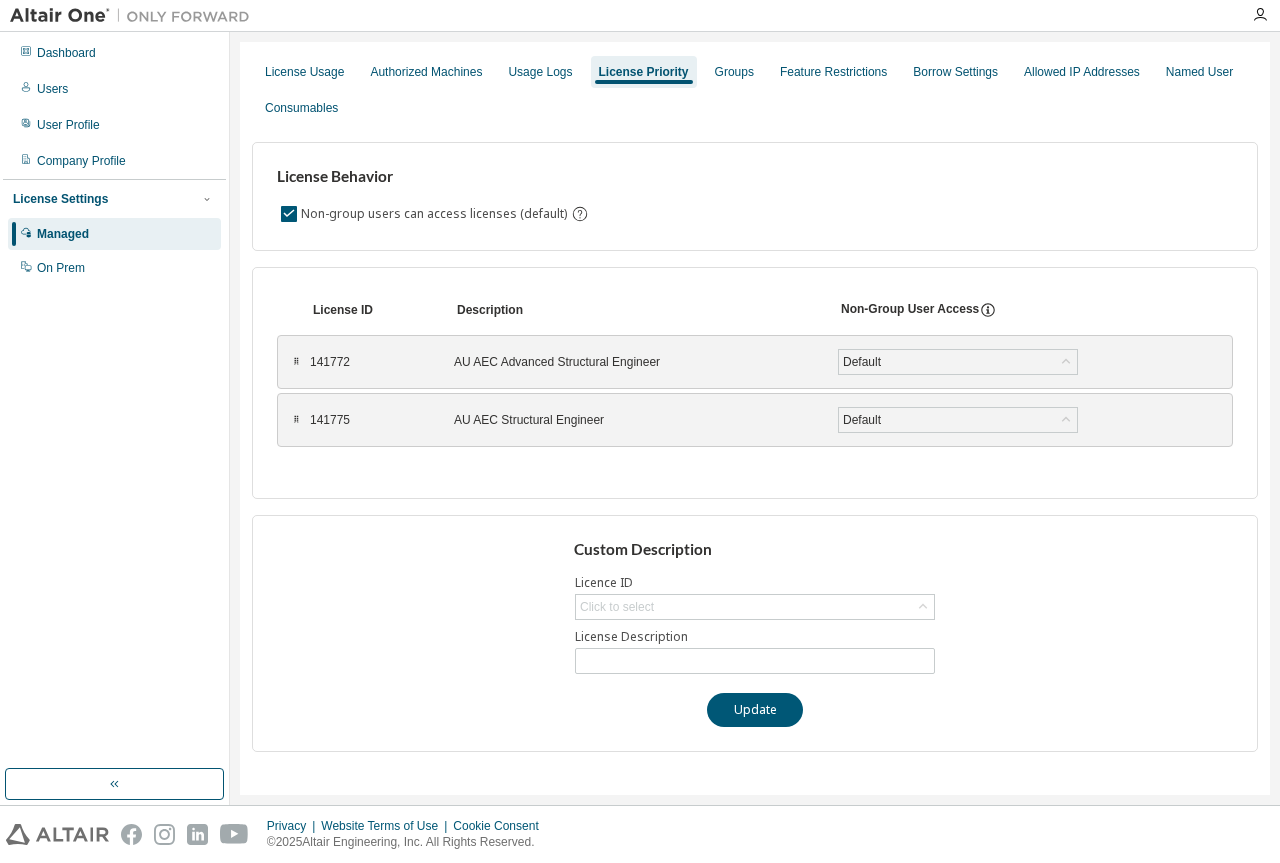click on "Custom Description Licence ID Click to select License Description Update" at bounding box center [755, 633] 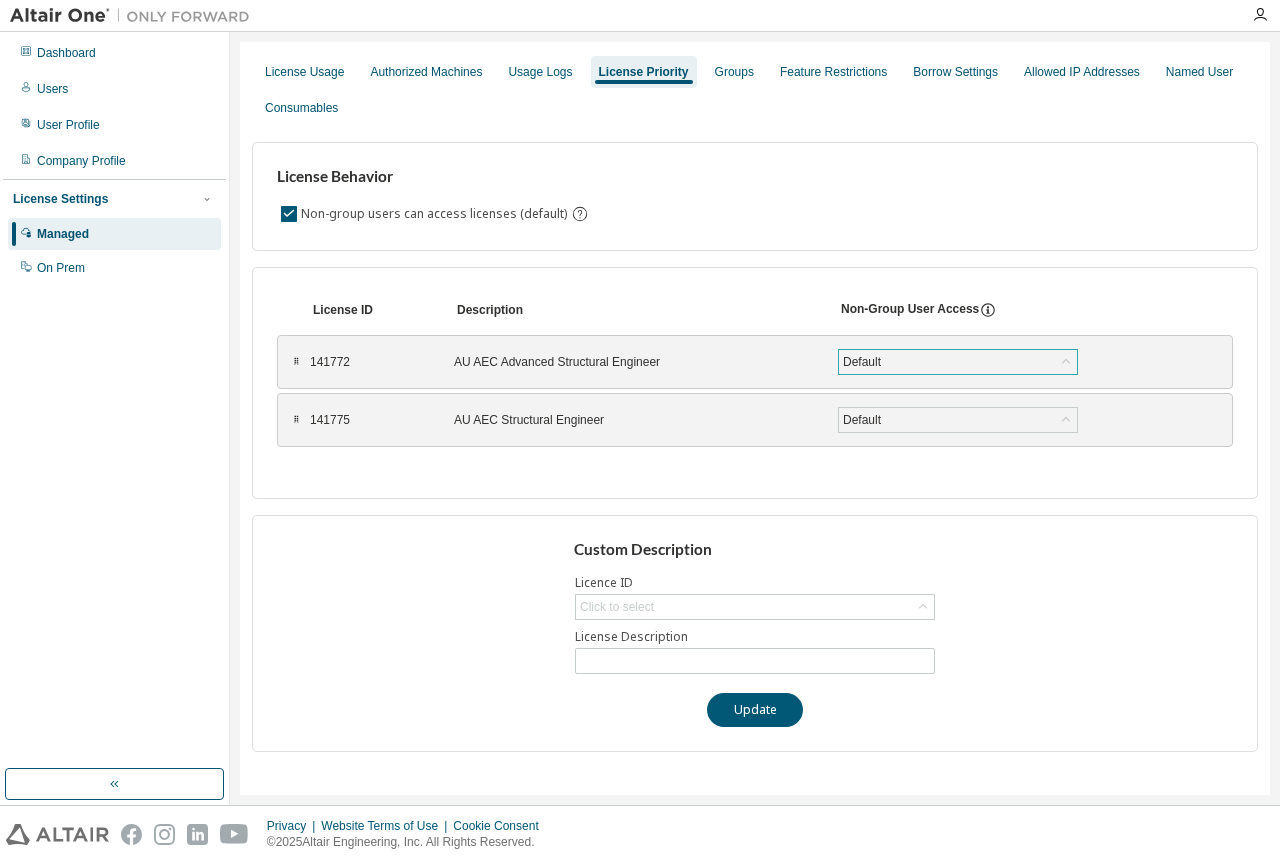click on "Default" at bounding box center [958, 362] 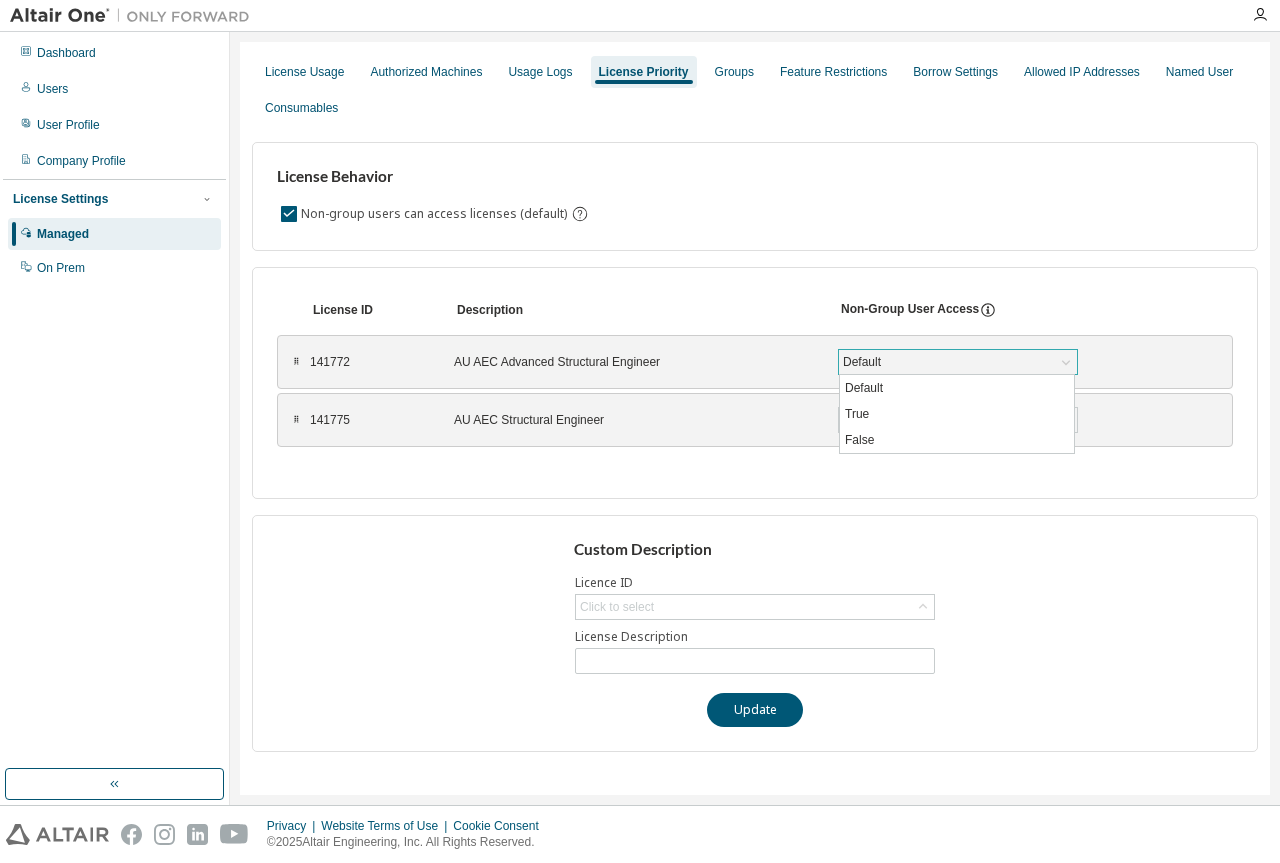 click on "Default" at bounding box center [958, 362] 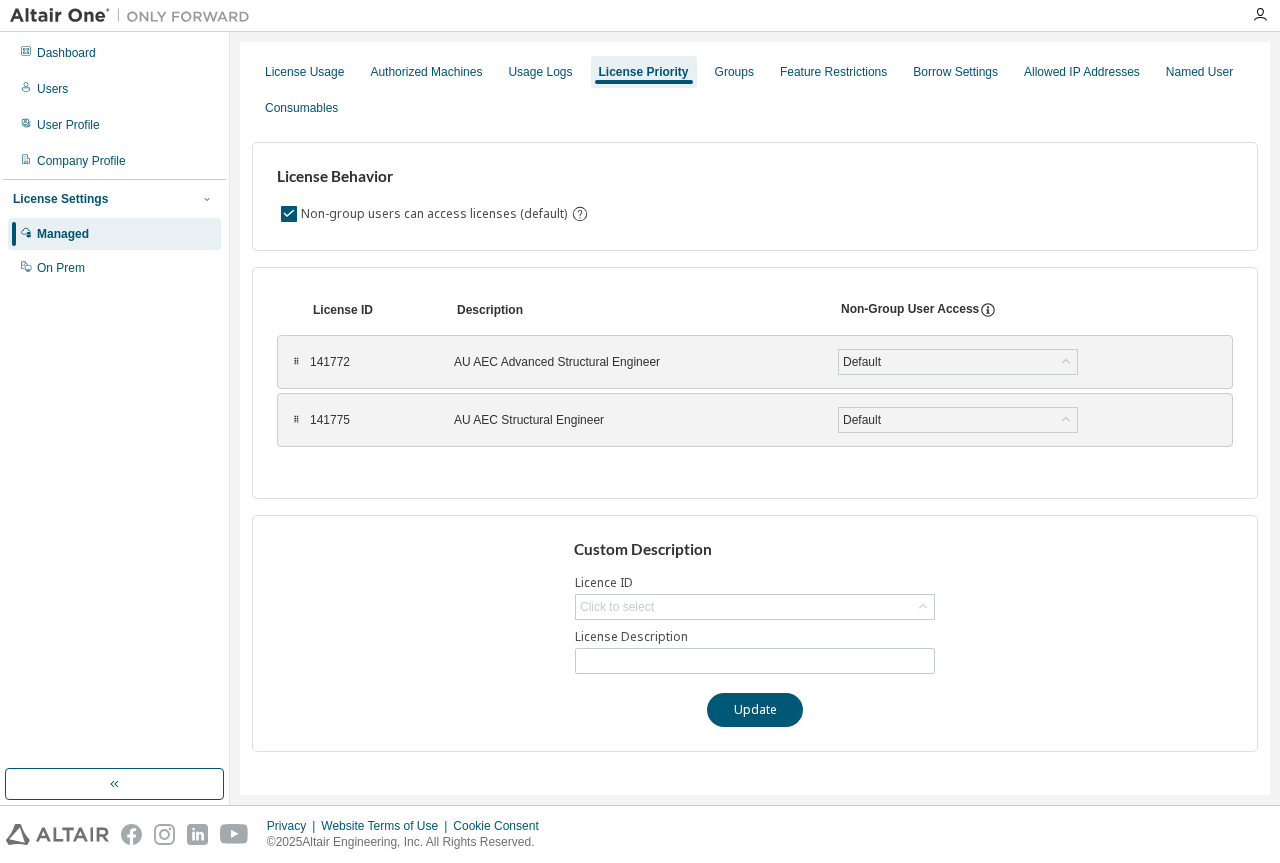 click 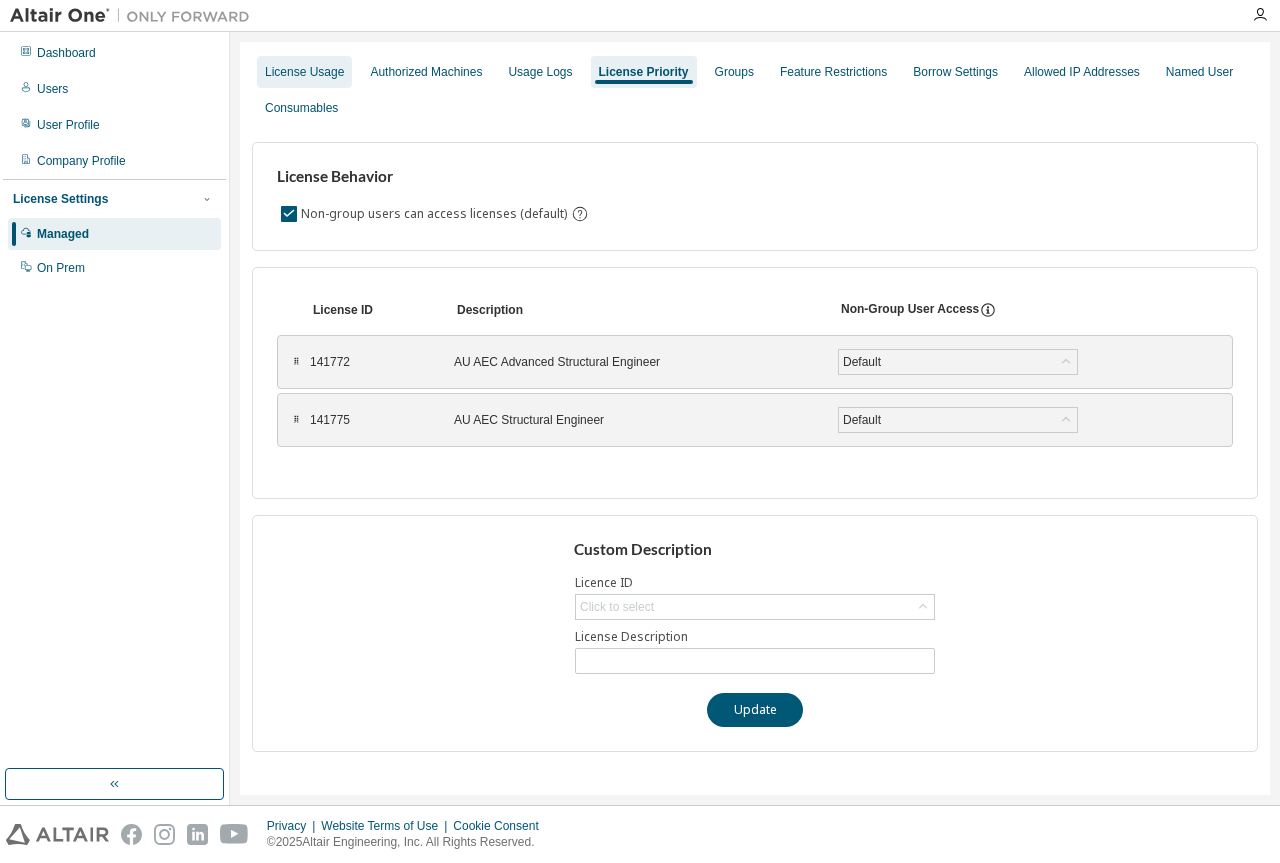 click on "License Usage" at bounding box center [304, 72] 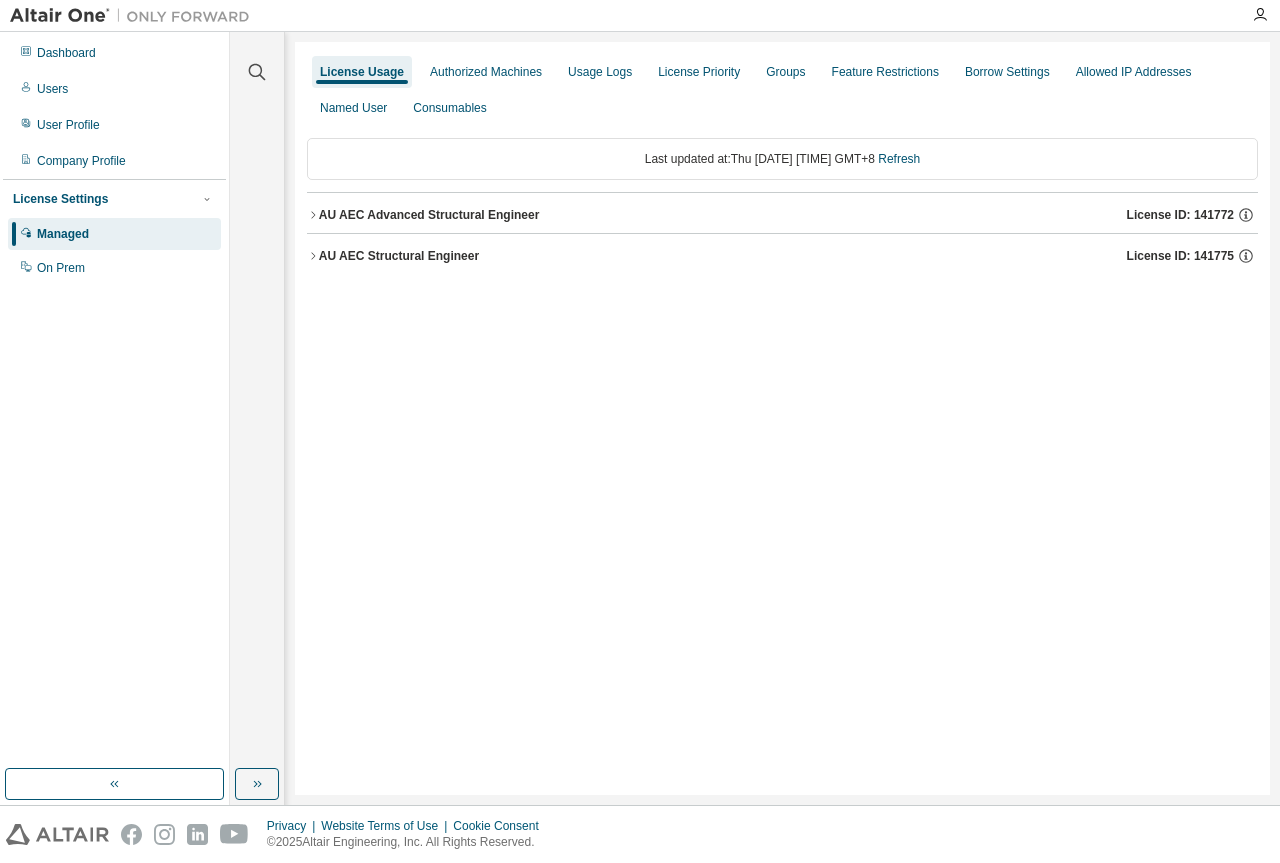 click on "AU AEC Advanced Structural Engineer" at bounding box center [429, 215] 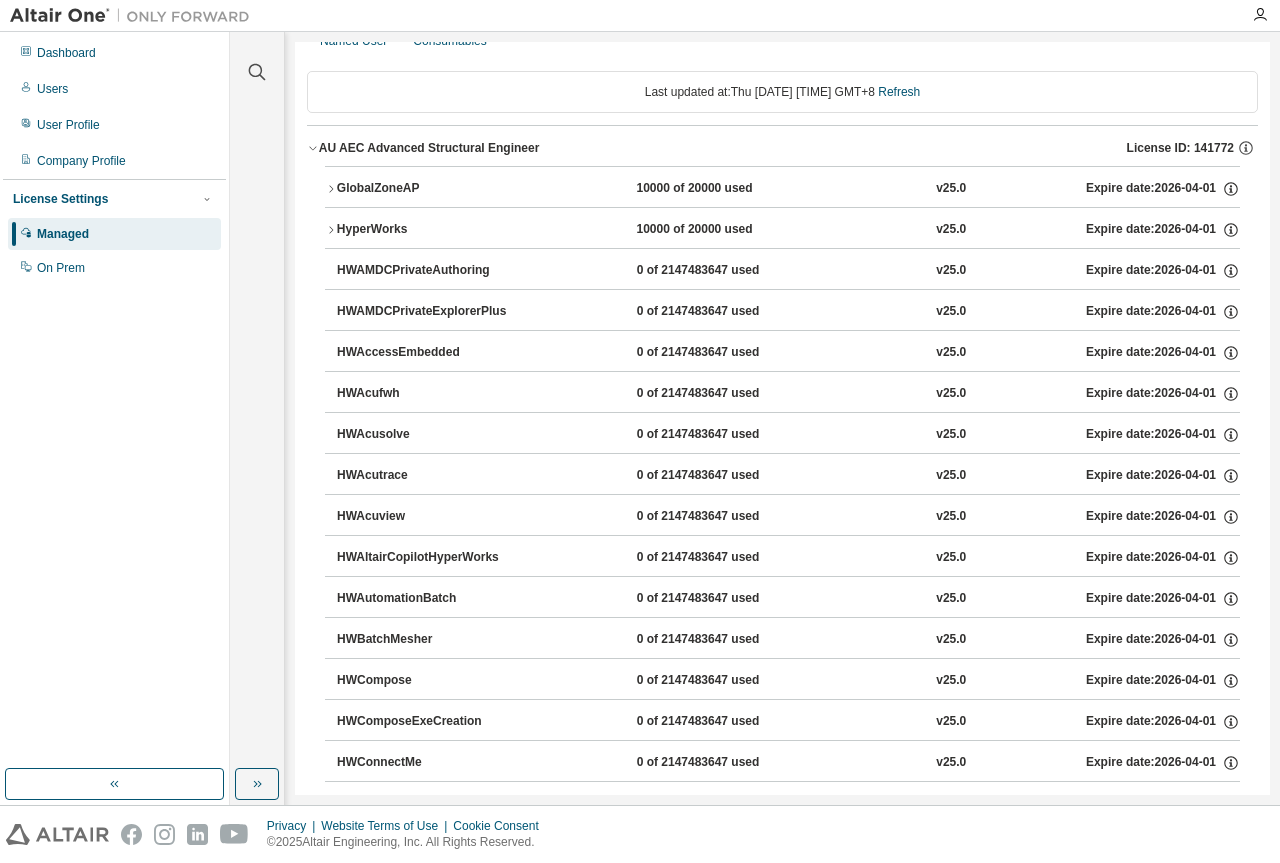scroll, scrollTop: 500, scrollLeft: 0, axis: vertical 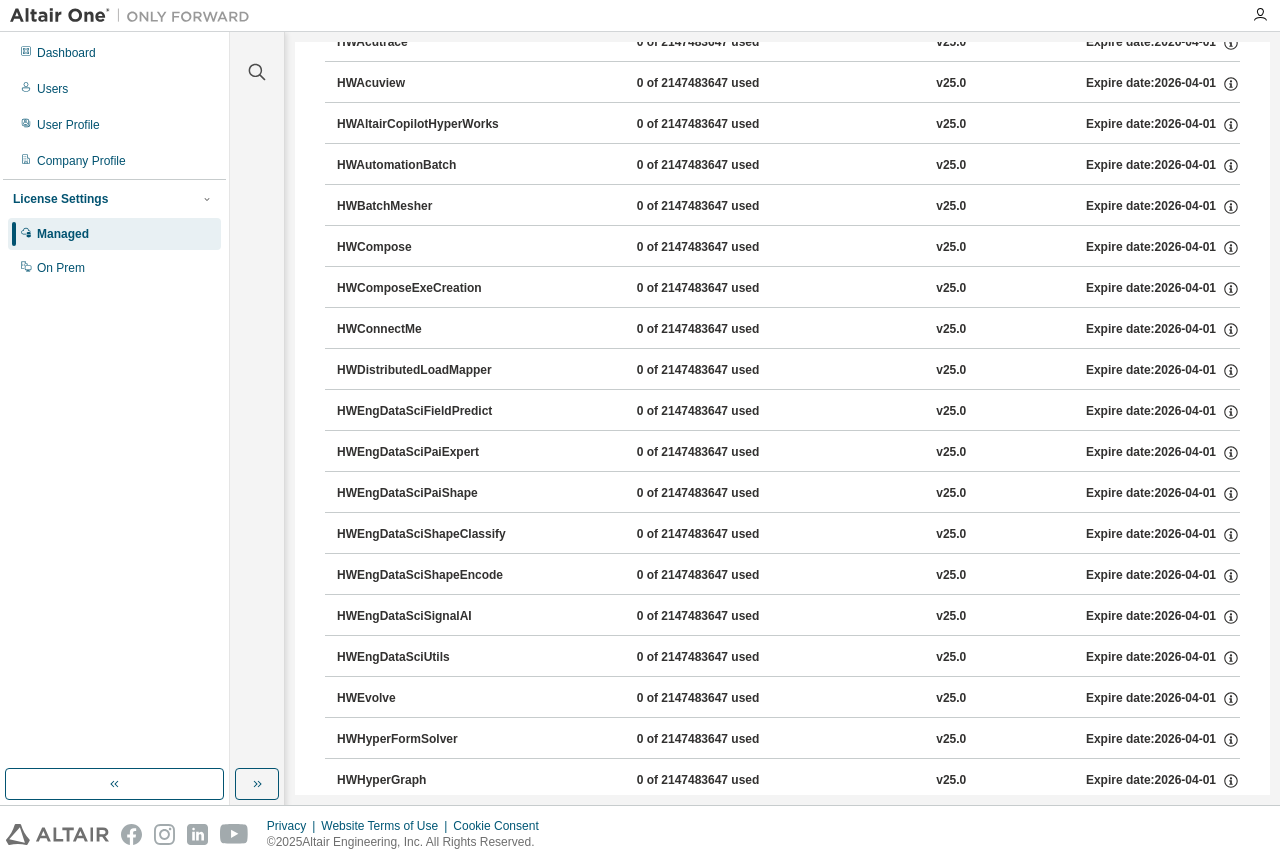 drag, startPoint x: 83, startPoint y: 92, endPoint x: 231, endPoint y: 120, distance: 150.62537 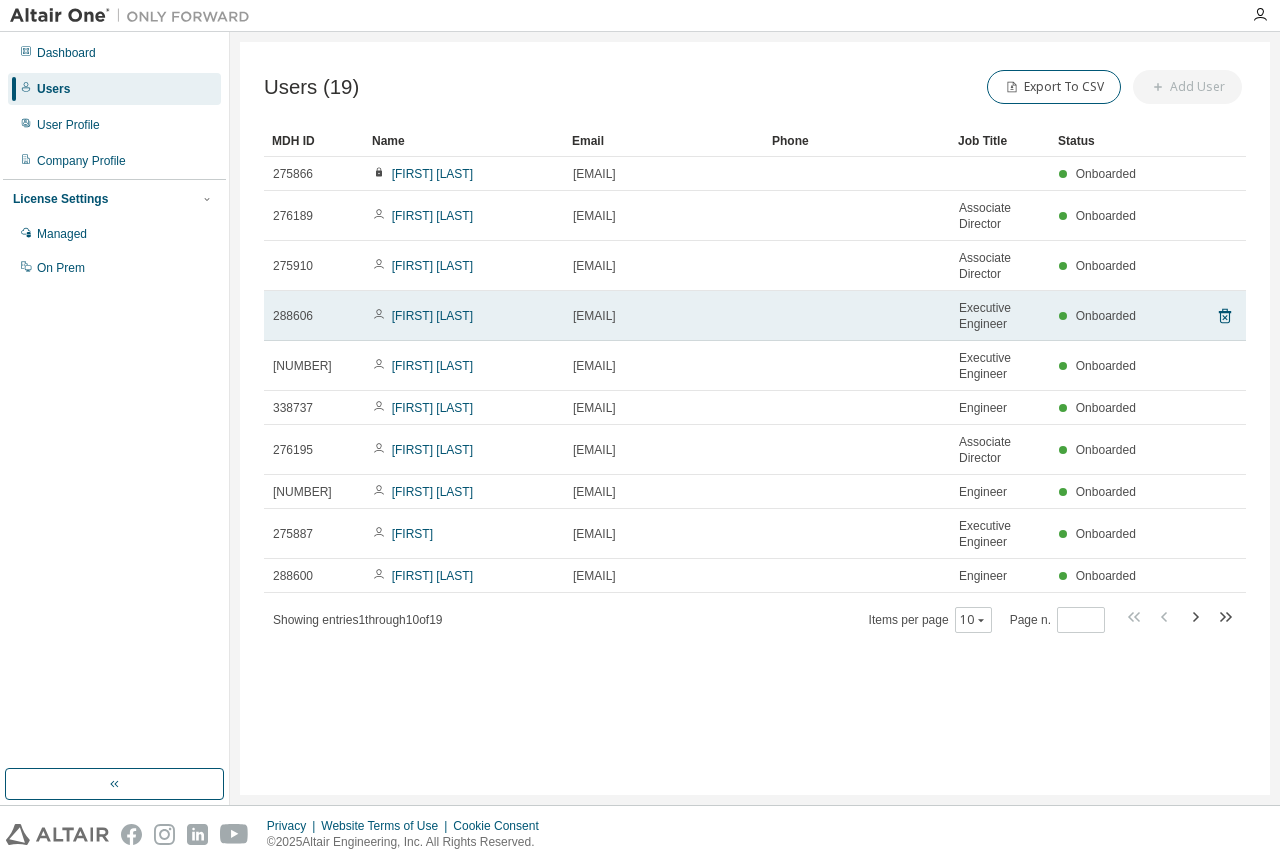 scroll, scrollTop: 0, scrollLeft: 0, axis: both 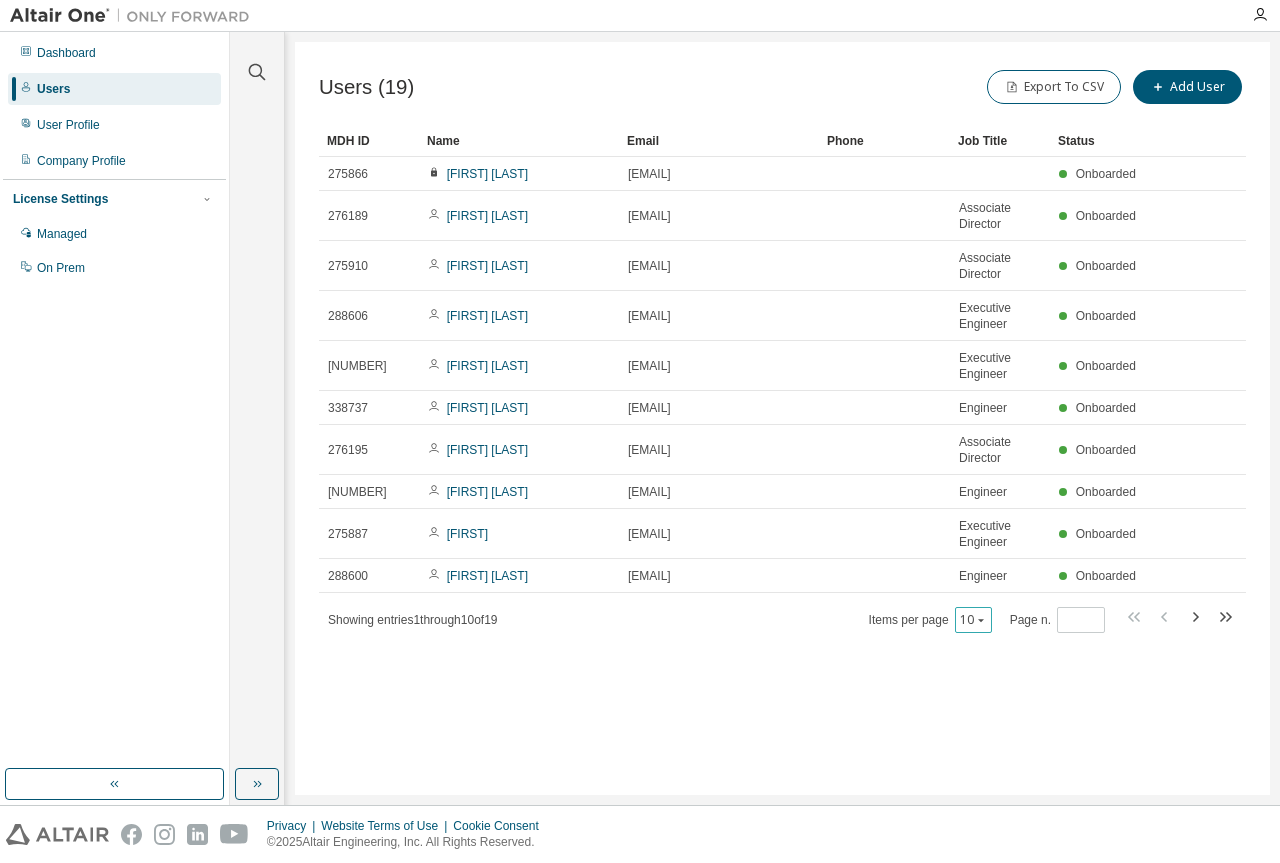 click on "10" at bounding box center (973, 620) 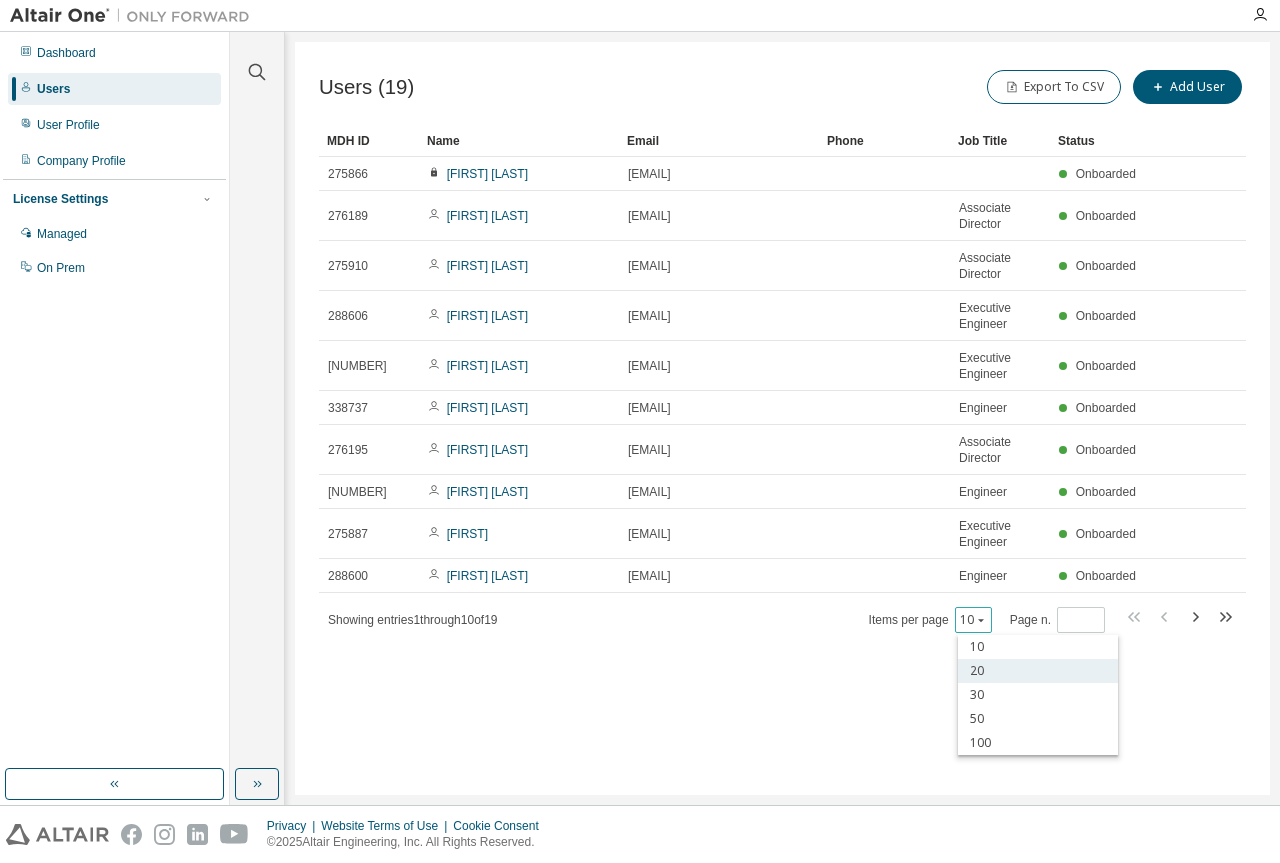 click on "20" at bounding box center [1038, 671] 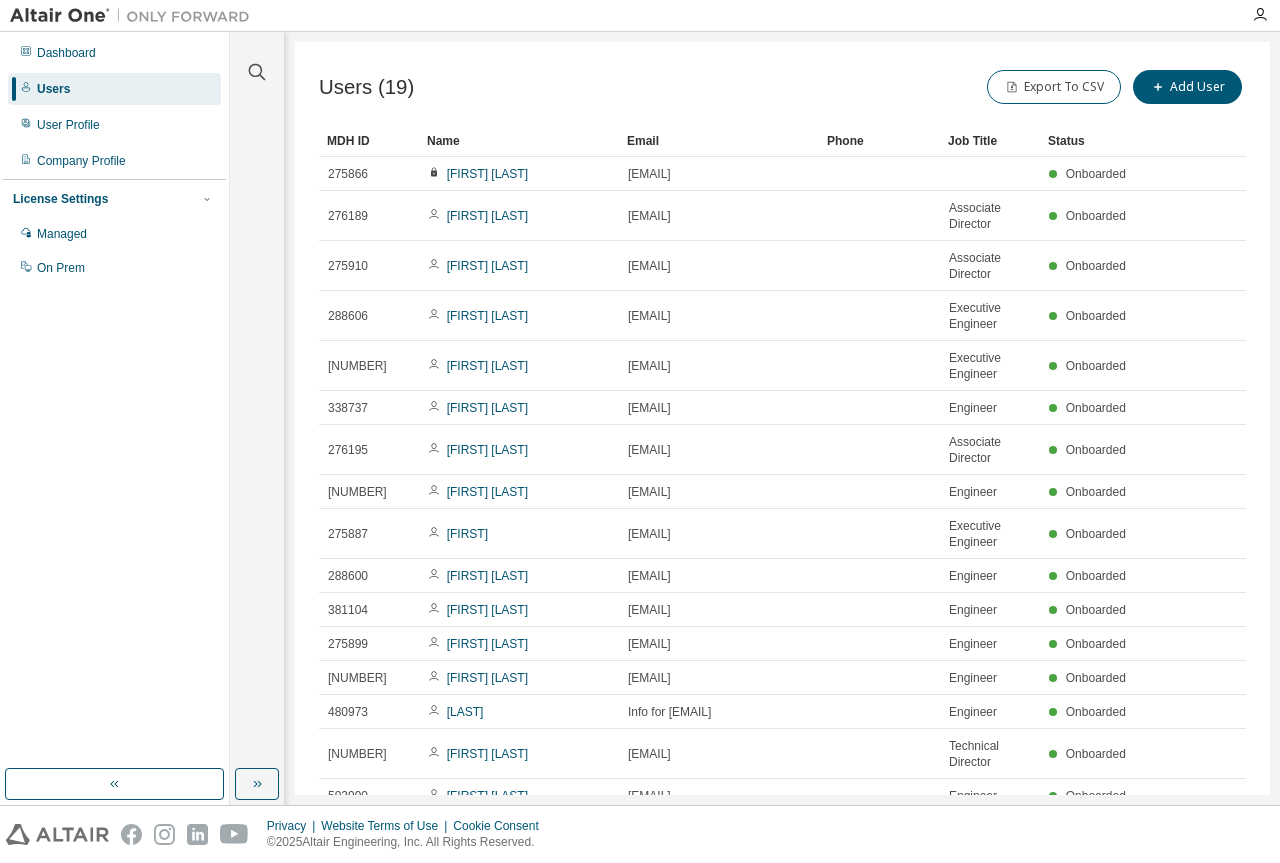 click at bounding box center (1260, 15) 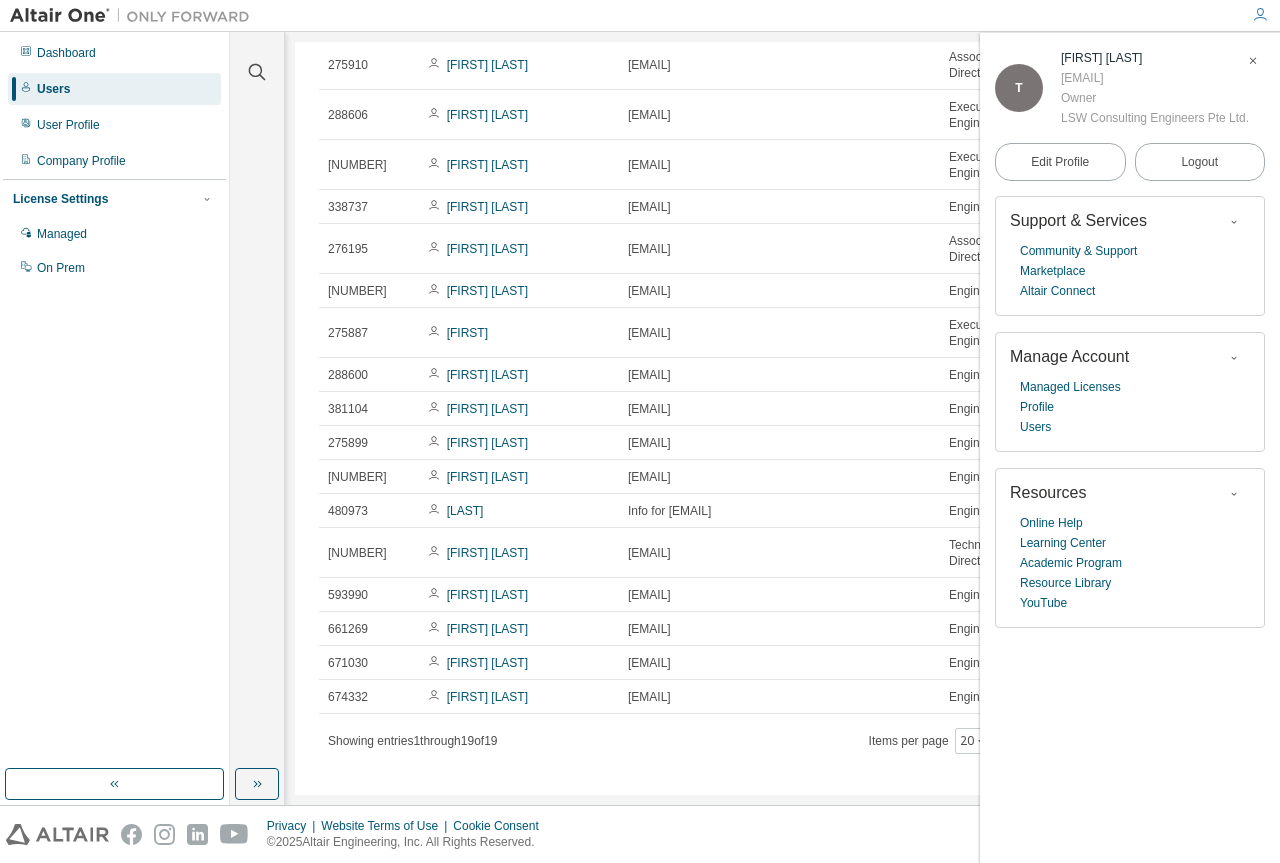 scroll, scrollTop: 213, scrollLeft: 0, axis: vertical 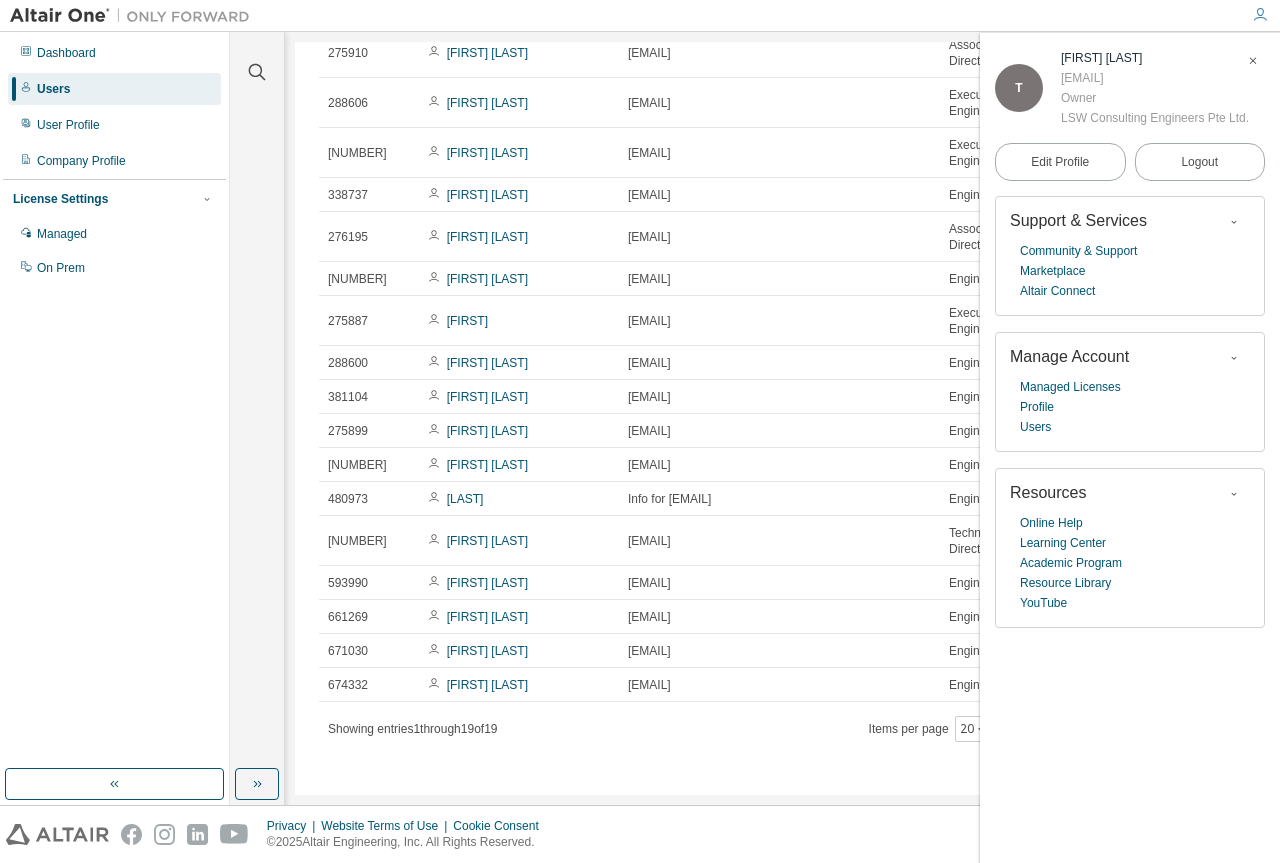 click on "Showing entries  1  through  19  of  19 Items per page 20 Page n. *" at bounding box center [782, 728] 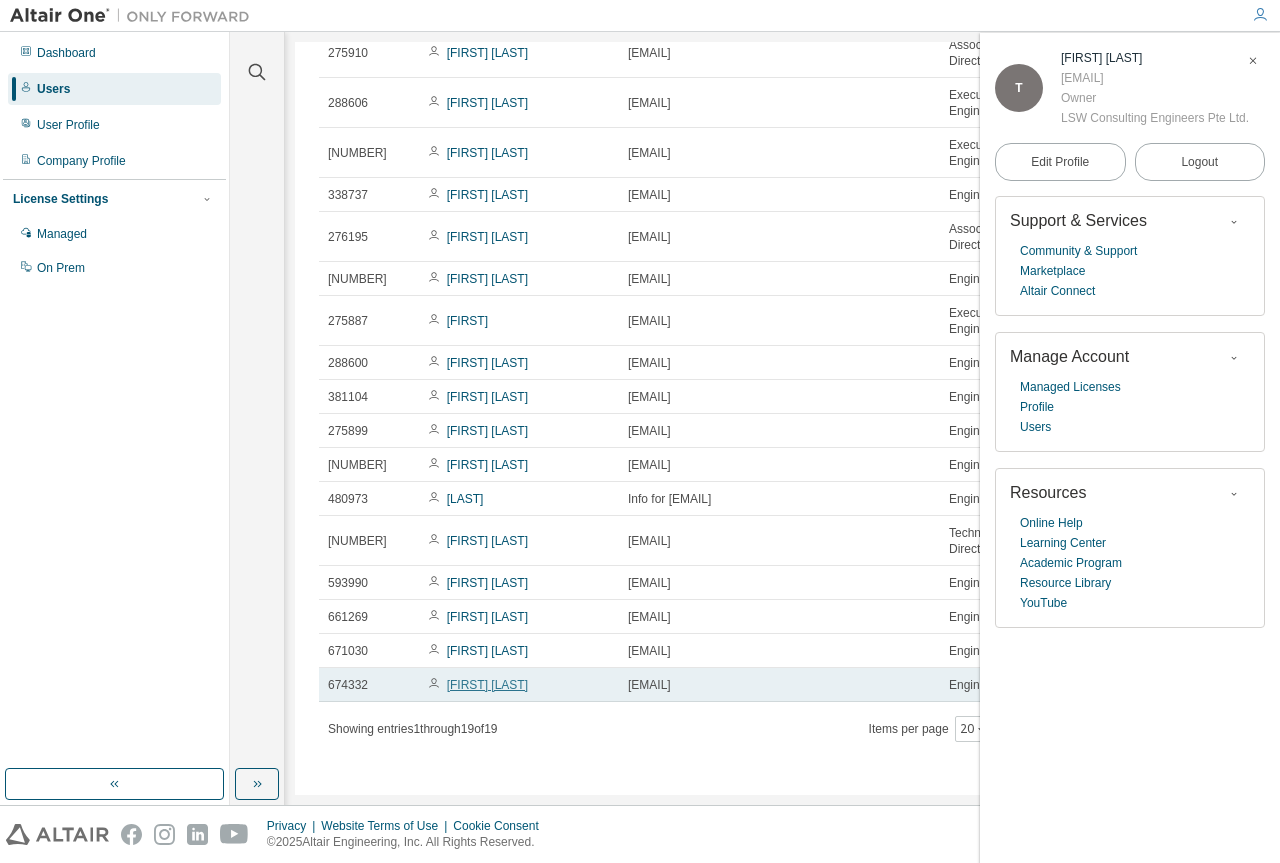 click on "Xiao Shiuan Lois CHONG" at bounding box center [487, 685] 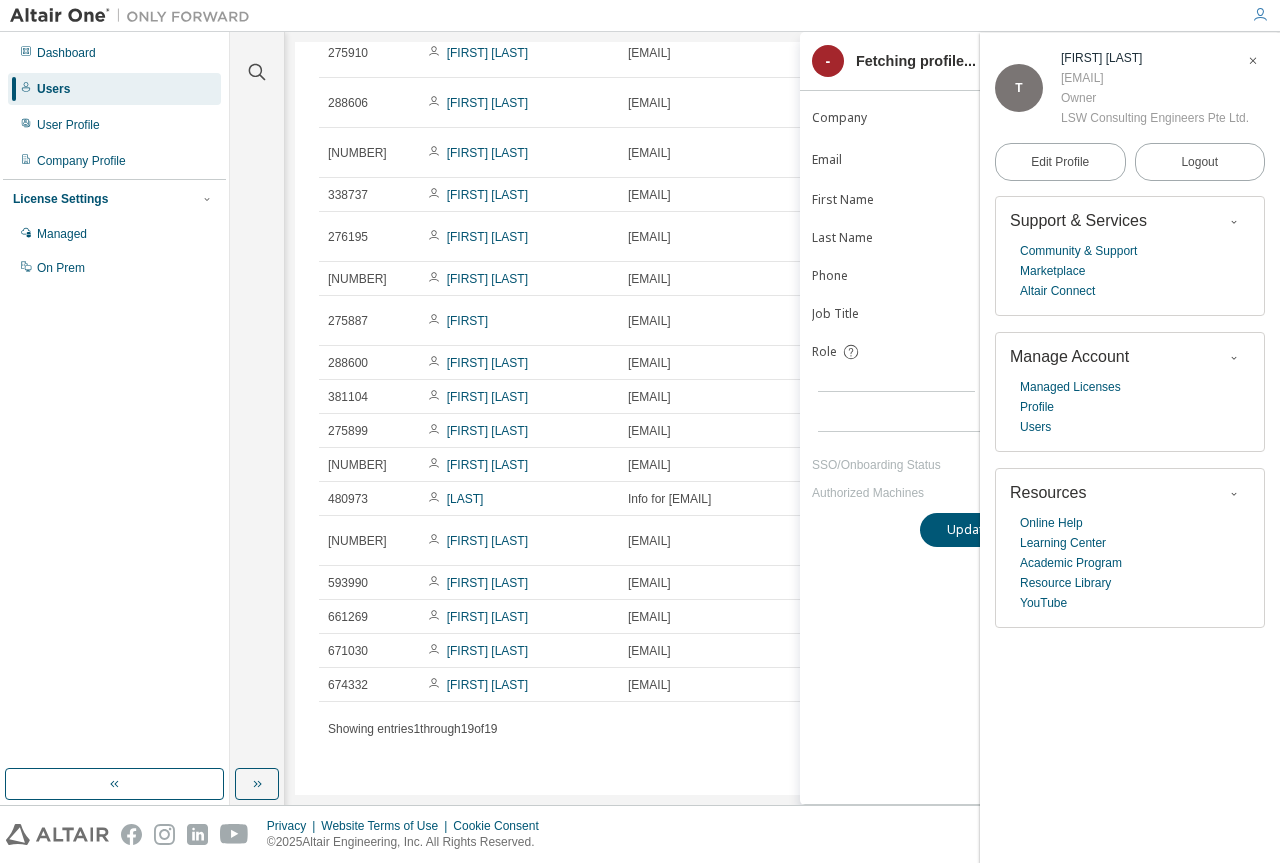 drag, startPoint x: 1256, startPoint y: 65, endPoint x: 1248, endPoint y: 79, distance: 16.124516 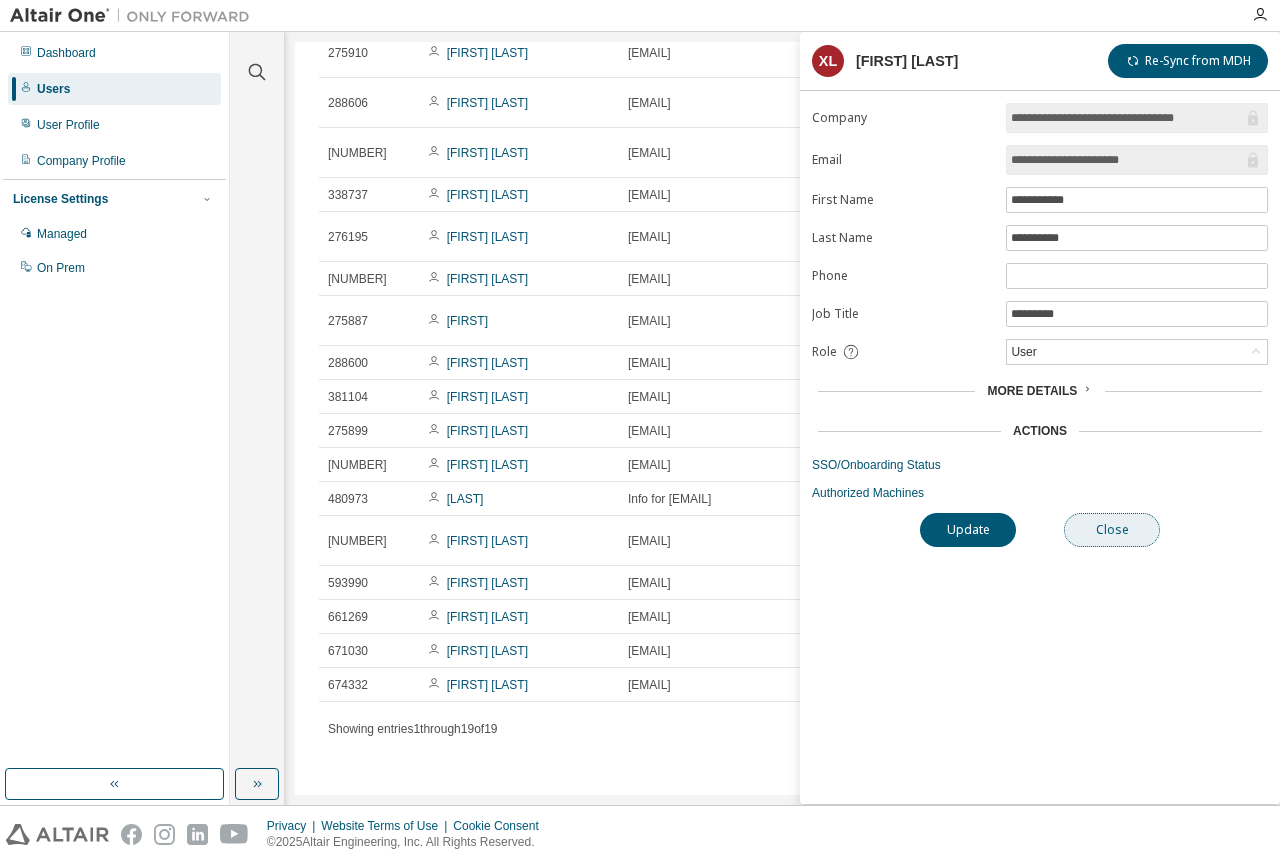 click on "Close" at bounding box center [1112, 530] 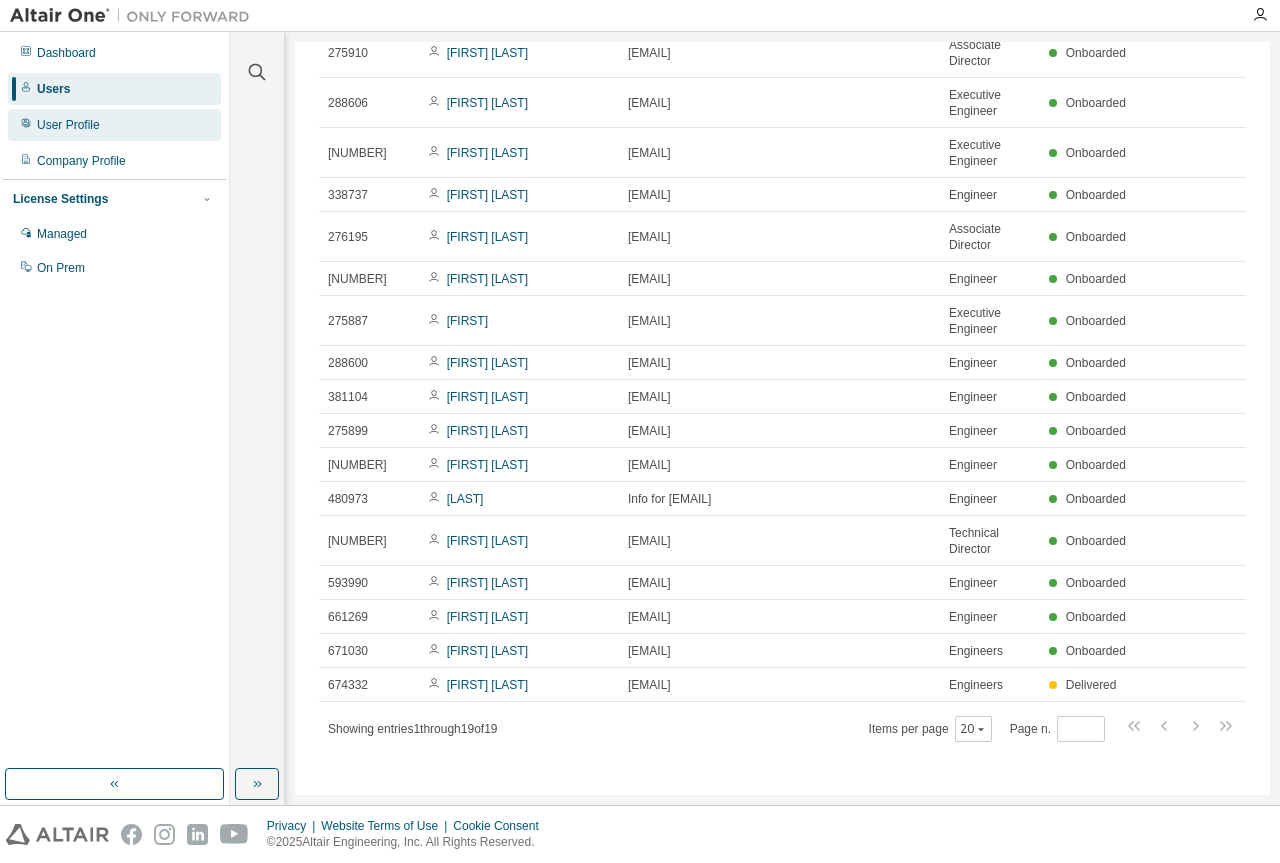 click on "User Profile" at bounding box center (68, 125) 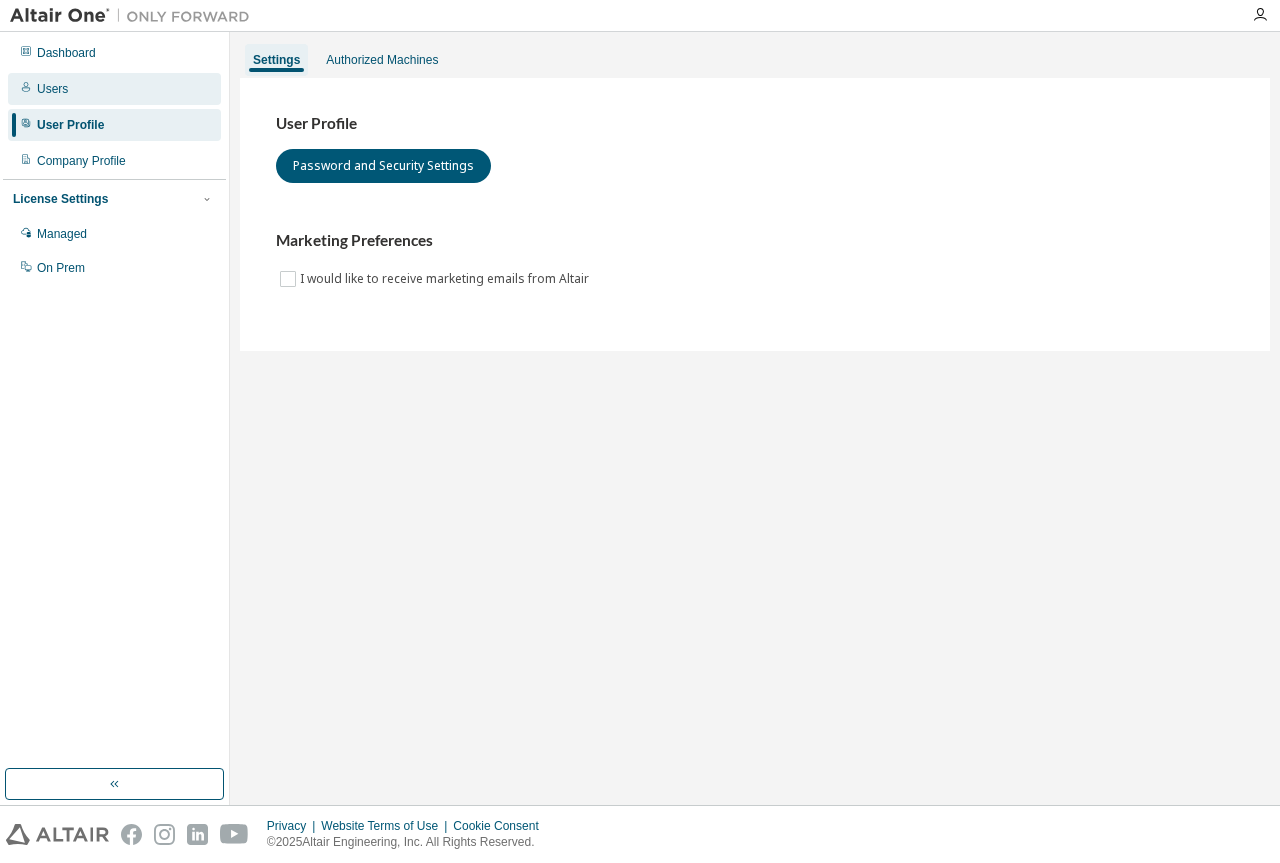 click on "Users" at bounding box center (114, 89) 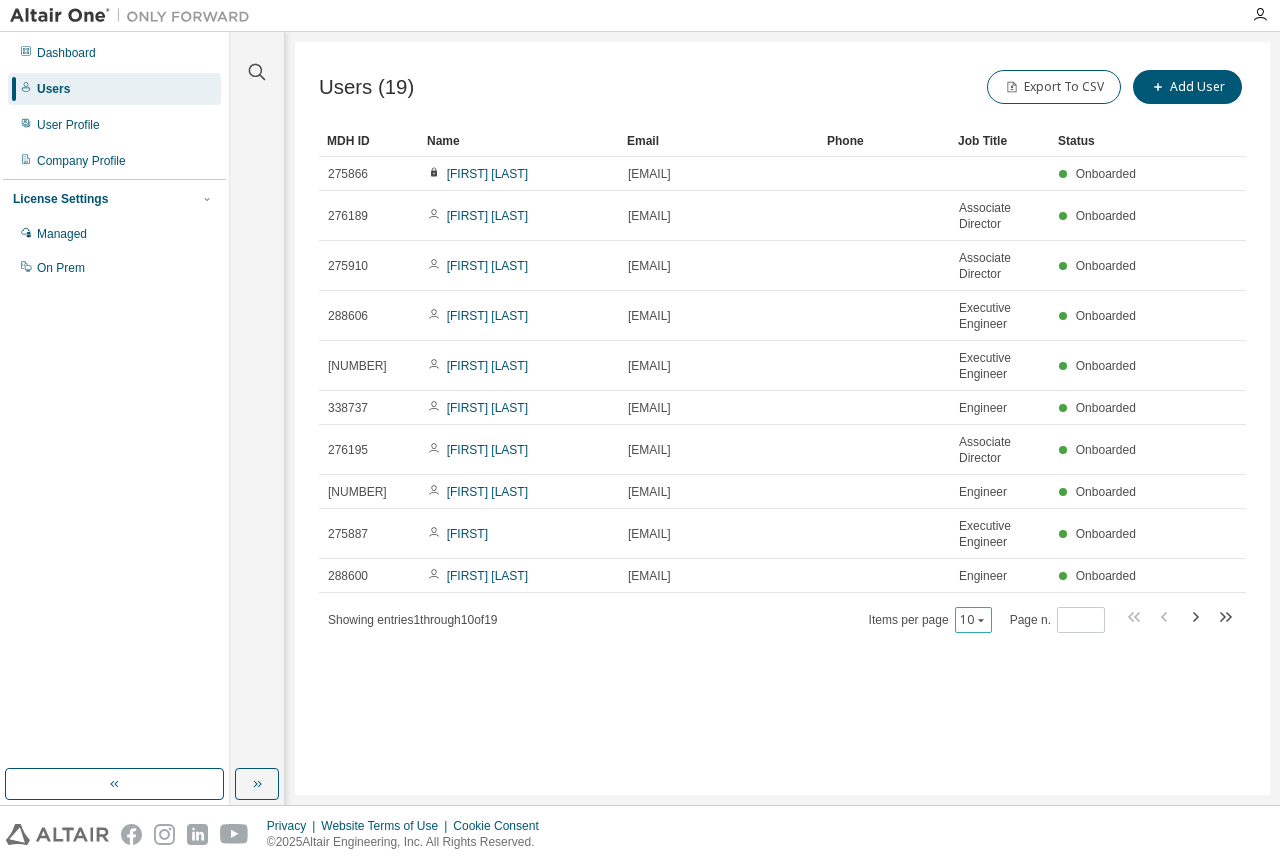 click 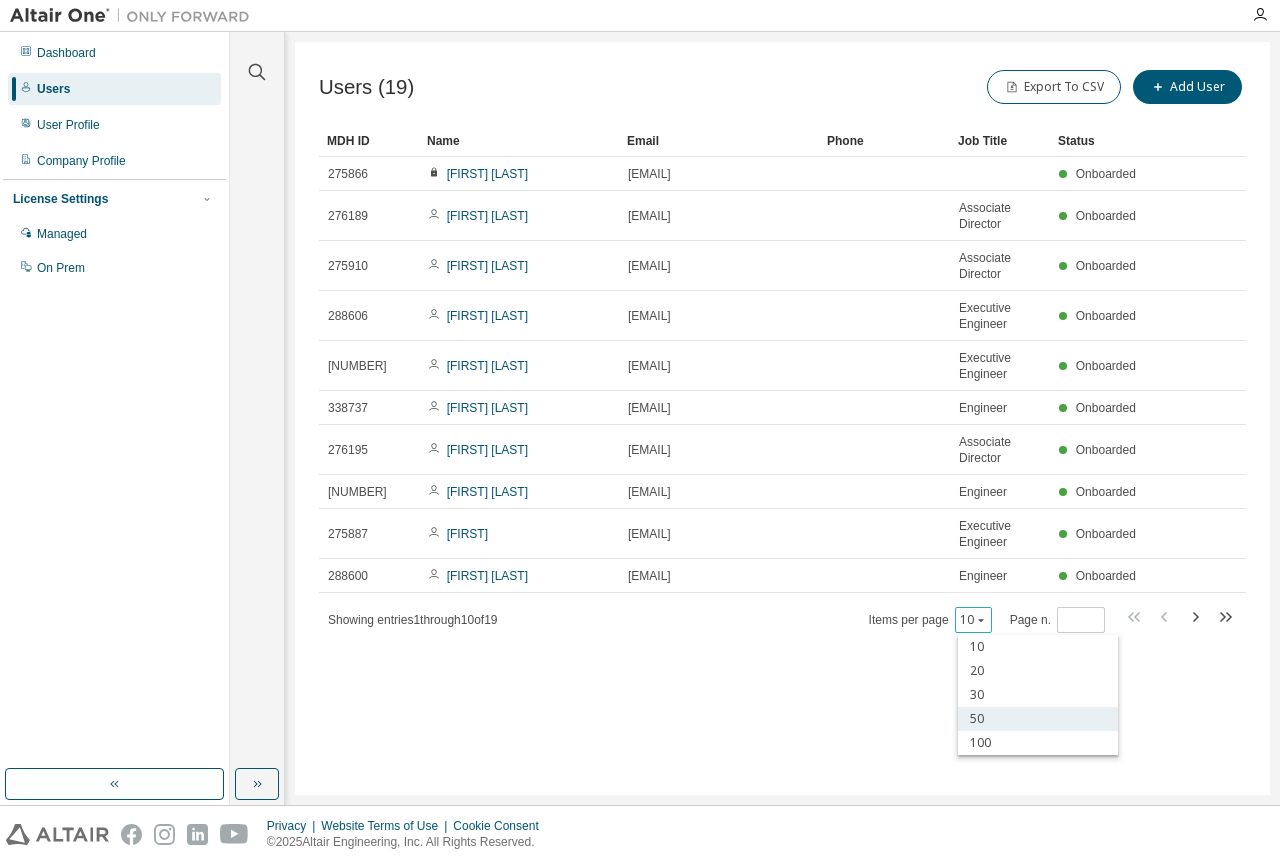 click on "50" at bounding box center [1038, 719] 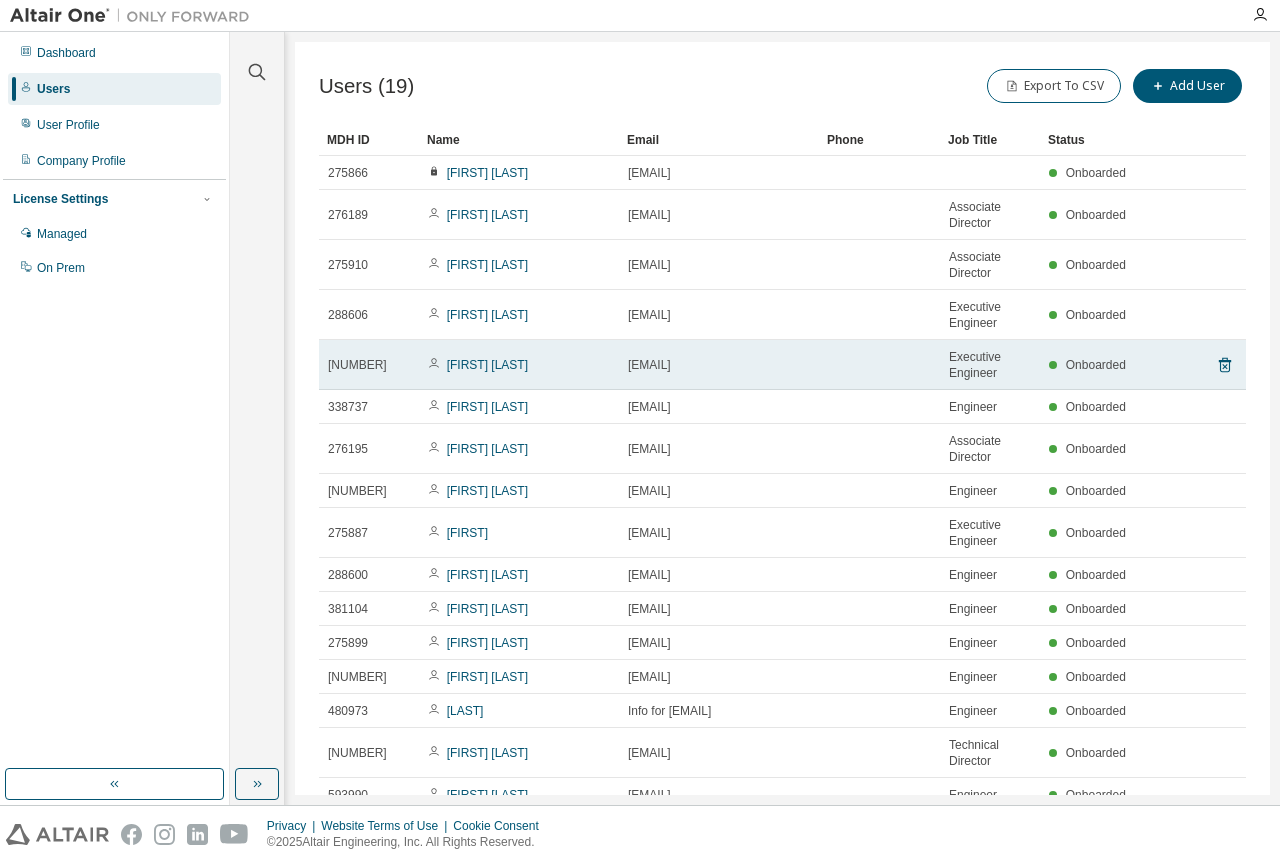 scroll, scrollTop: 0, scrollLeft: 0, axis: both 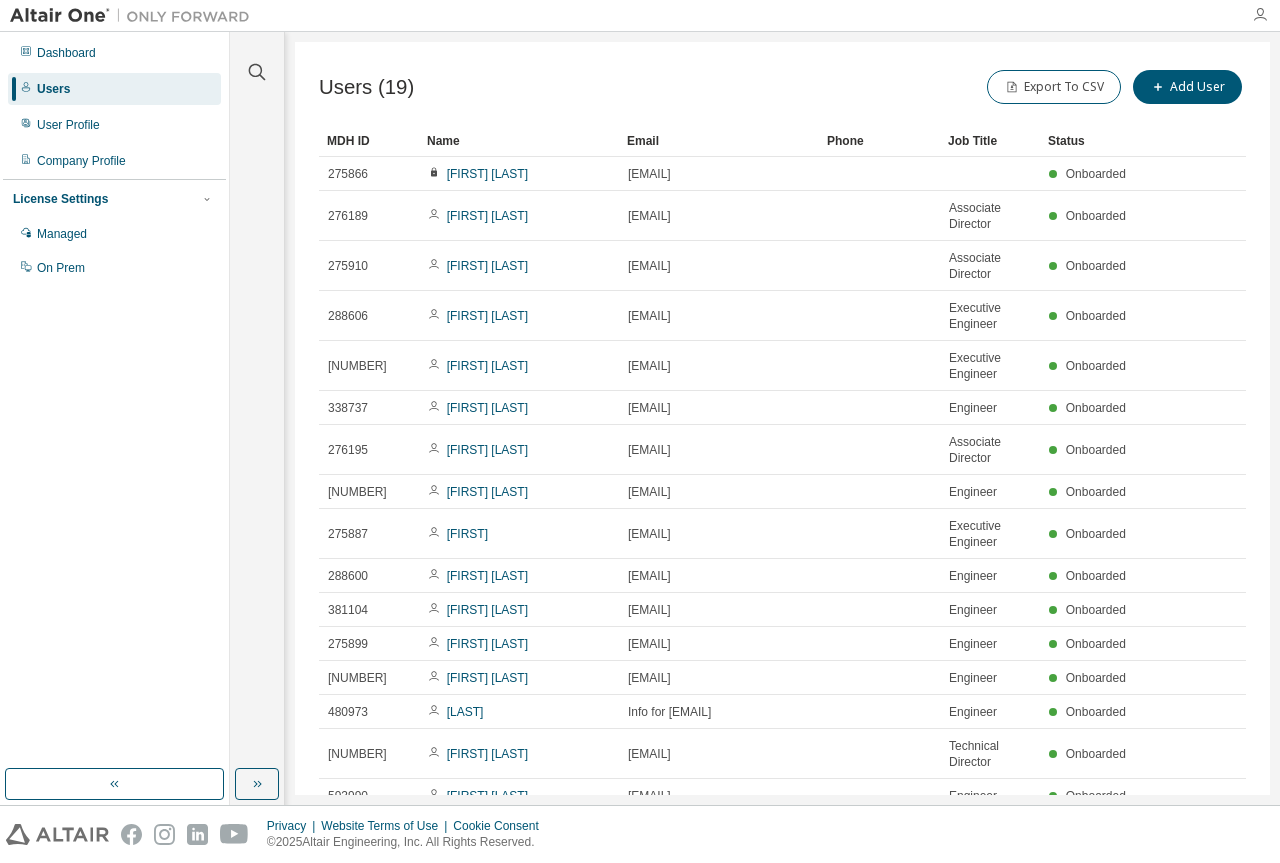 click at bounding box center [1260, 15] 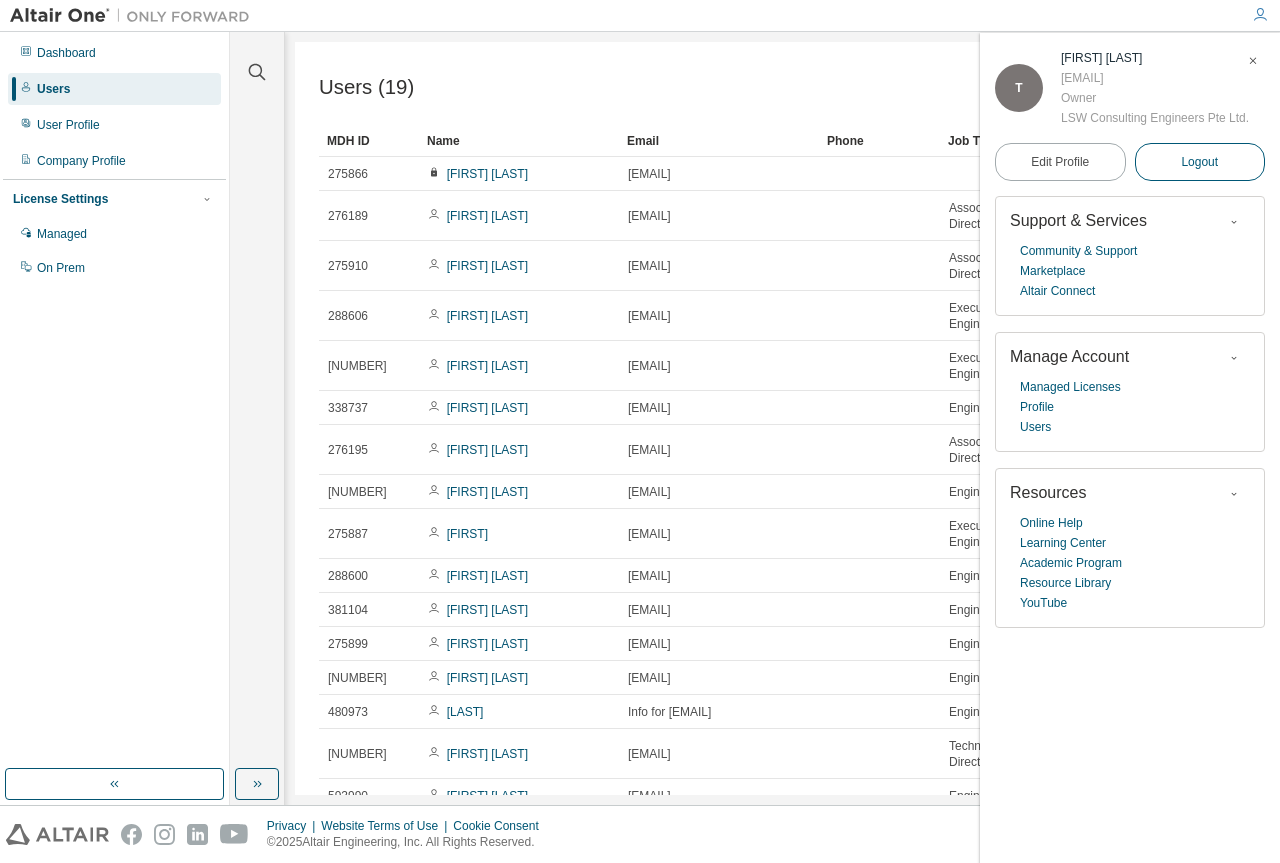 click on "Logout" at bounding box center (1199, 162) 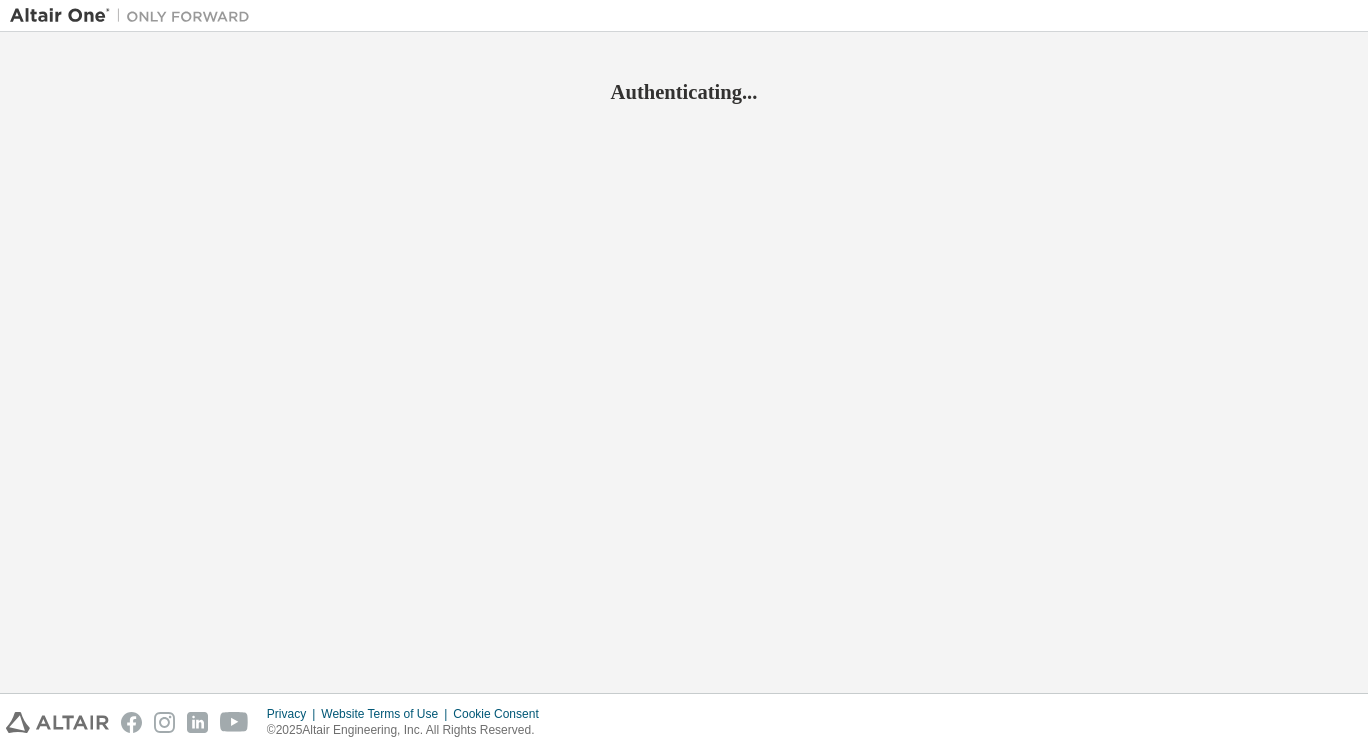 scroll, scrollTop: 0, scrollLeft: 0, axis: both 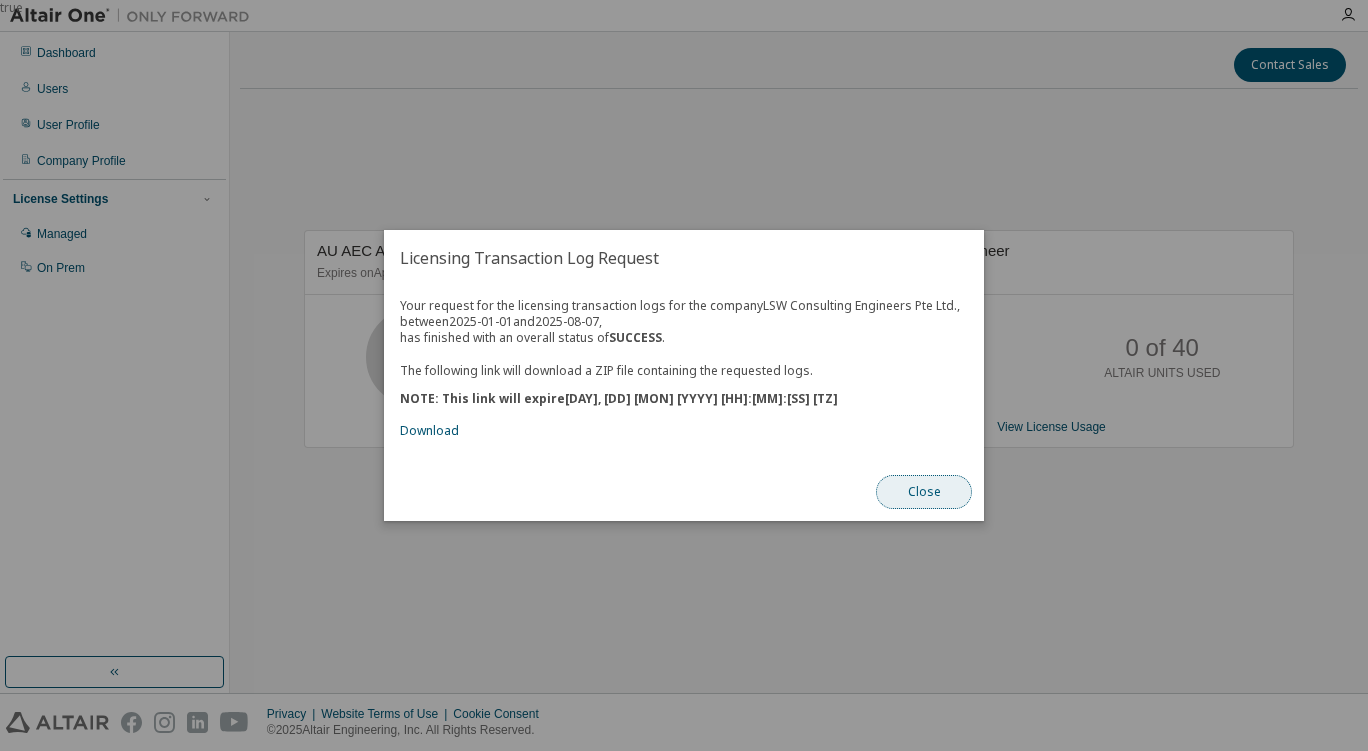 click on "Close" at bounding box center [924, 492] 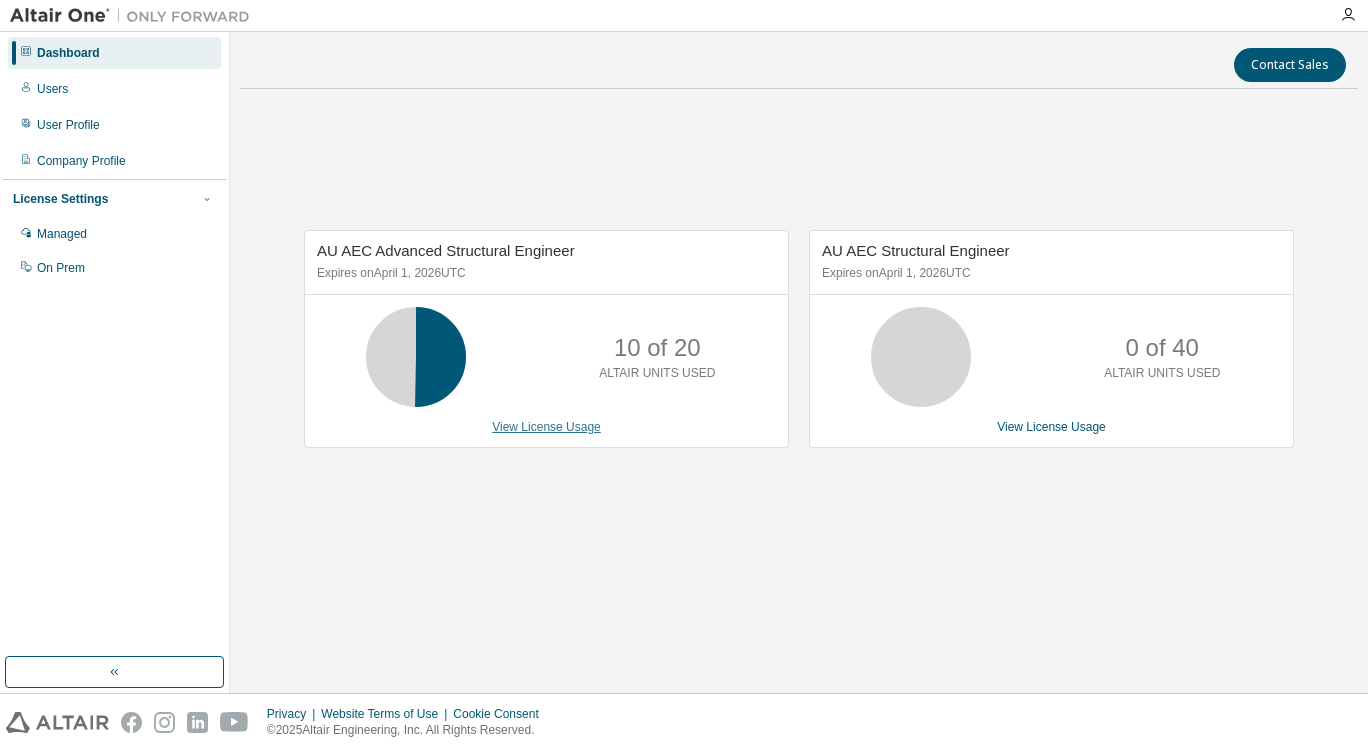 click on "View License Usage" at bounding box center (546, 427) 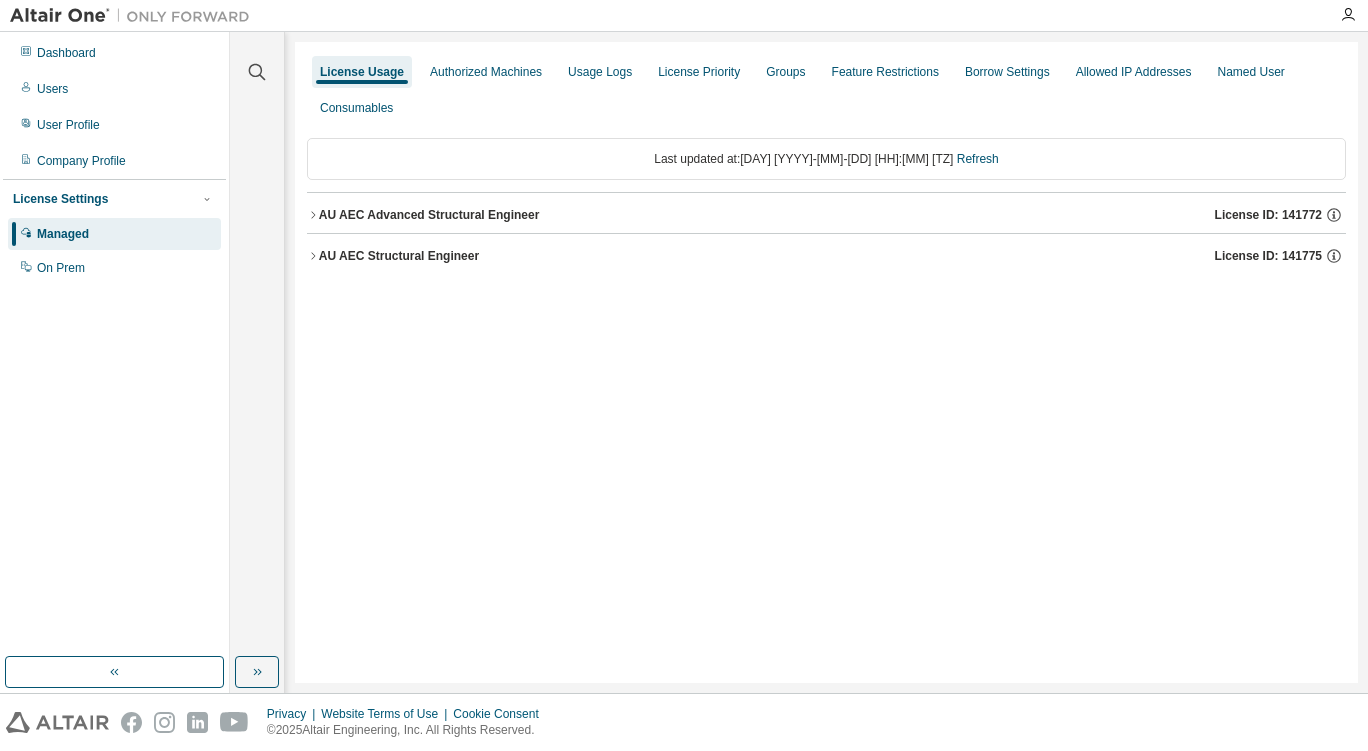 click on "AU AEC Advanced Structural Engineer License ID: 141772" at bounding box center [832, 215] 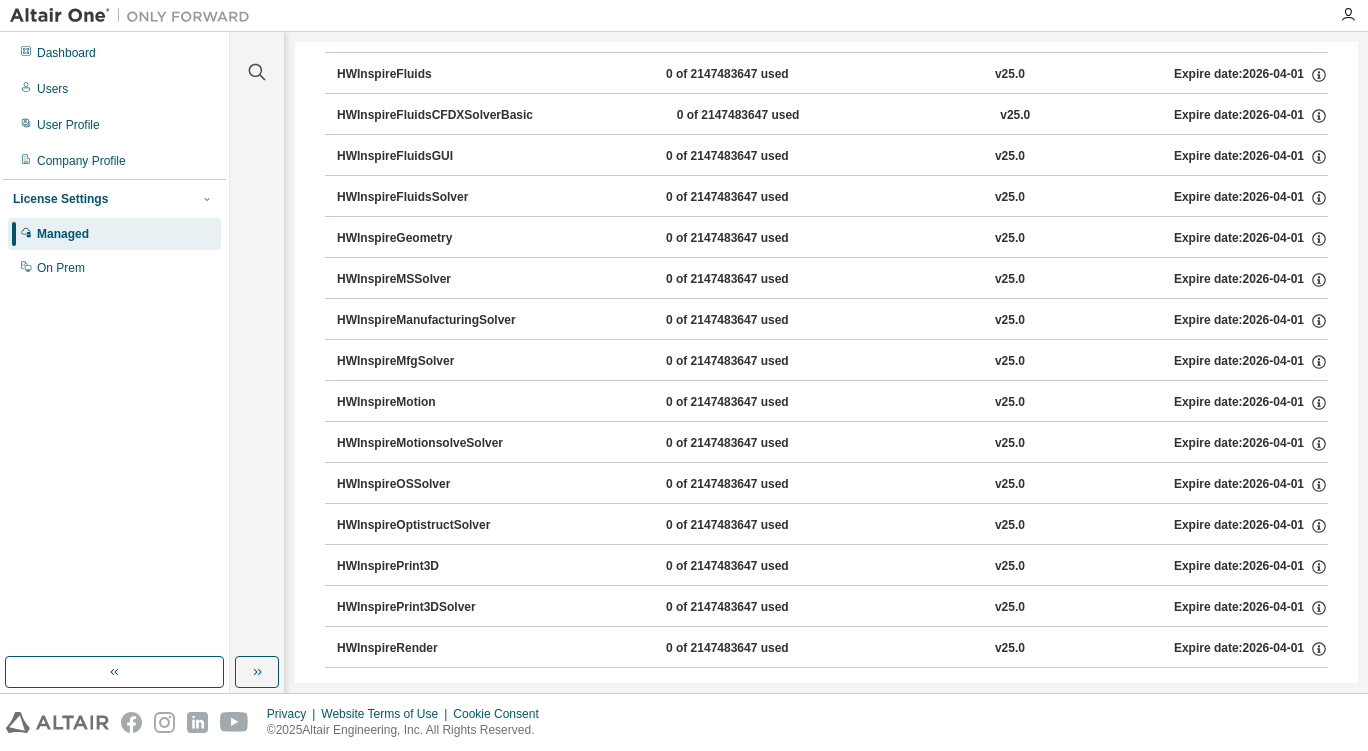 scroll, scrollTop: 2000, scrollLeft: 0, axis: vertical 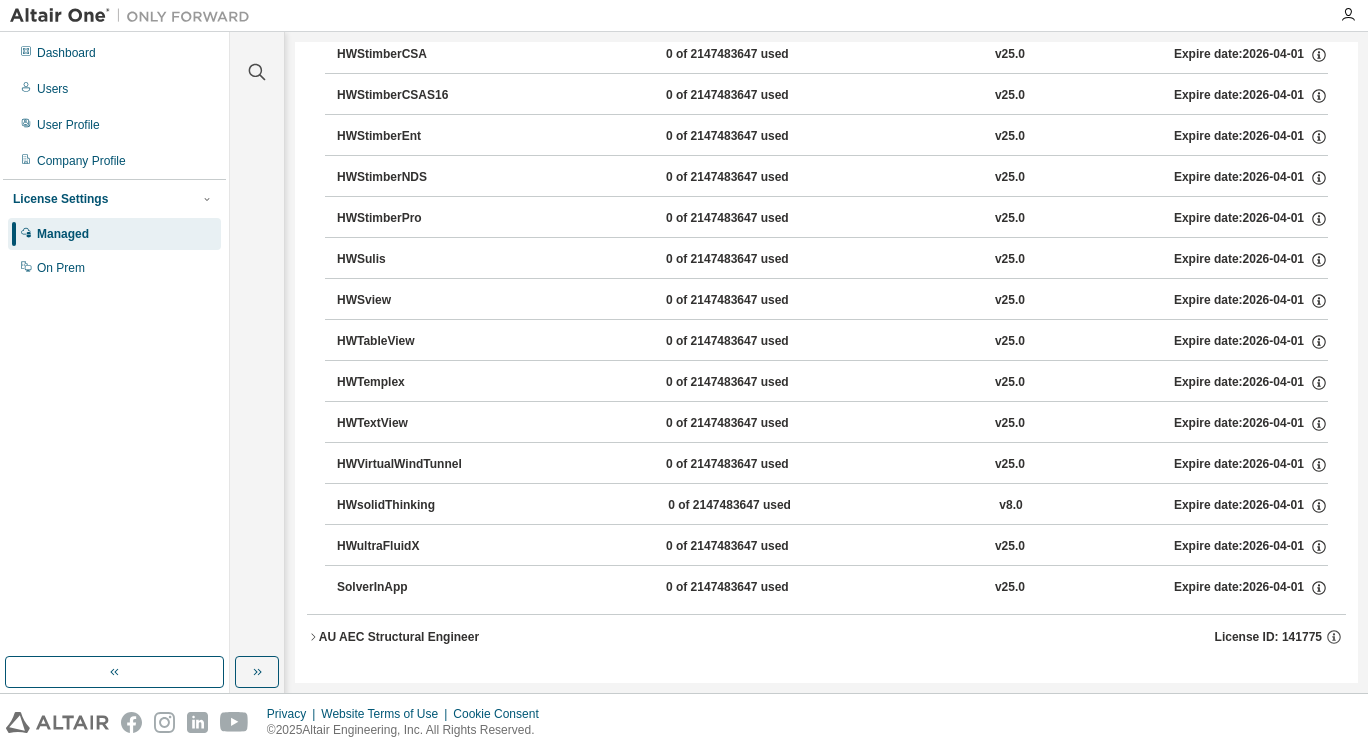 click on "AU AEC Structural Engineer License ID: 141775" at bounding box center [832, 637] 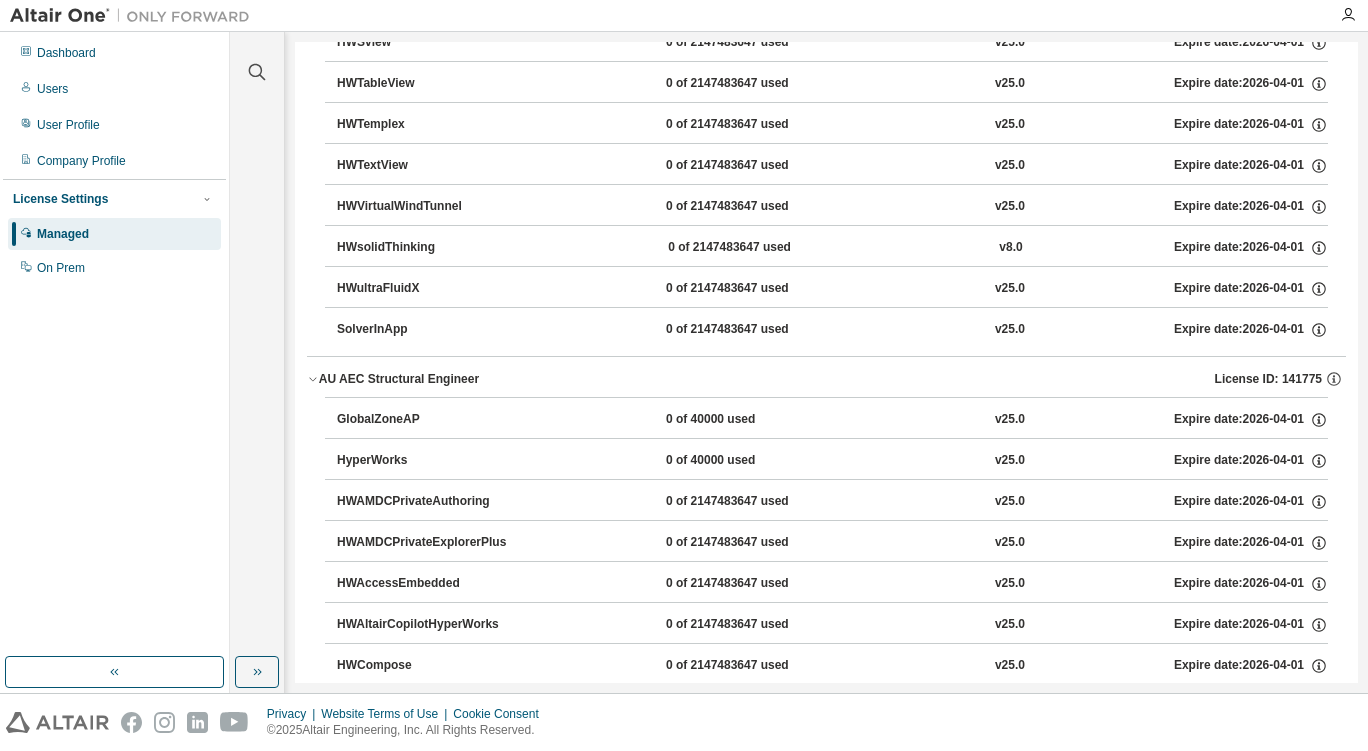 scroll, scrollTop: 4555, scrollLeft: 0, axis: vertical 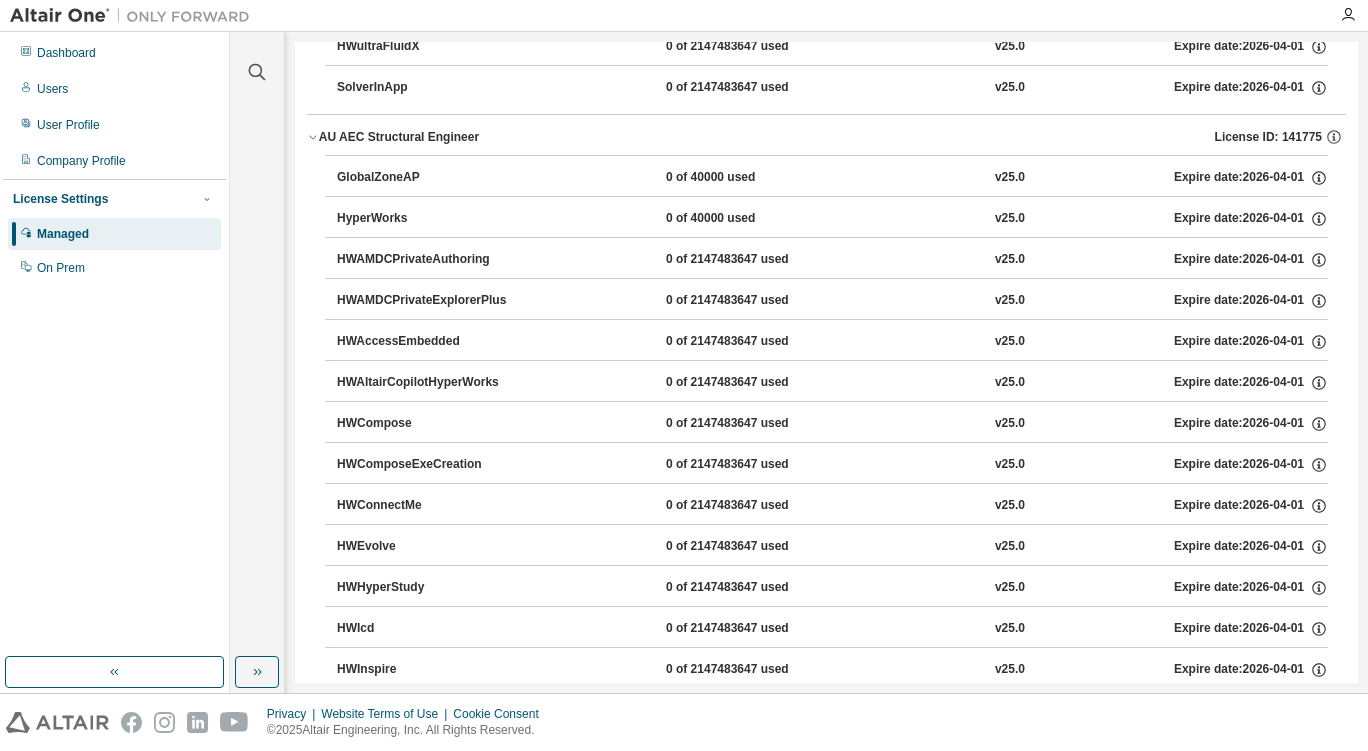 click on "HyperWorks" at bounding box center (427, 219) 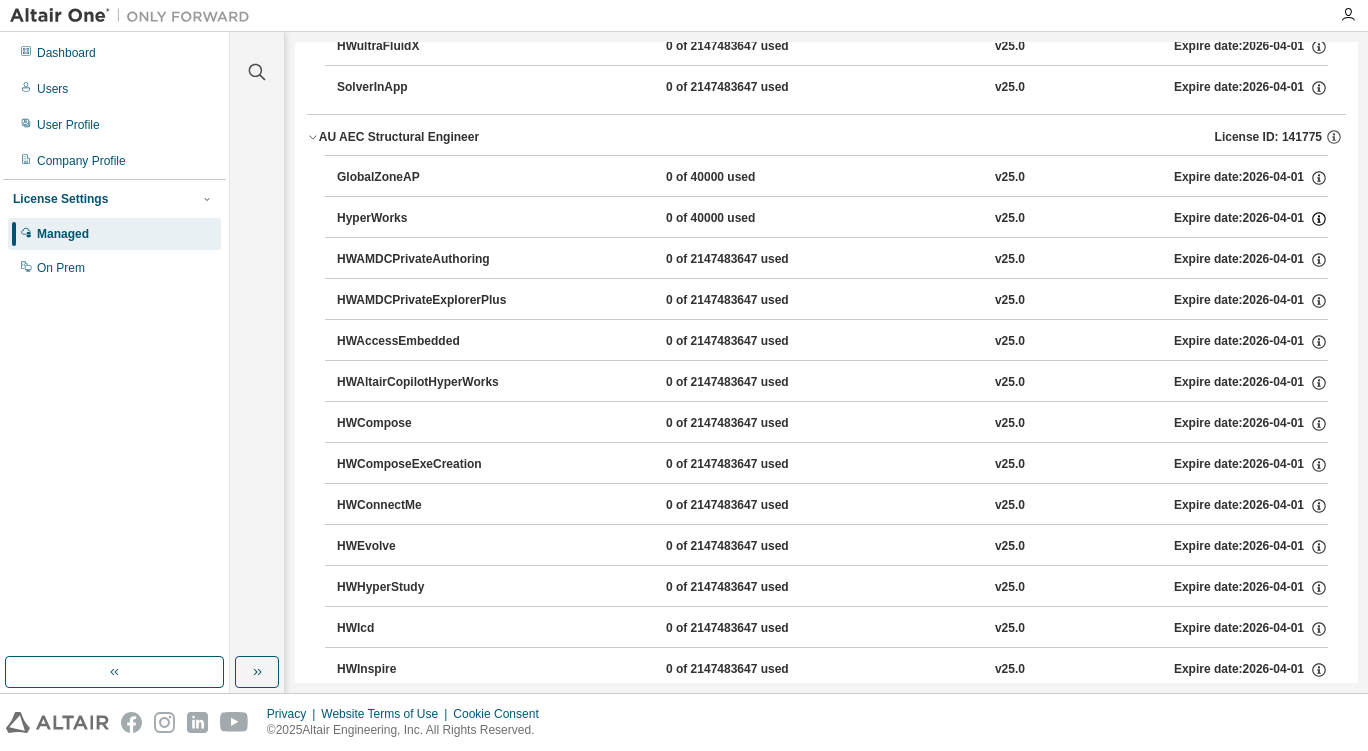 click 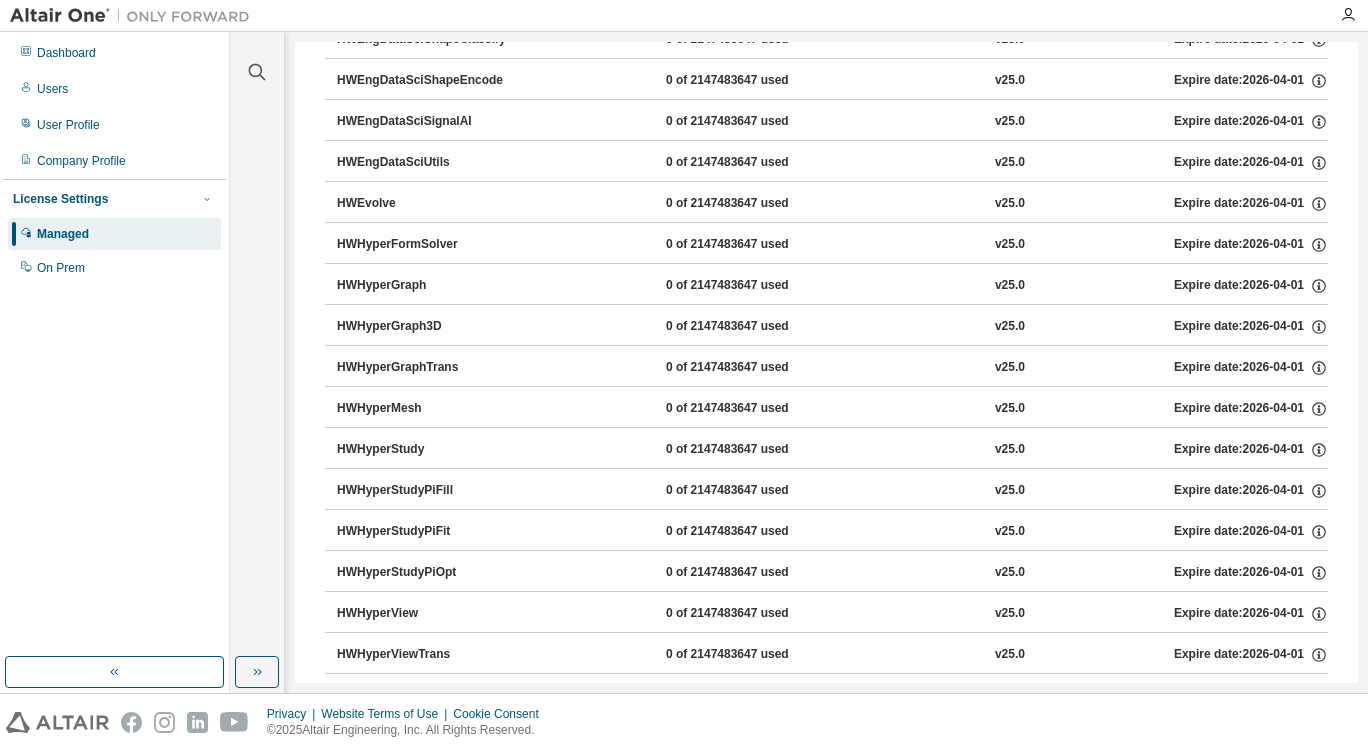 scroll, scrollTop: 1055, scrollLeft: 0, axis: vertical 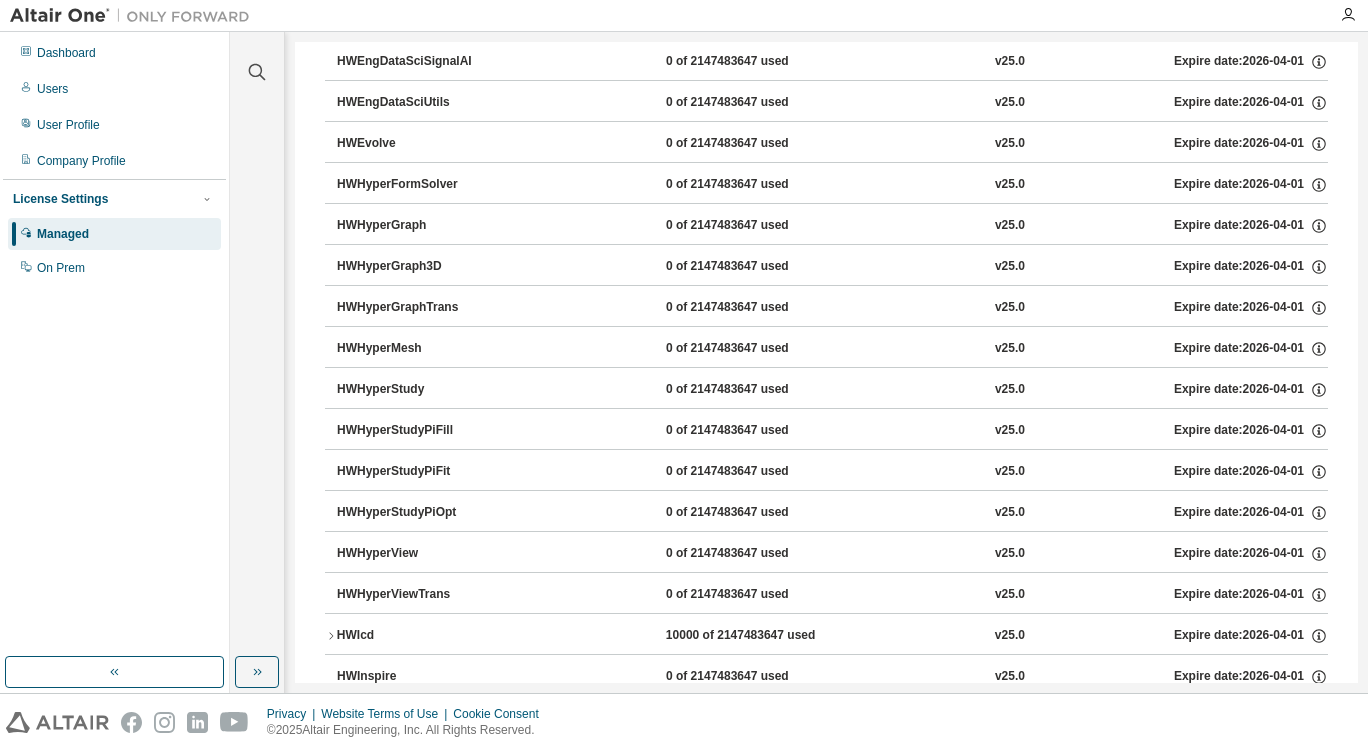 click on "HWIcd" at bounding box center (427, 636) 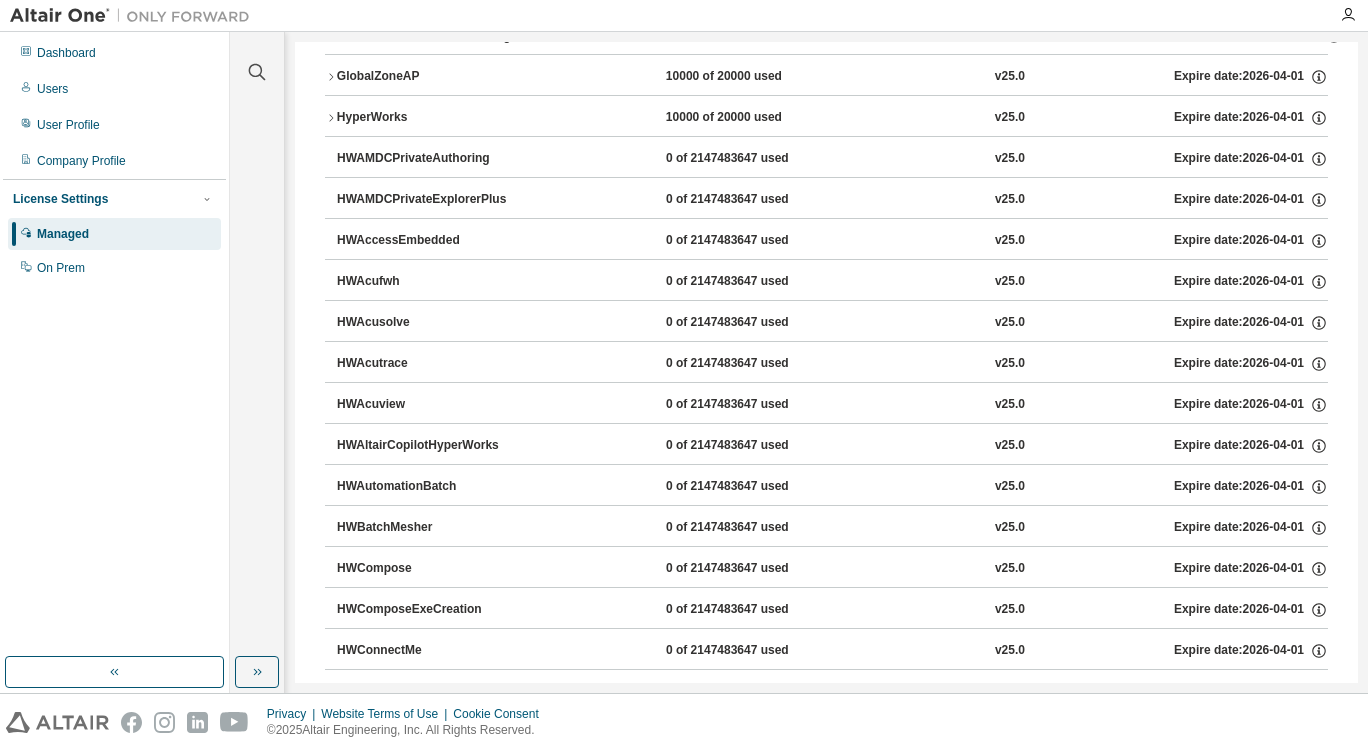 scroll, scrollTop: 0, scrollLeft: 0, axis: both 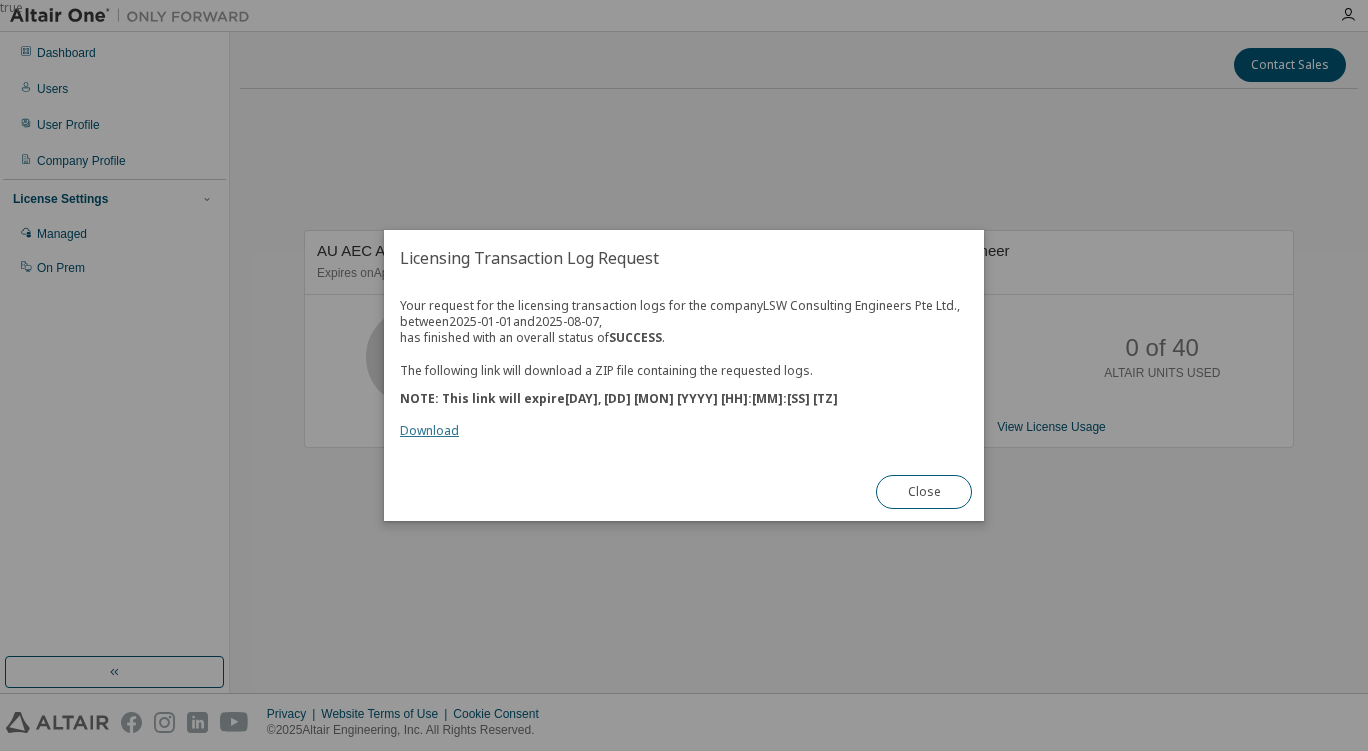 click on "Download" at bounding box center (429, 430) 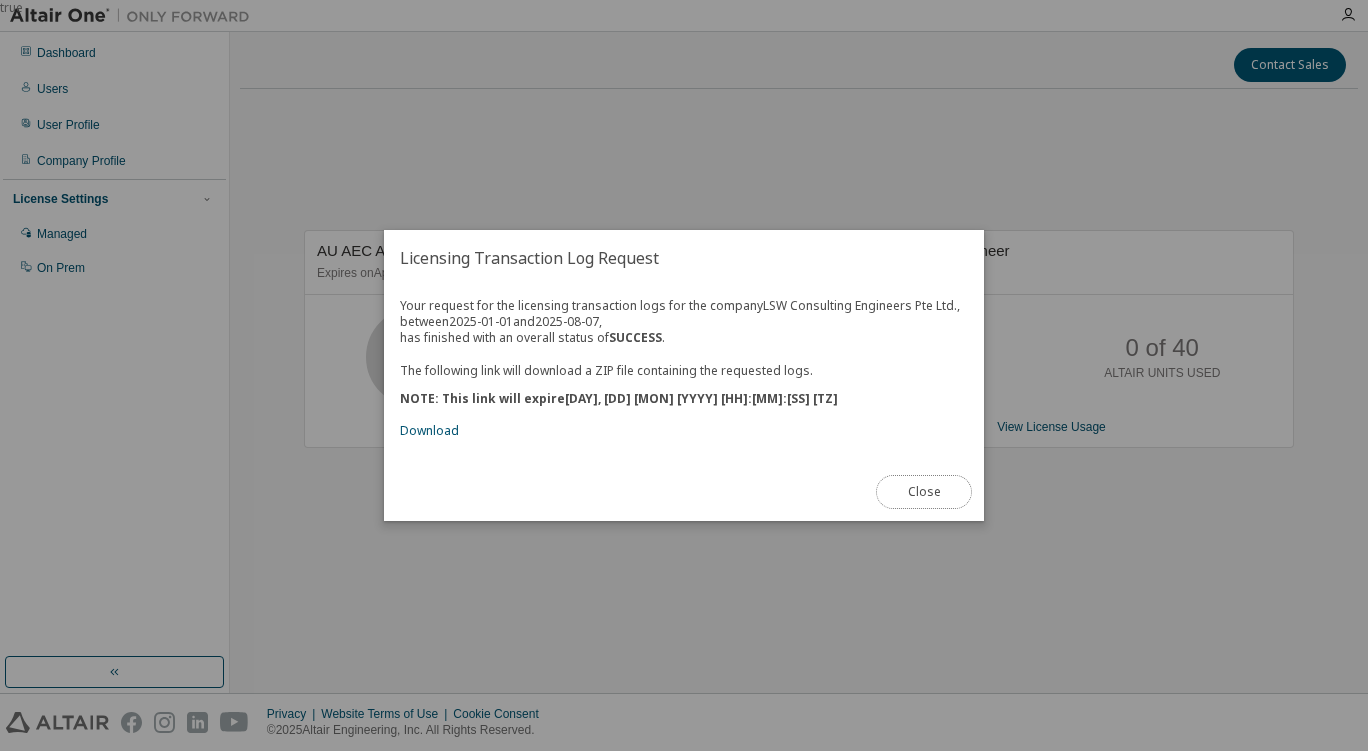 drag, startPoint x: 946, startPoint y: 490, endPoint x: 889, endPoint y: 13, distance: 480.3936 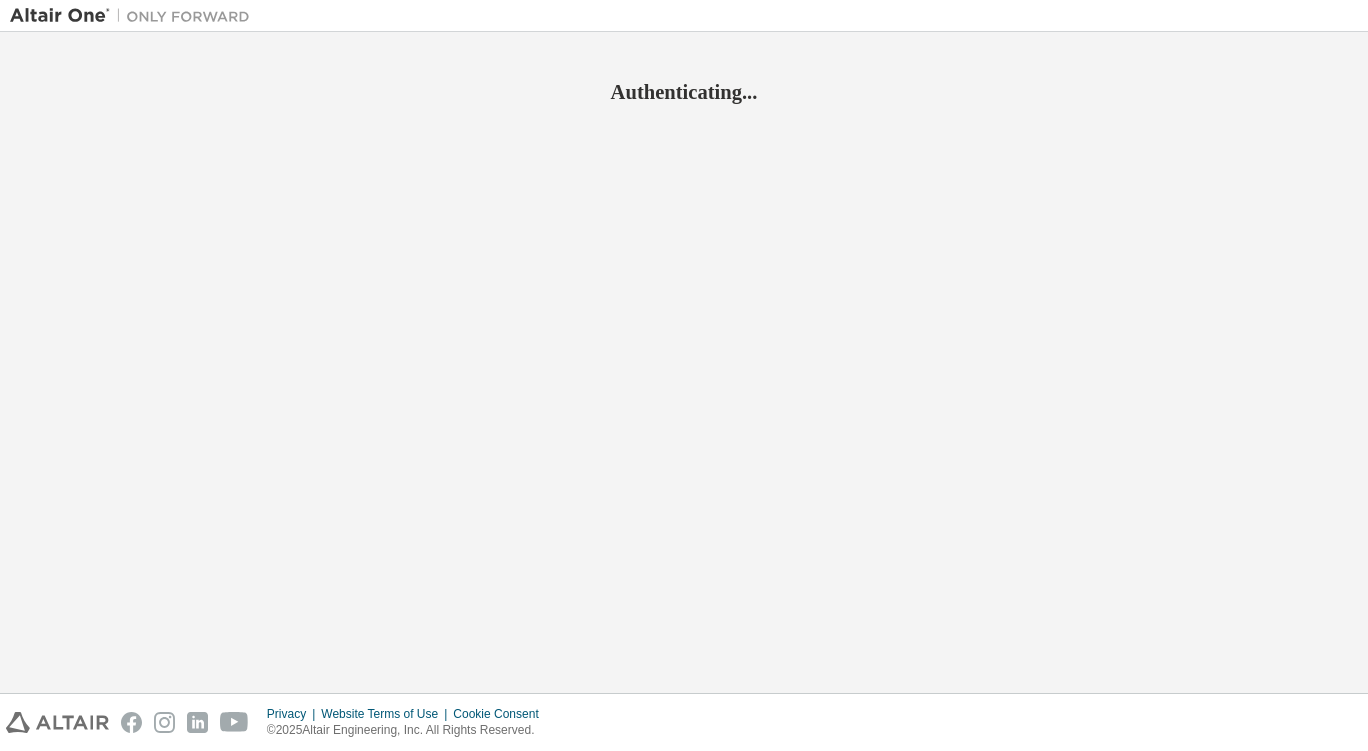 scroll, scrollTop: 0, scrollLeft: 0, axis: both 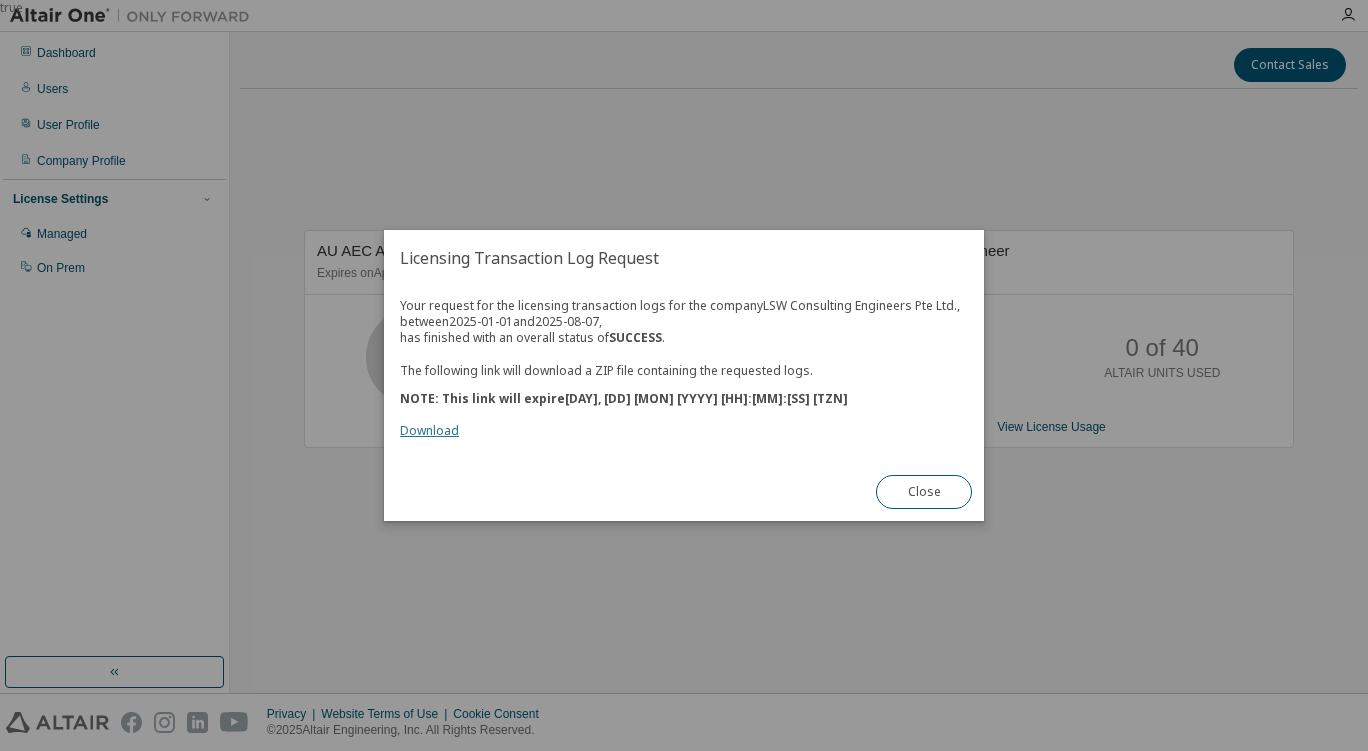click on "Download" at bounding box center (429, 430) 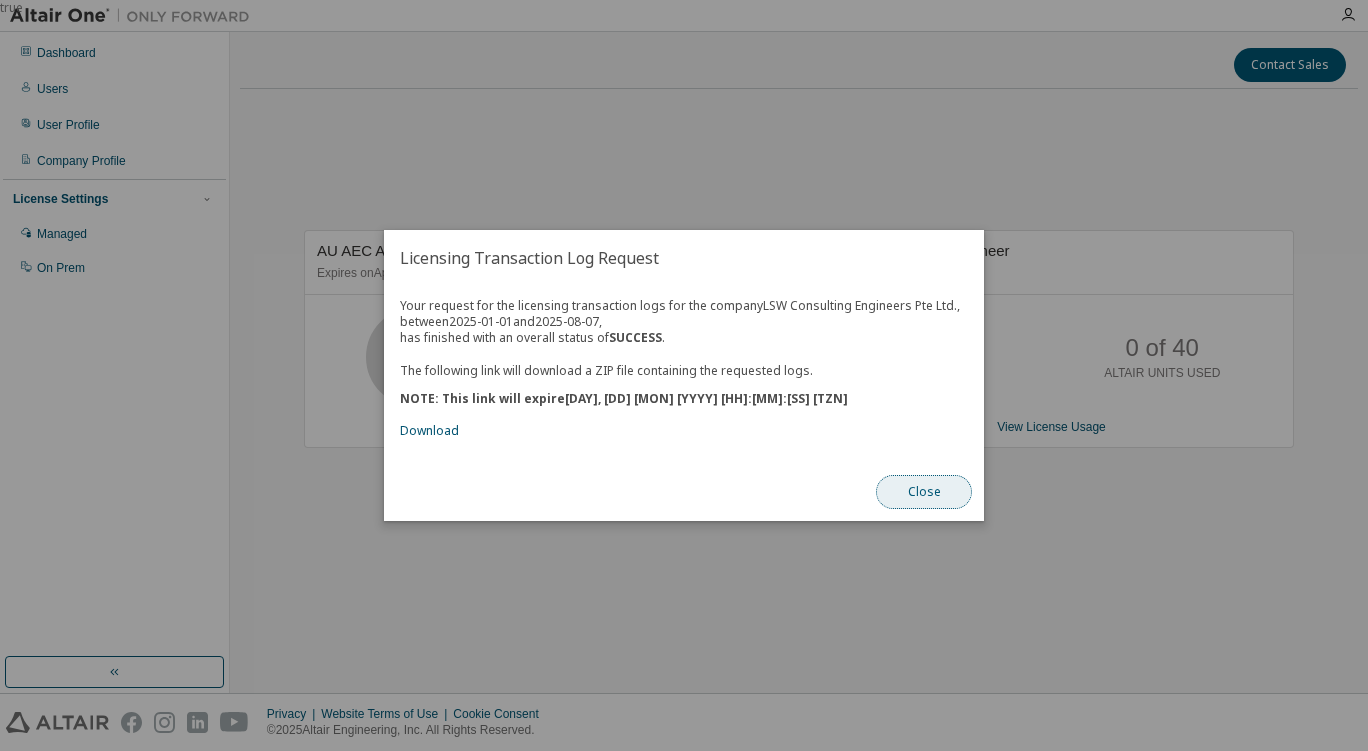 click on "Close" at bounding box center (924, 492) 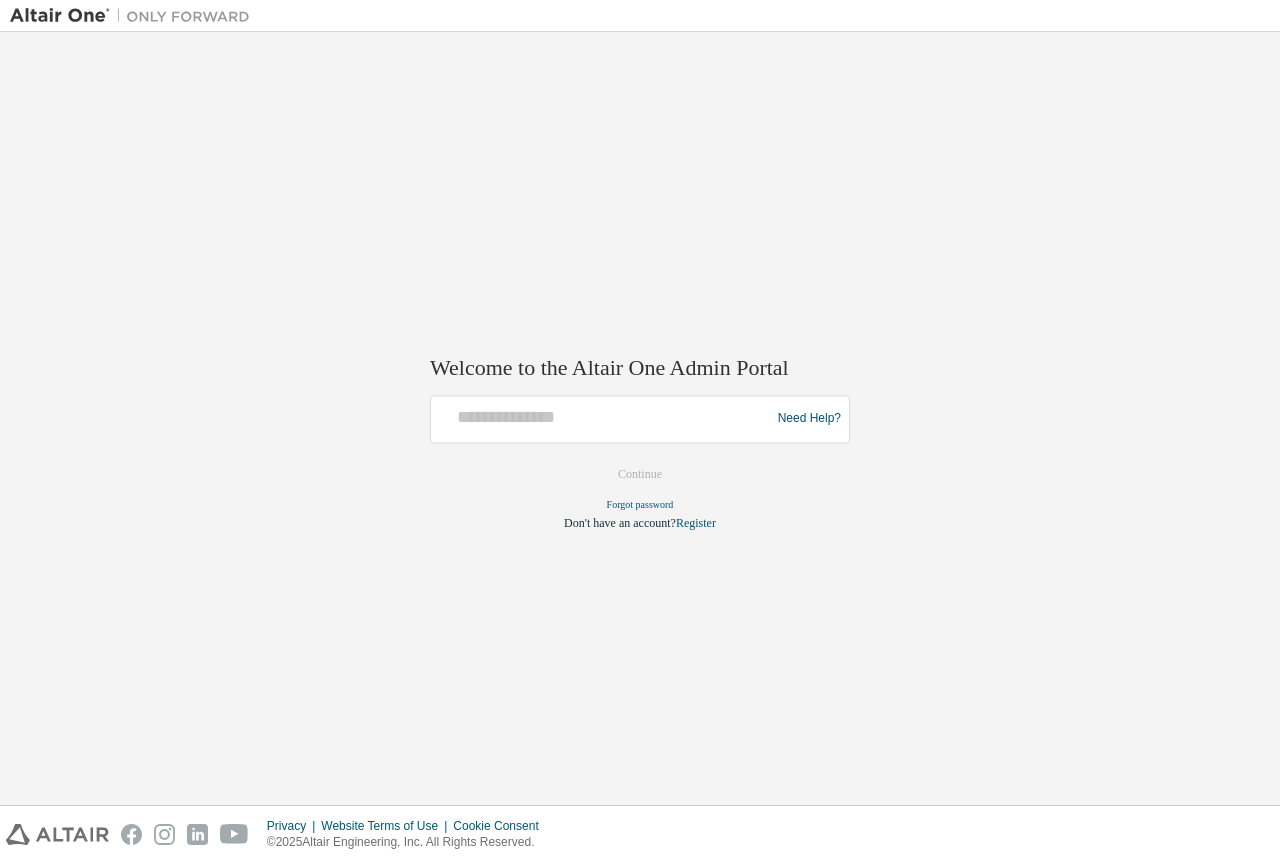 scroll, scrollTop: 0, scrollLeft: 0, axis: both 